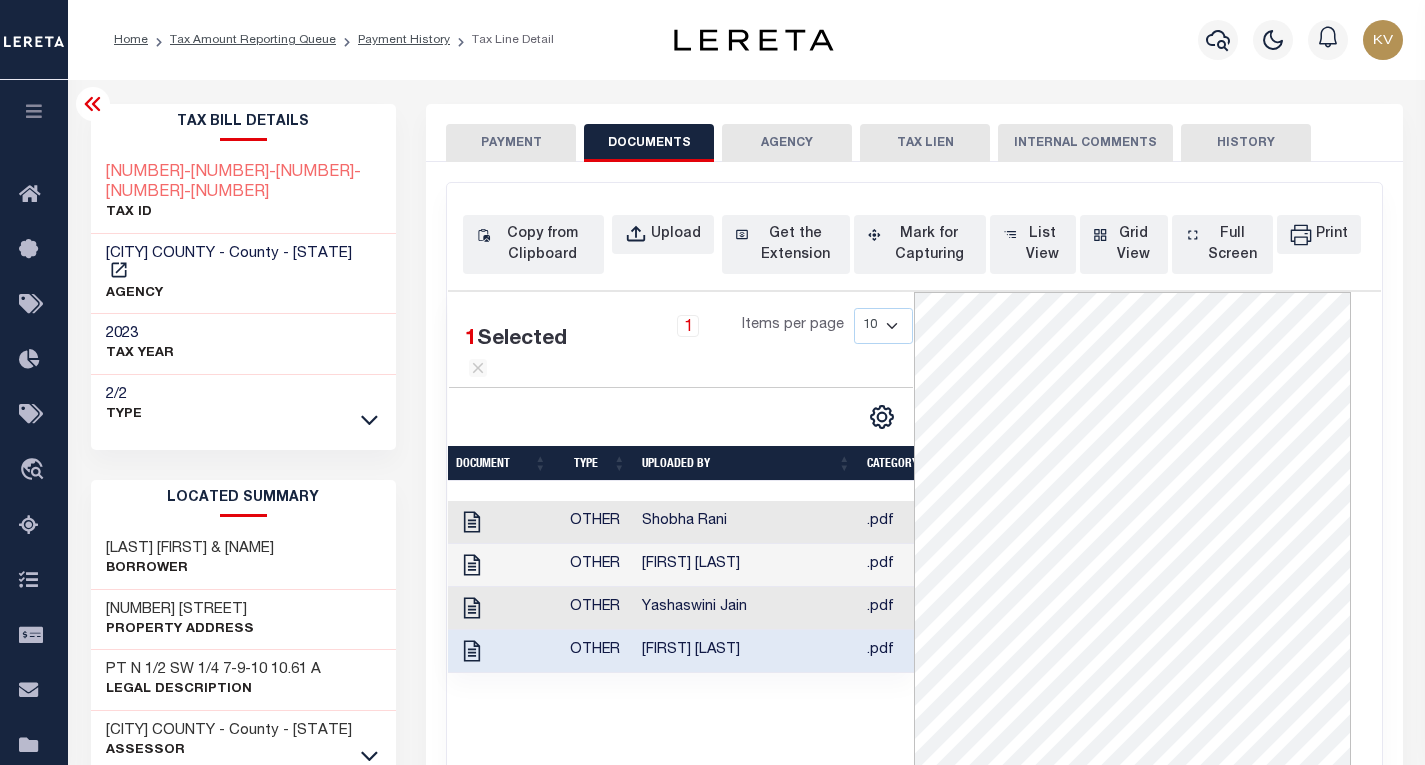 scroll, scrollTop: 0, scrollLeft: 0, axis: both 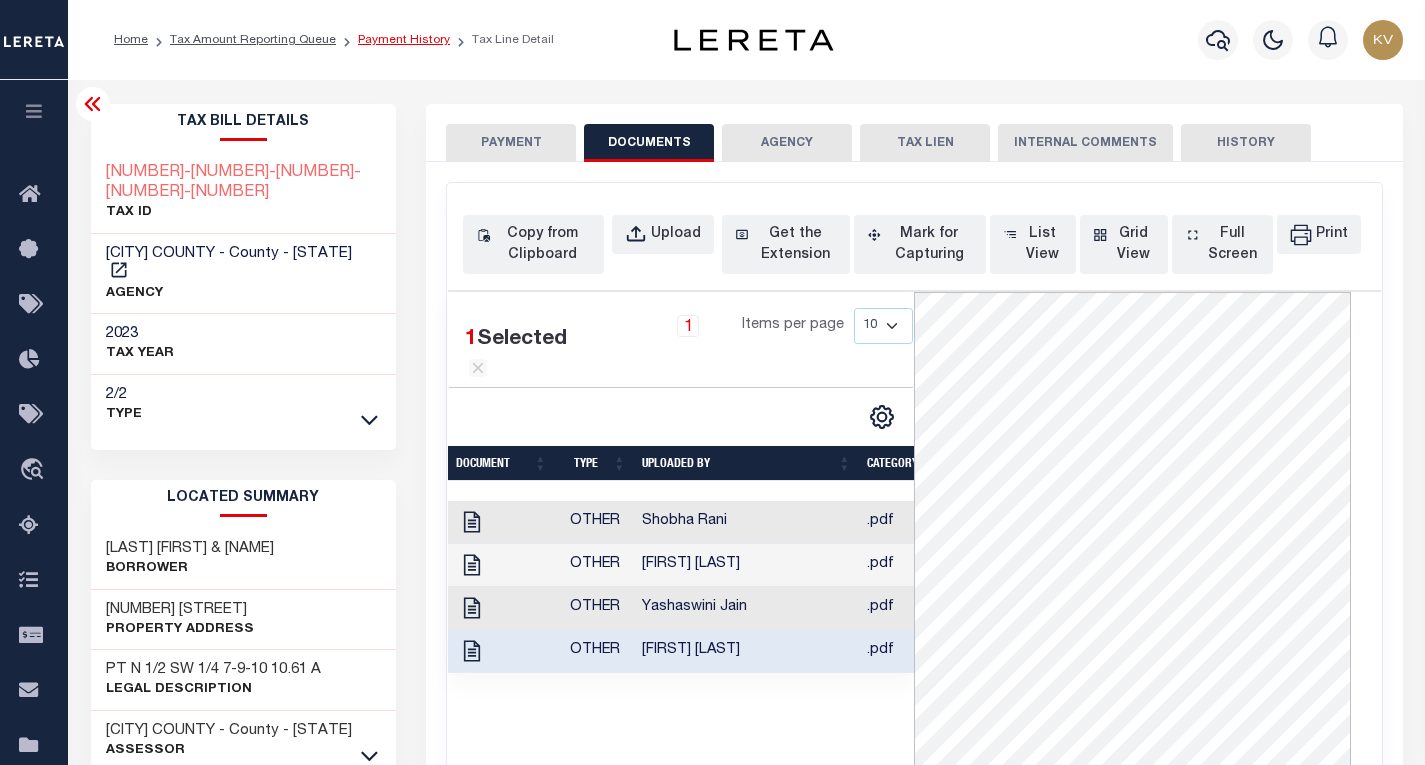 click on "Payment History" at bounding box center [404, 40] 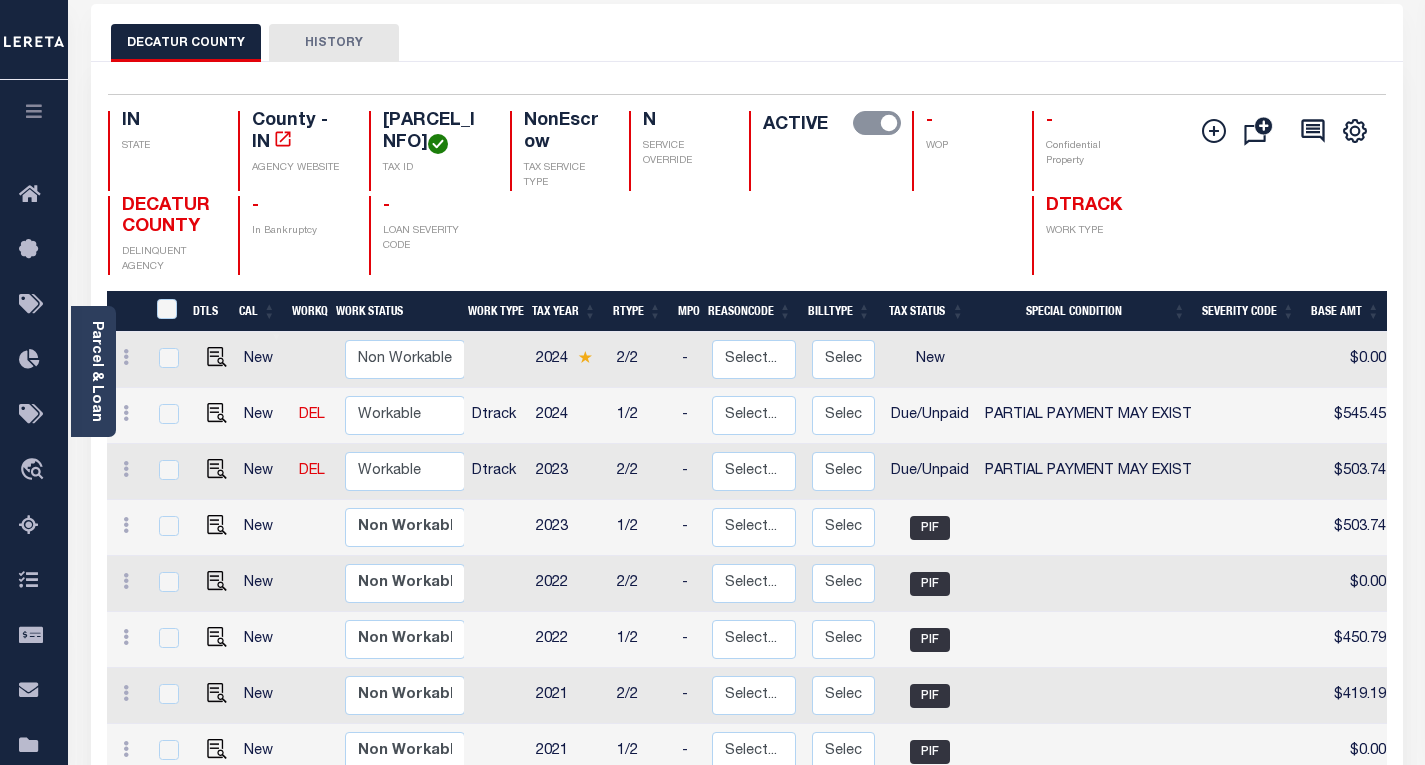 scroll, scrollTop: 300, scrollLeft: 0, axis: vertical 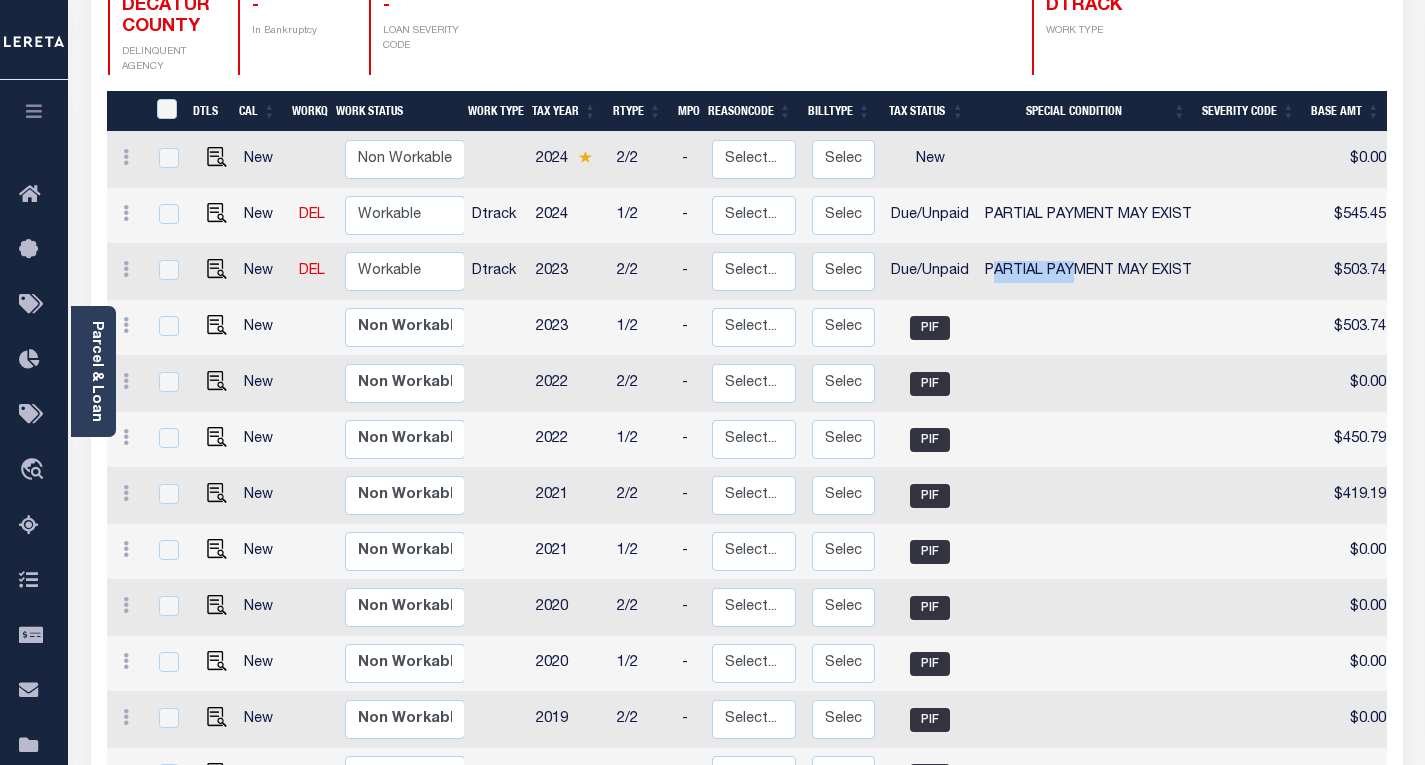 drag, startPoint x: 991, startPoint y: 301, endPoint x: 1076, endPoint y: 301, distance: 85 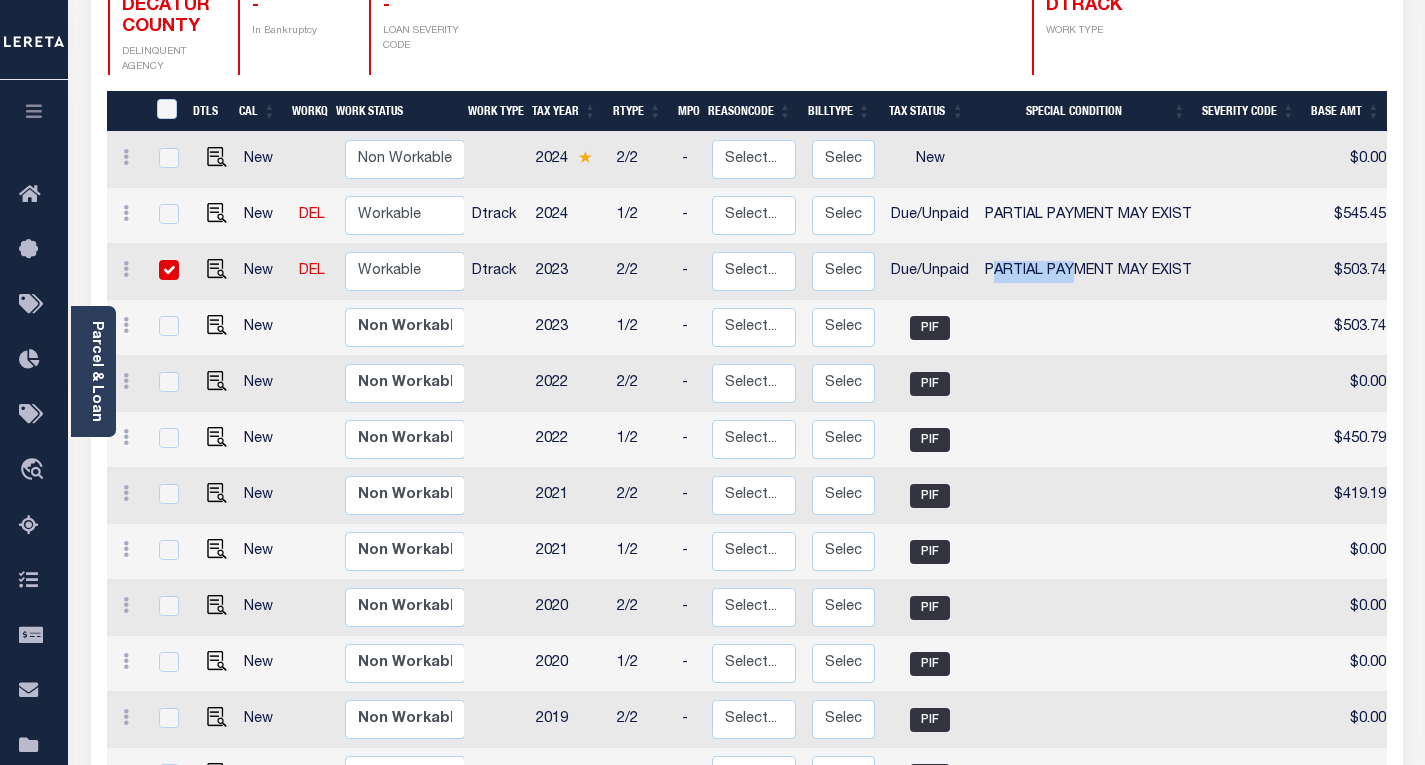 checkbox on "true" 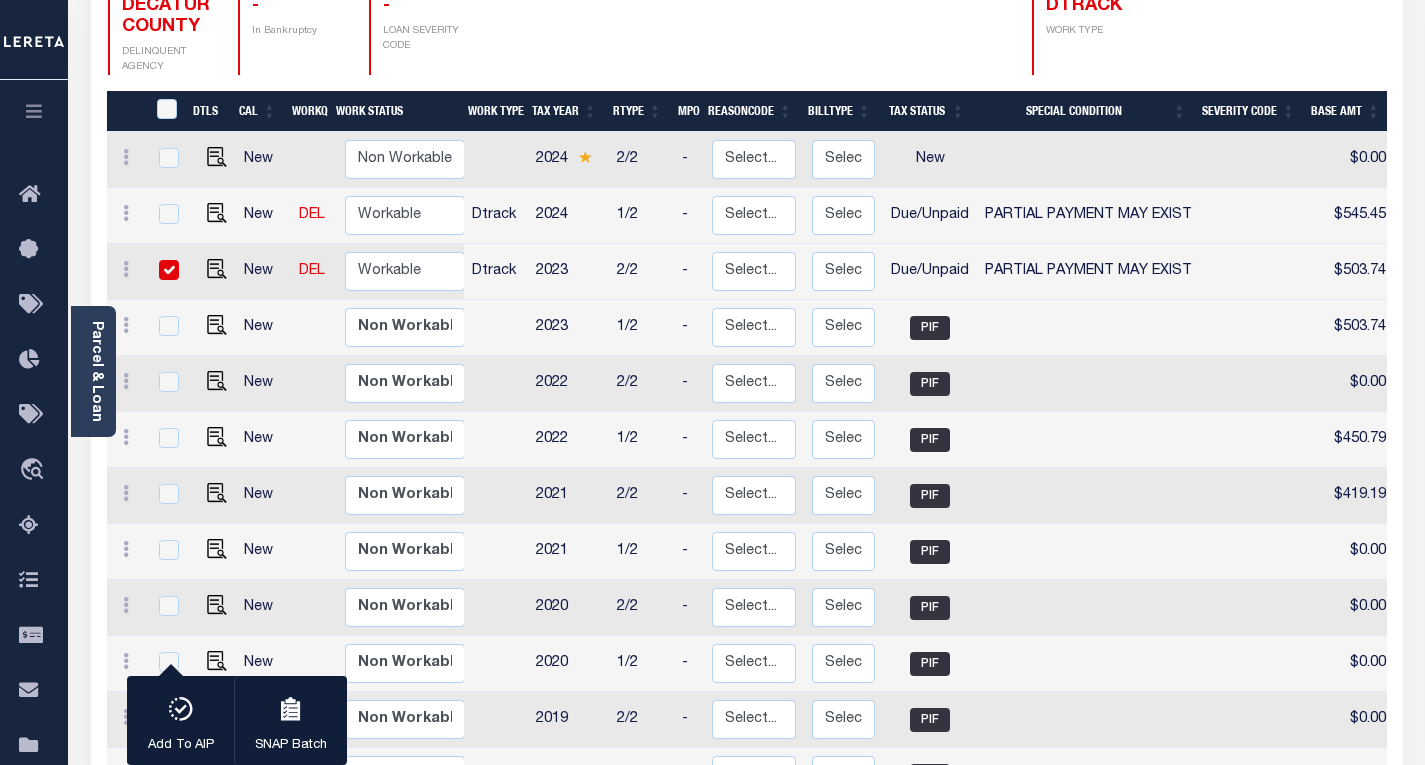 click at bounding box center [1254, 272] 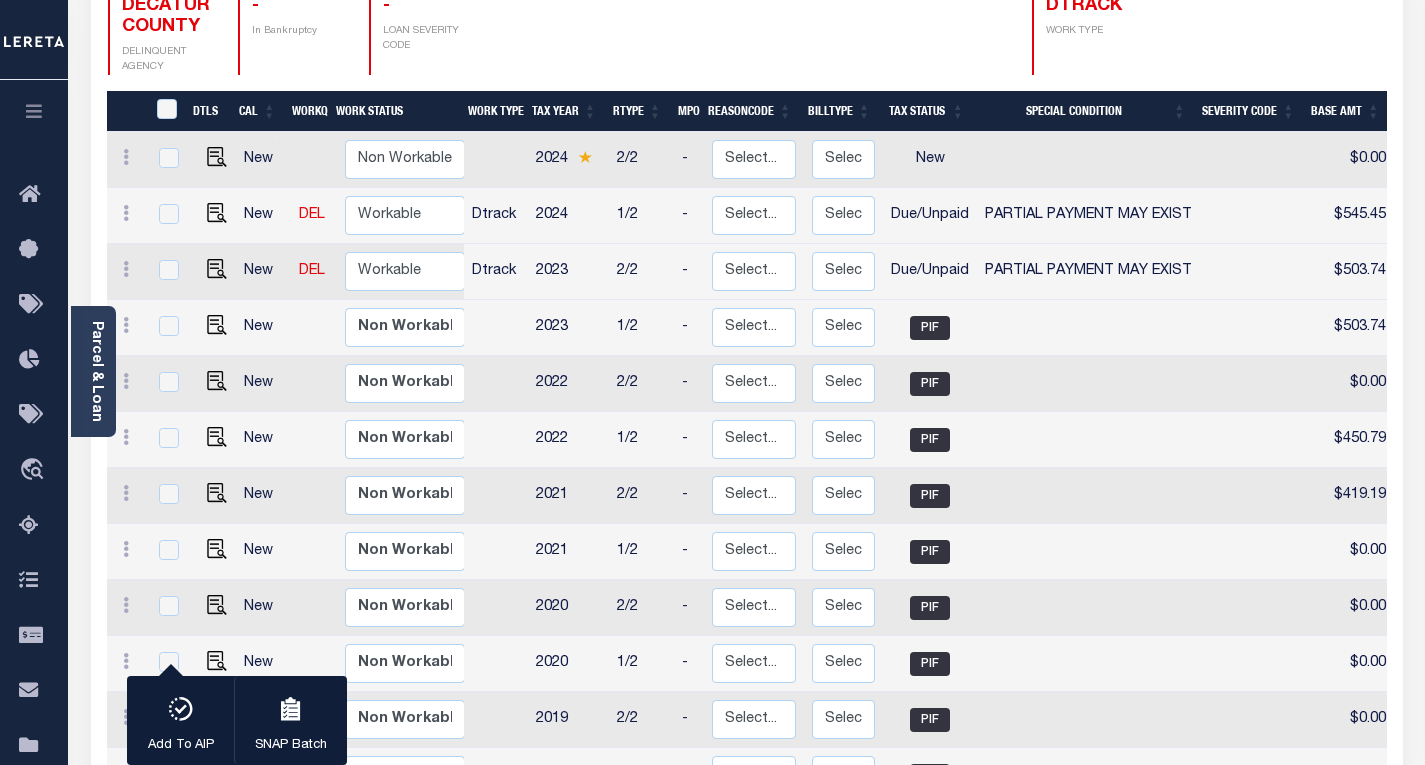 checkbox on "false" 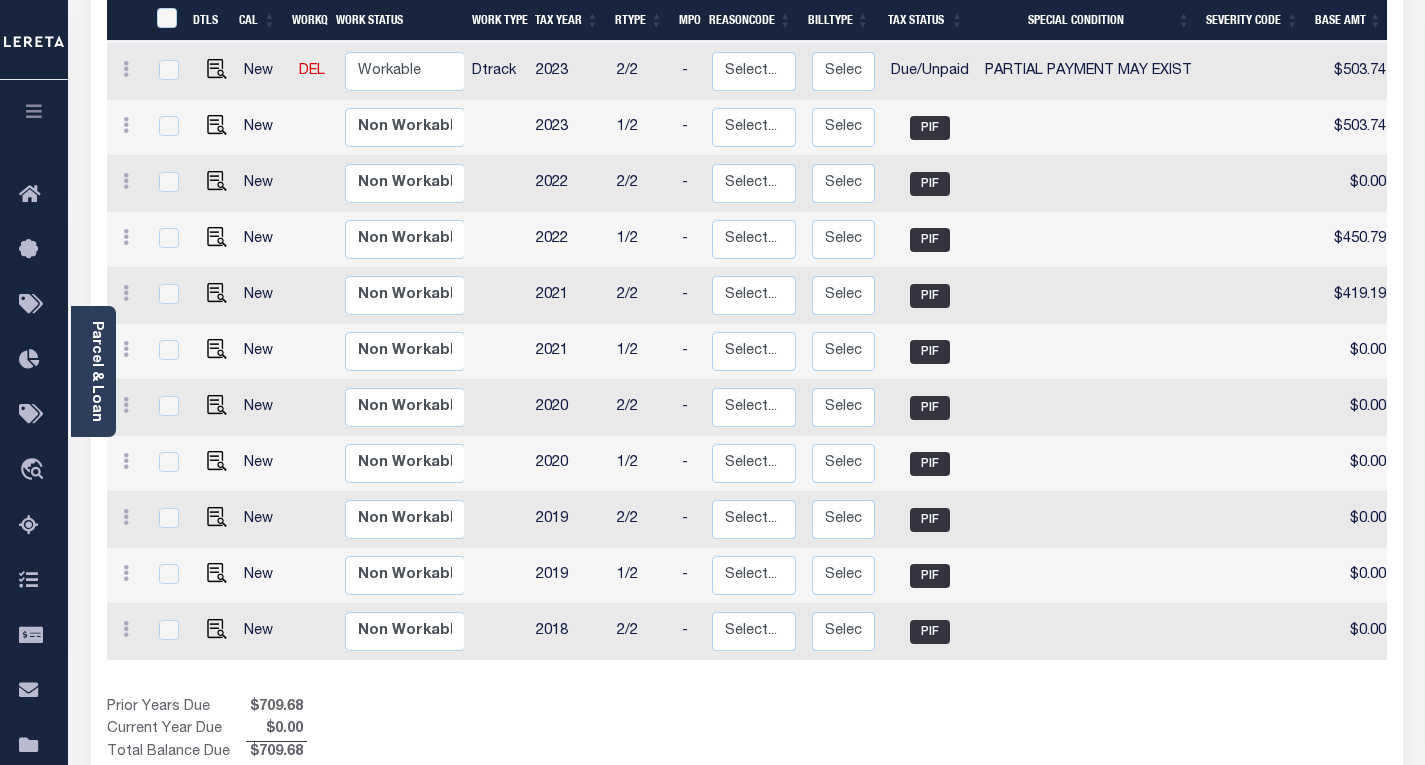 scroll, scrollTop: 600, scrollLeft: 0, axis: vertical 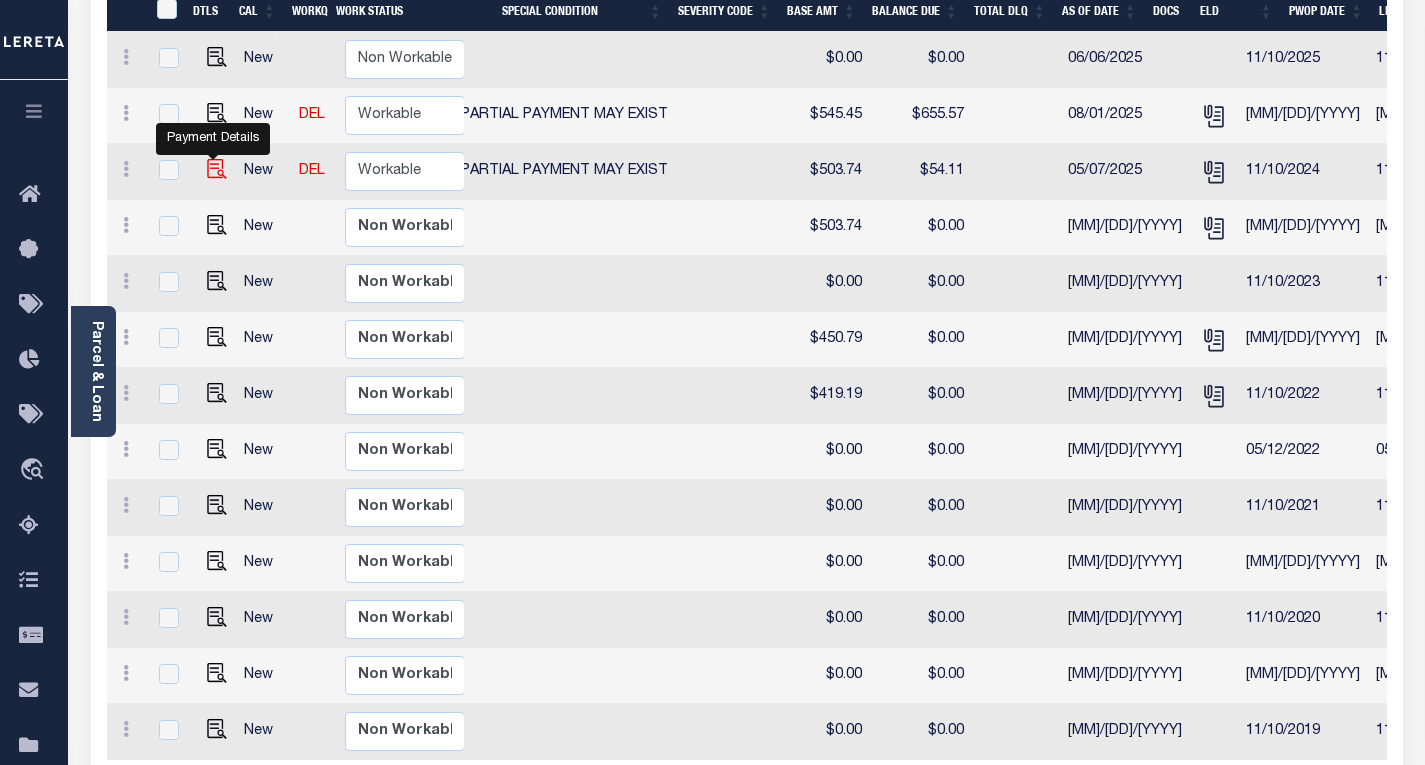 click at bounding box center (217, 169) 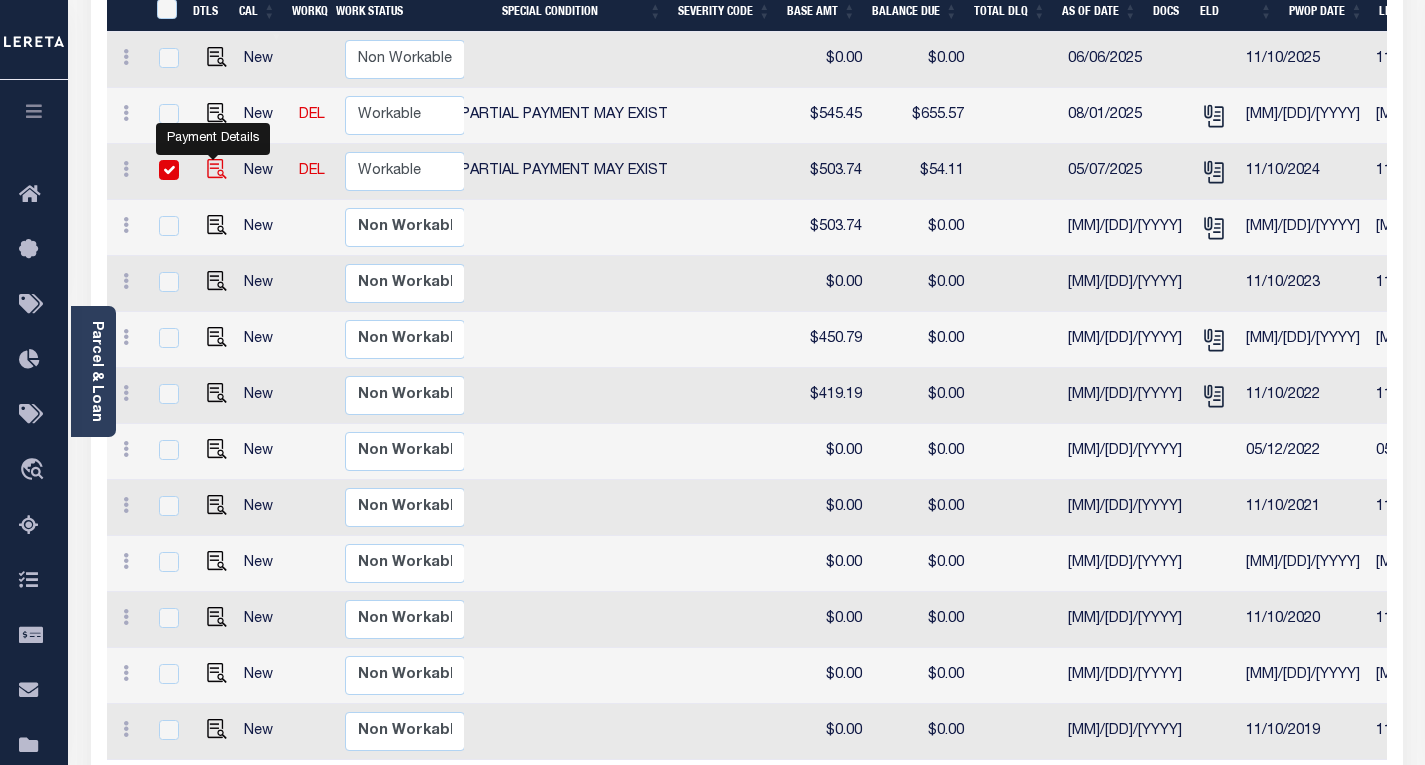checkbox on "true" 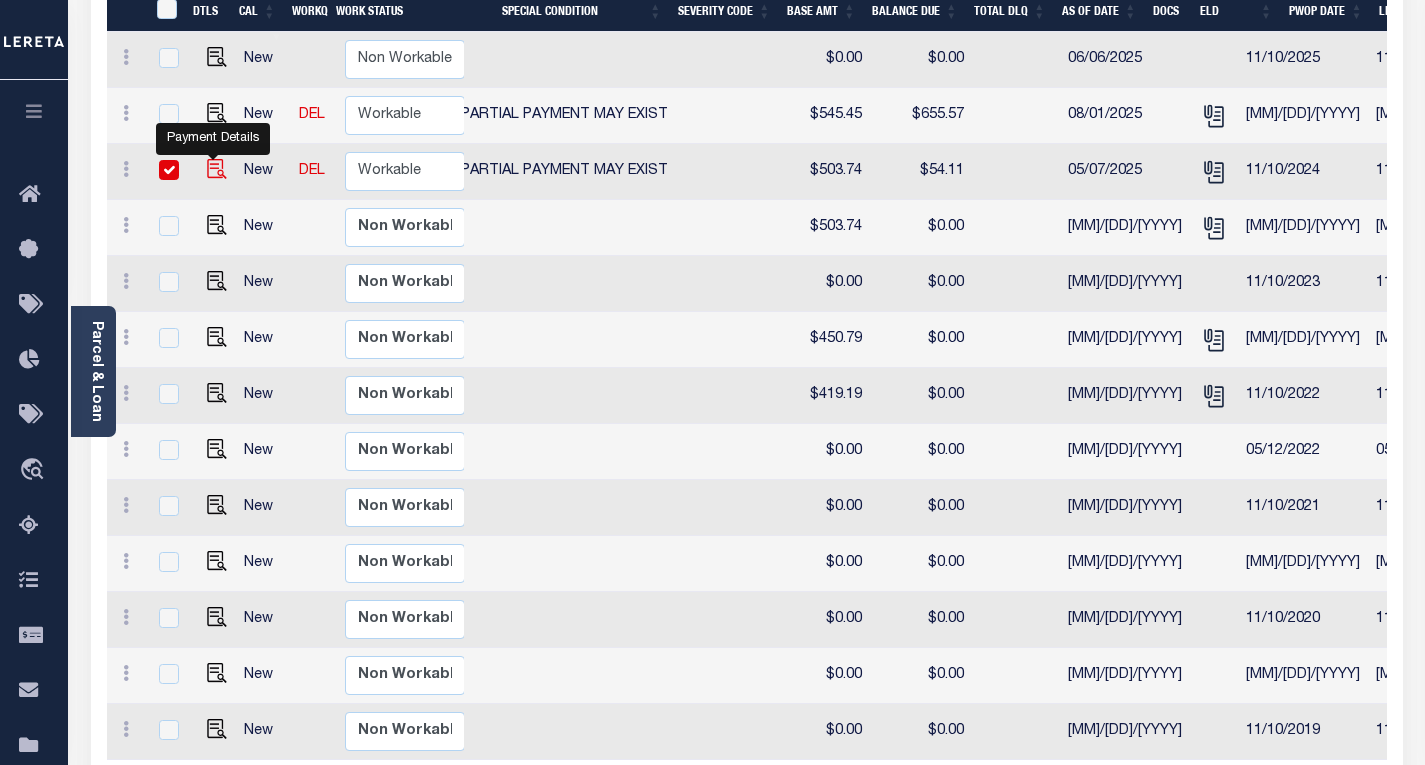 checkbox on "true" 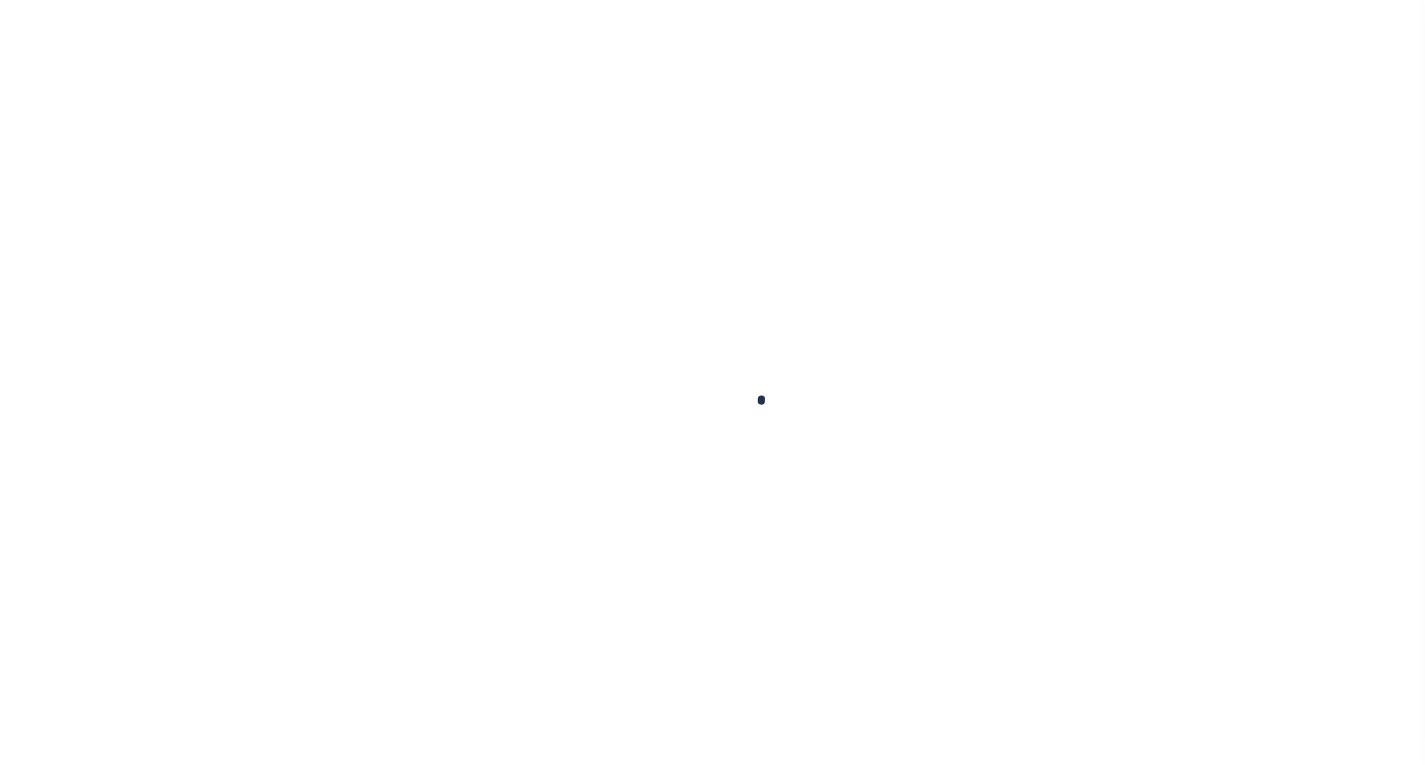 scroll, scrollTop: 0, scrollLeft: 0, axis: both 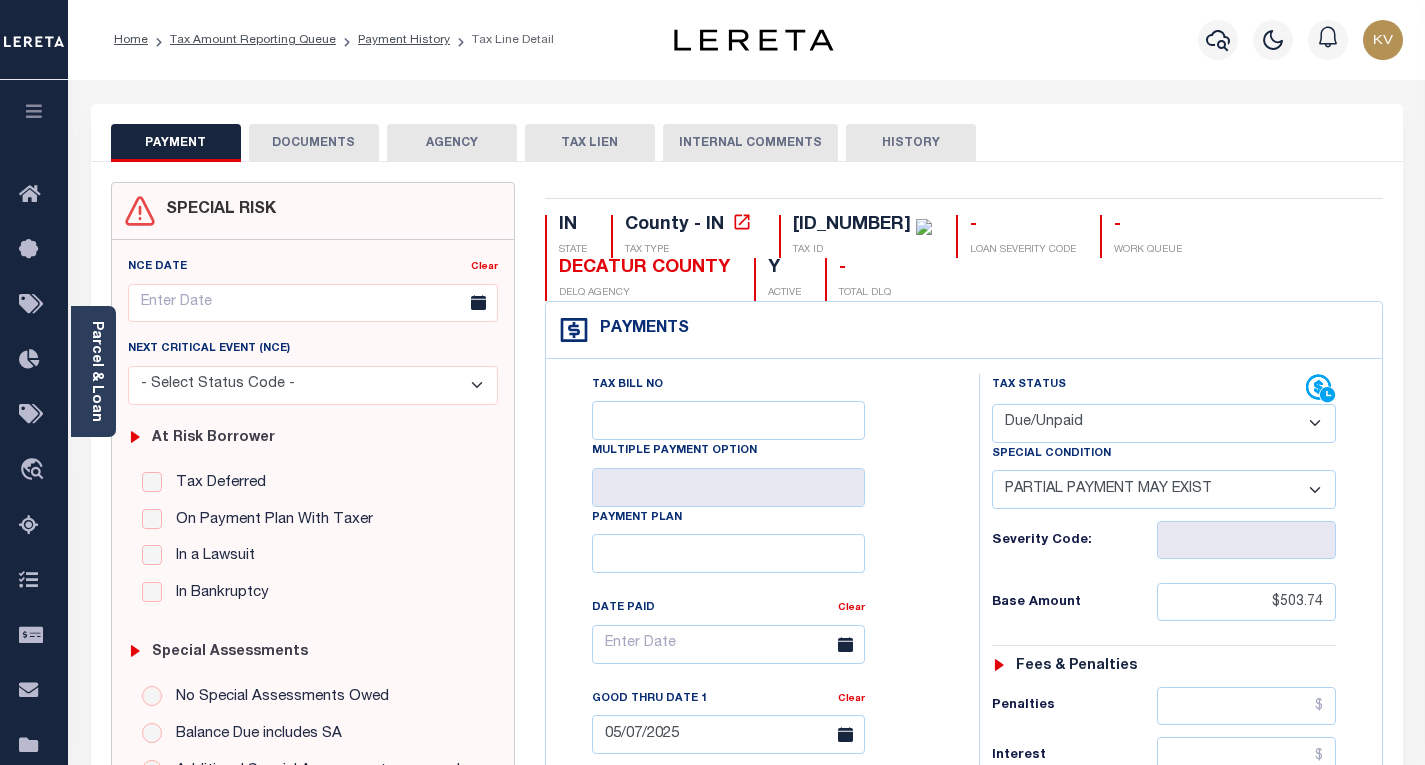 click on "DOCUMENTS" at bounding box center (314, 143) 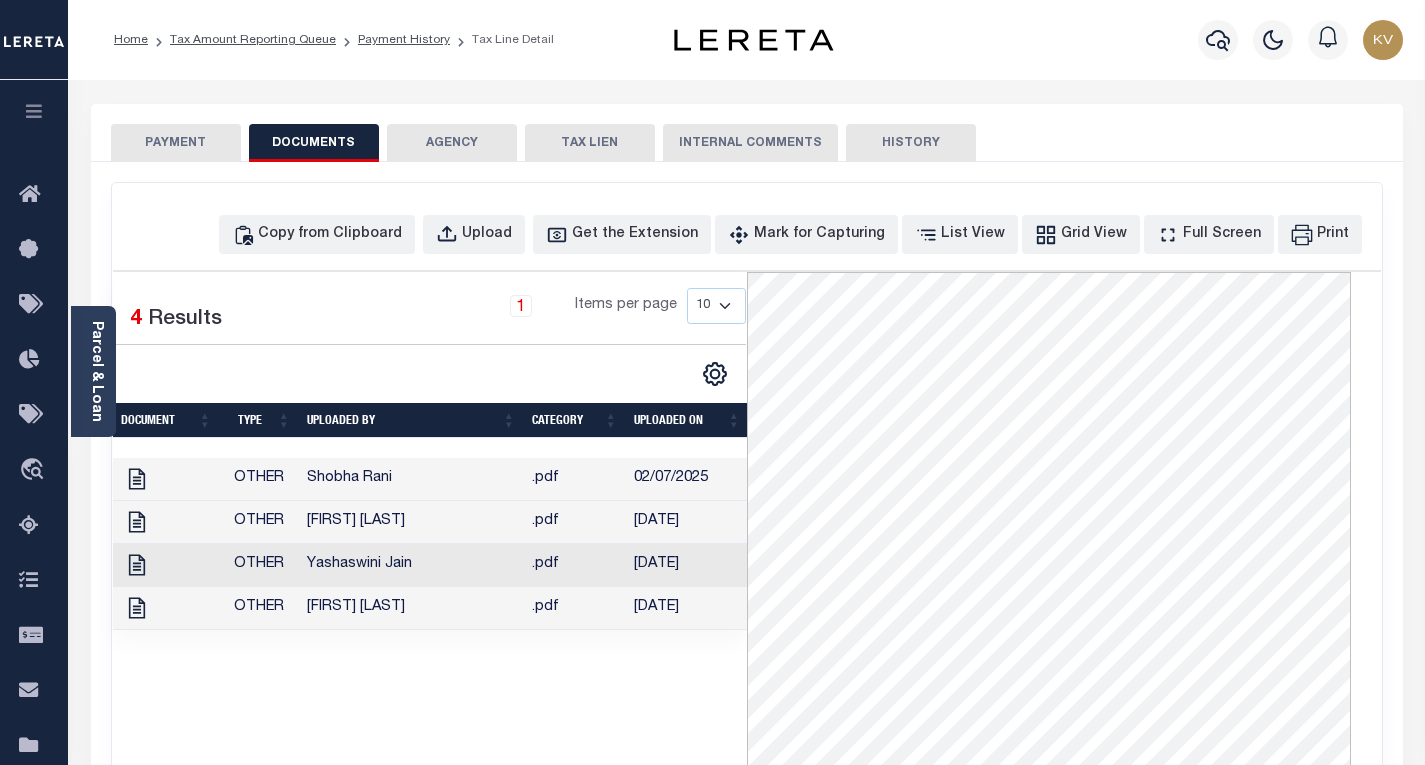 click on ".pdf" at bounding box center (575, 608) 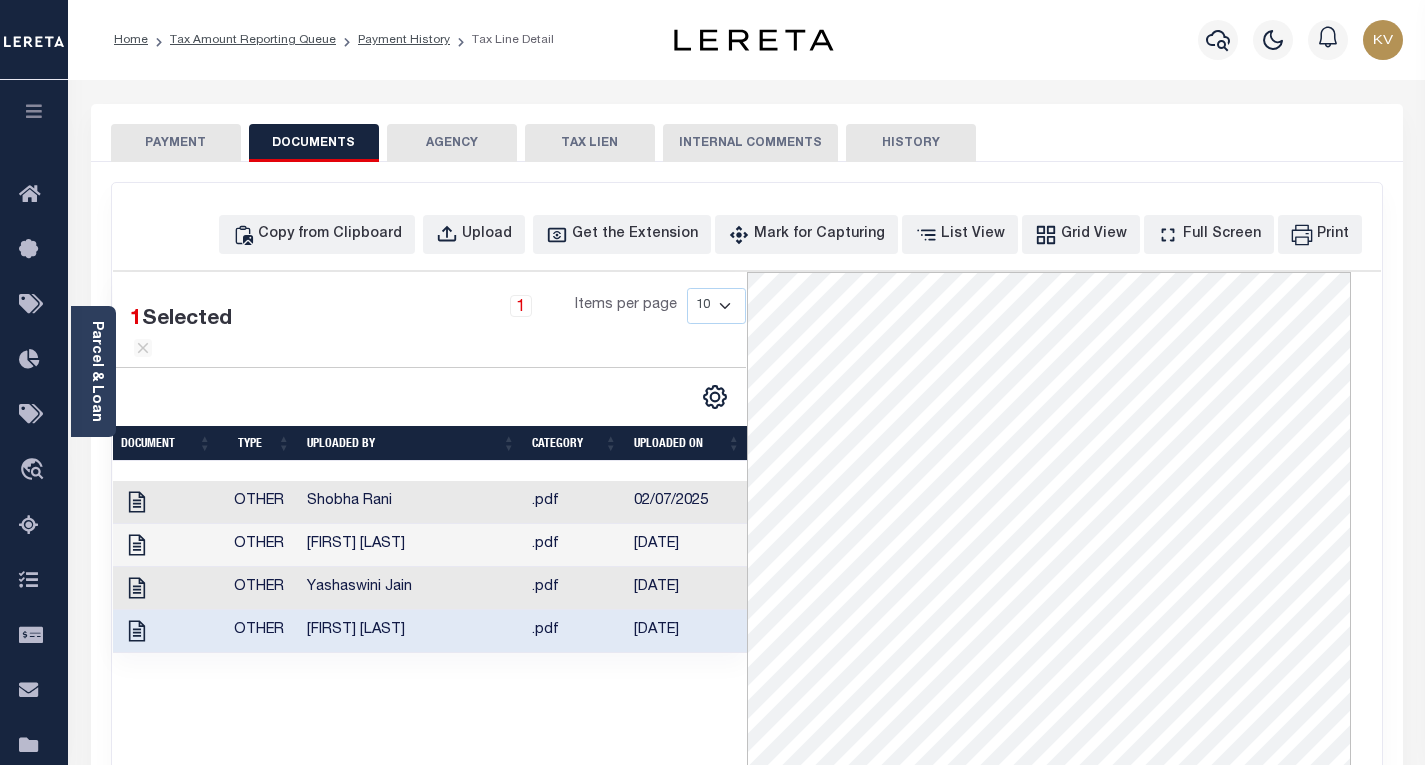 click on ".pdf" at bounding box center (575, 502) 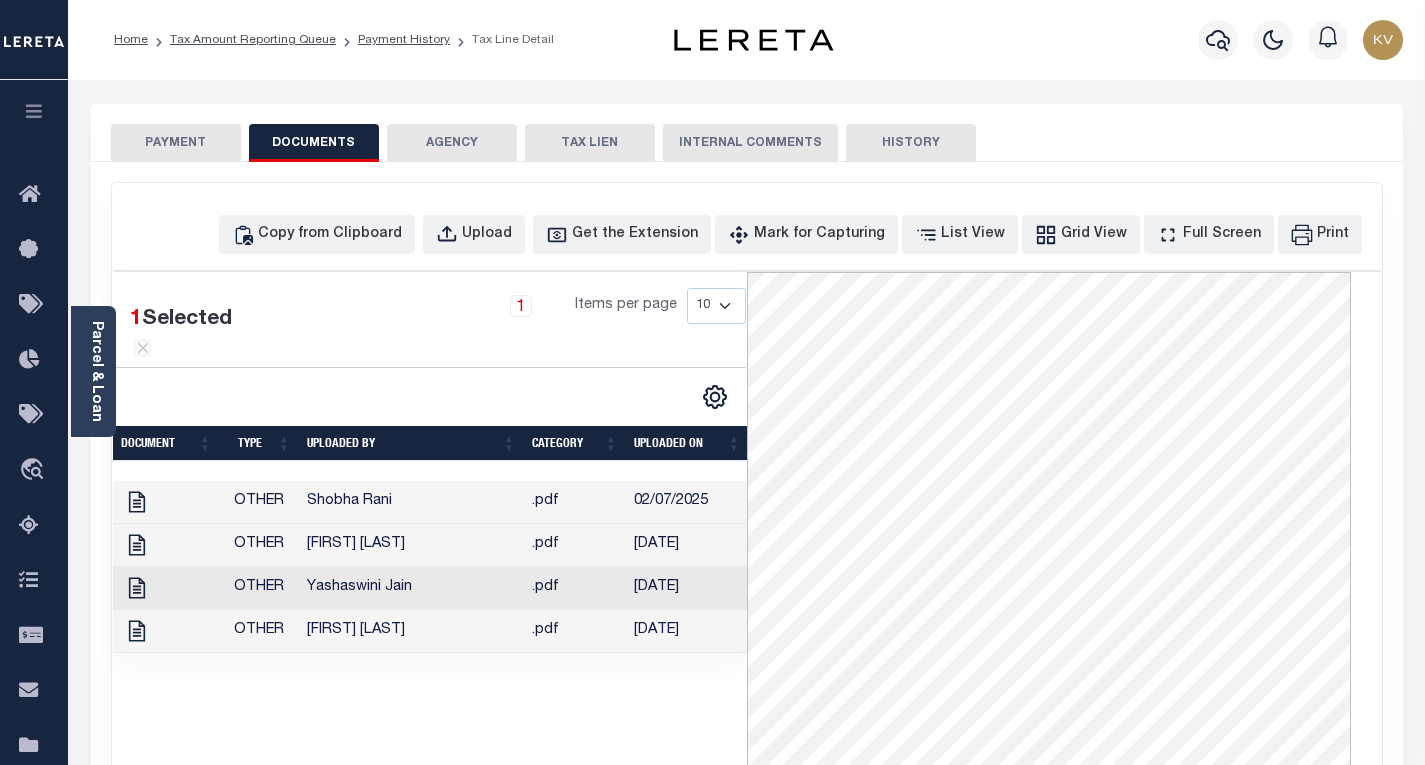 click on ".pdf" at bounding box center (575, 631) 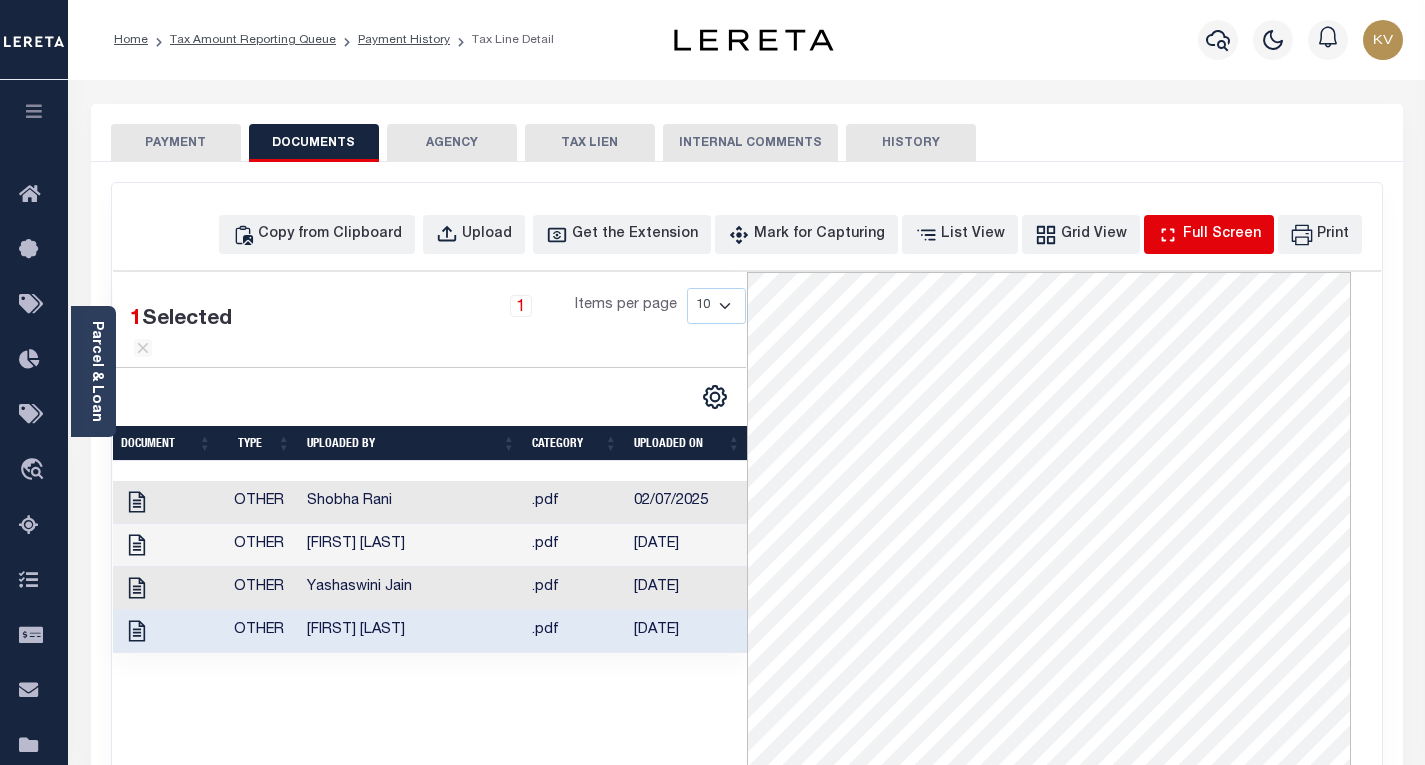 click on "Full Screen" at bounding box center (1222, 235) 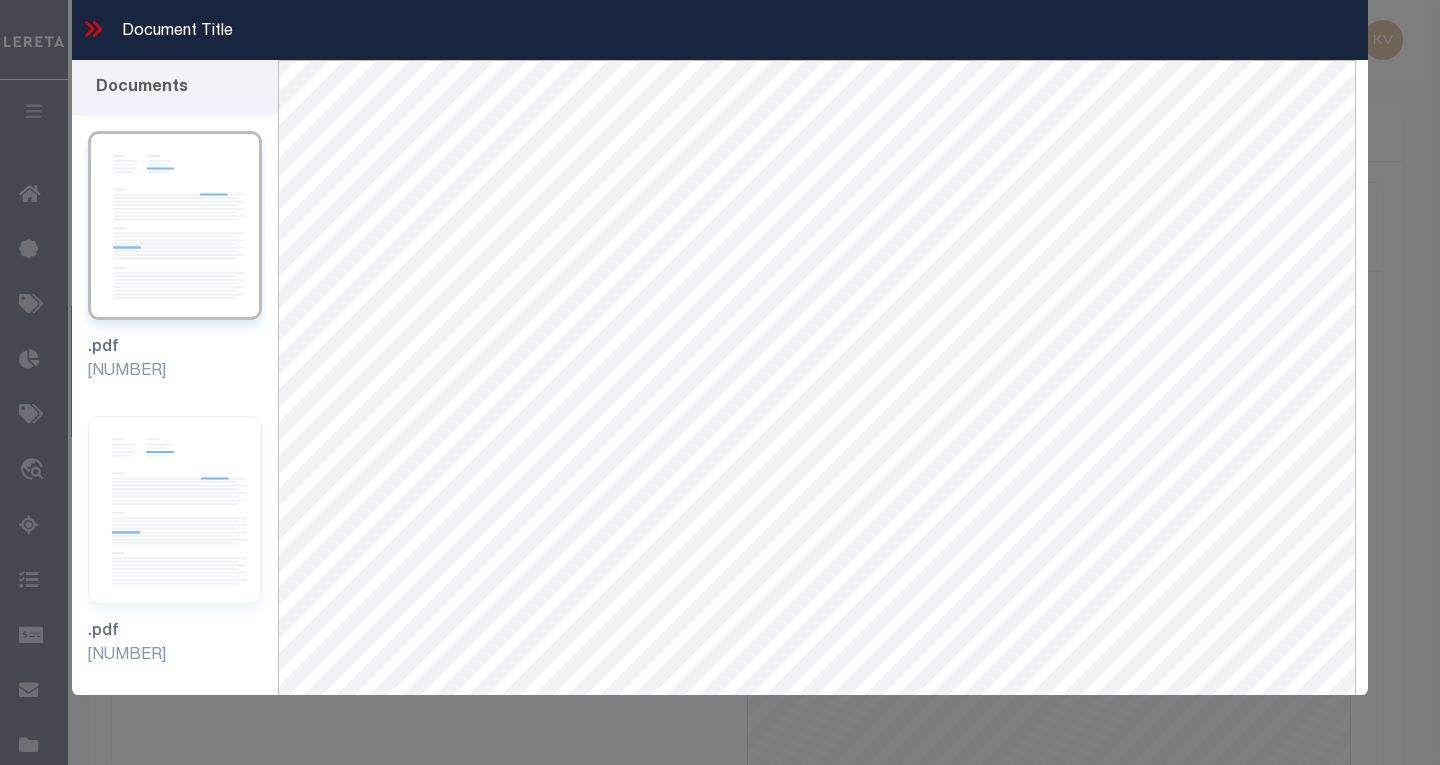 click 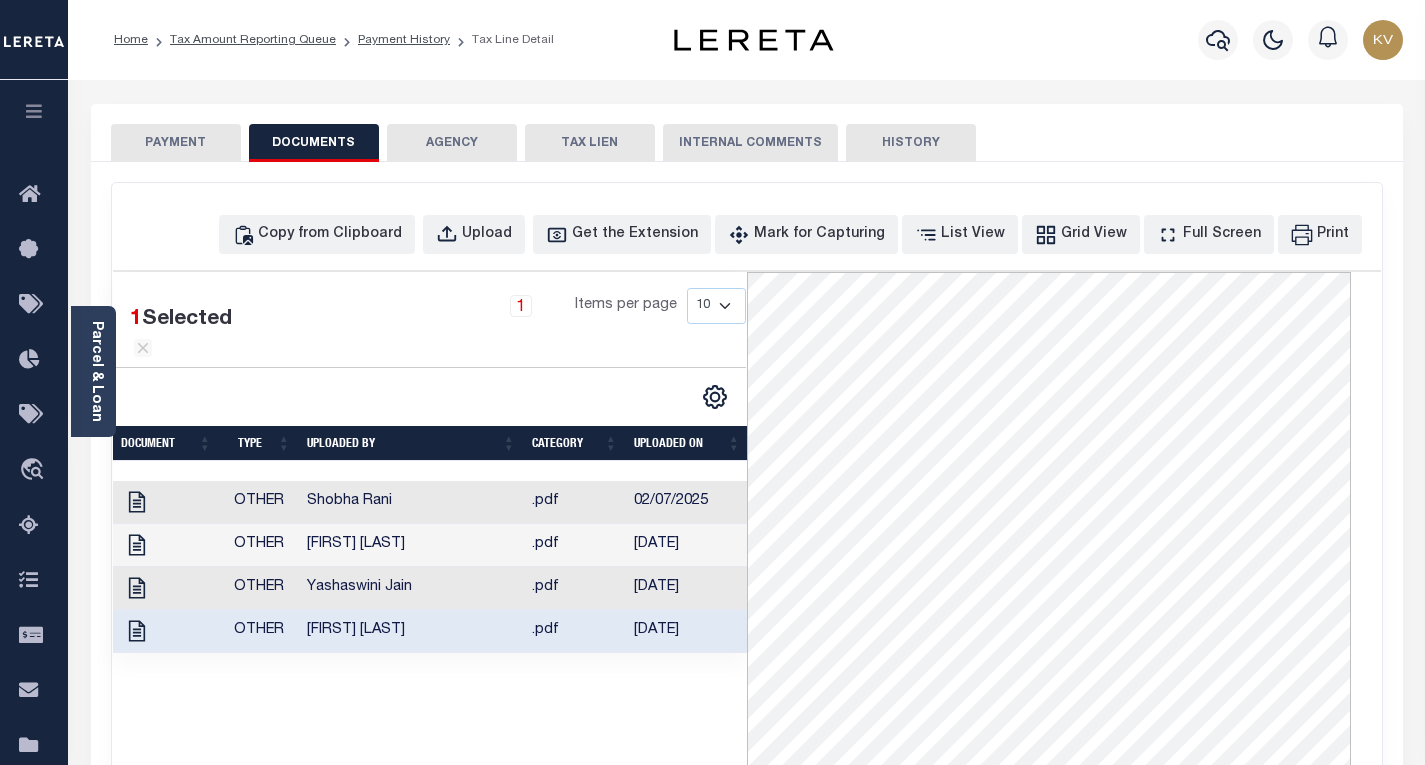 click on "Home Tax Amount Reporting Queue Payment History Tax Line Detail
Profile" at bounding box center (746, 40) 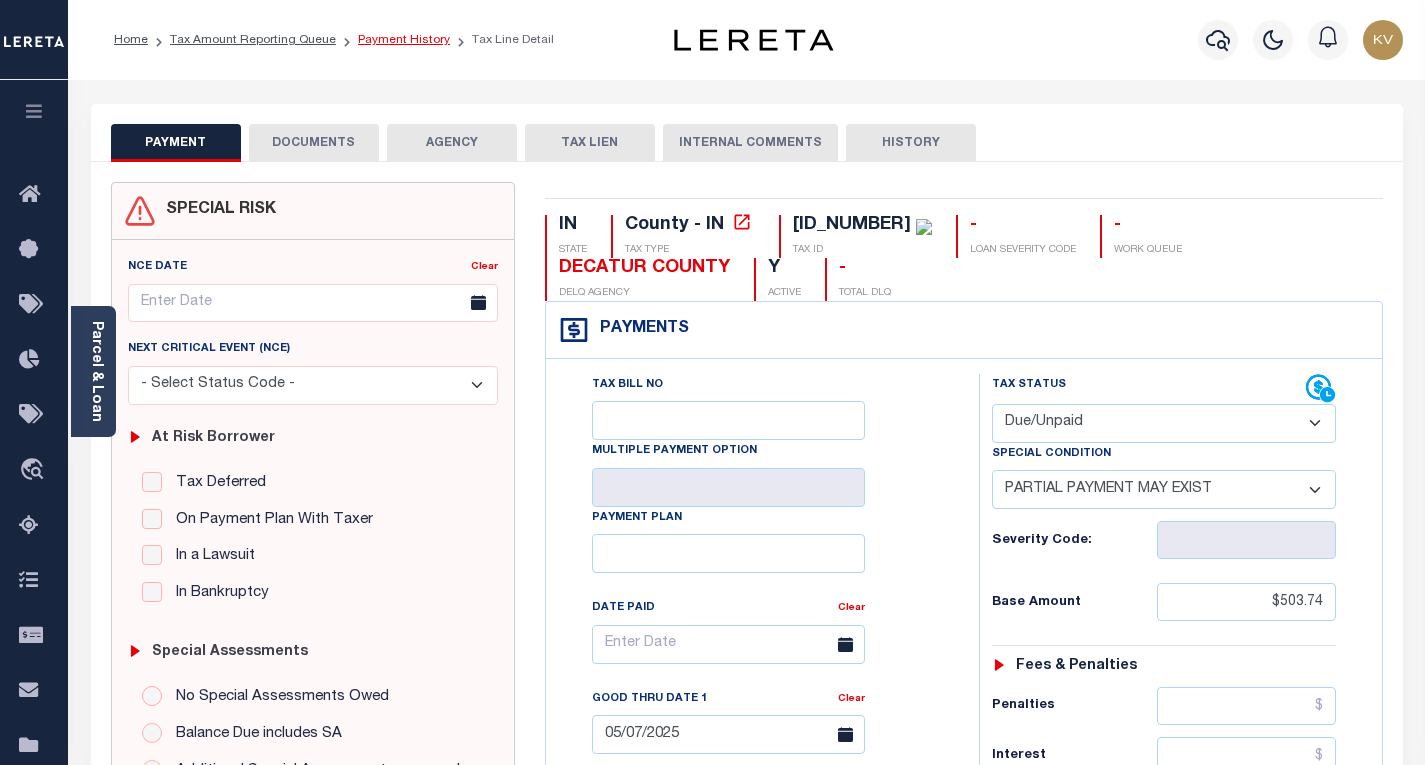 click on "Payment History" at bounding box center (404, 40) 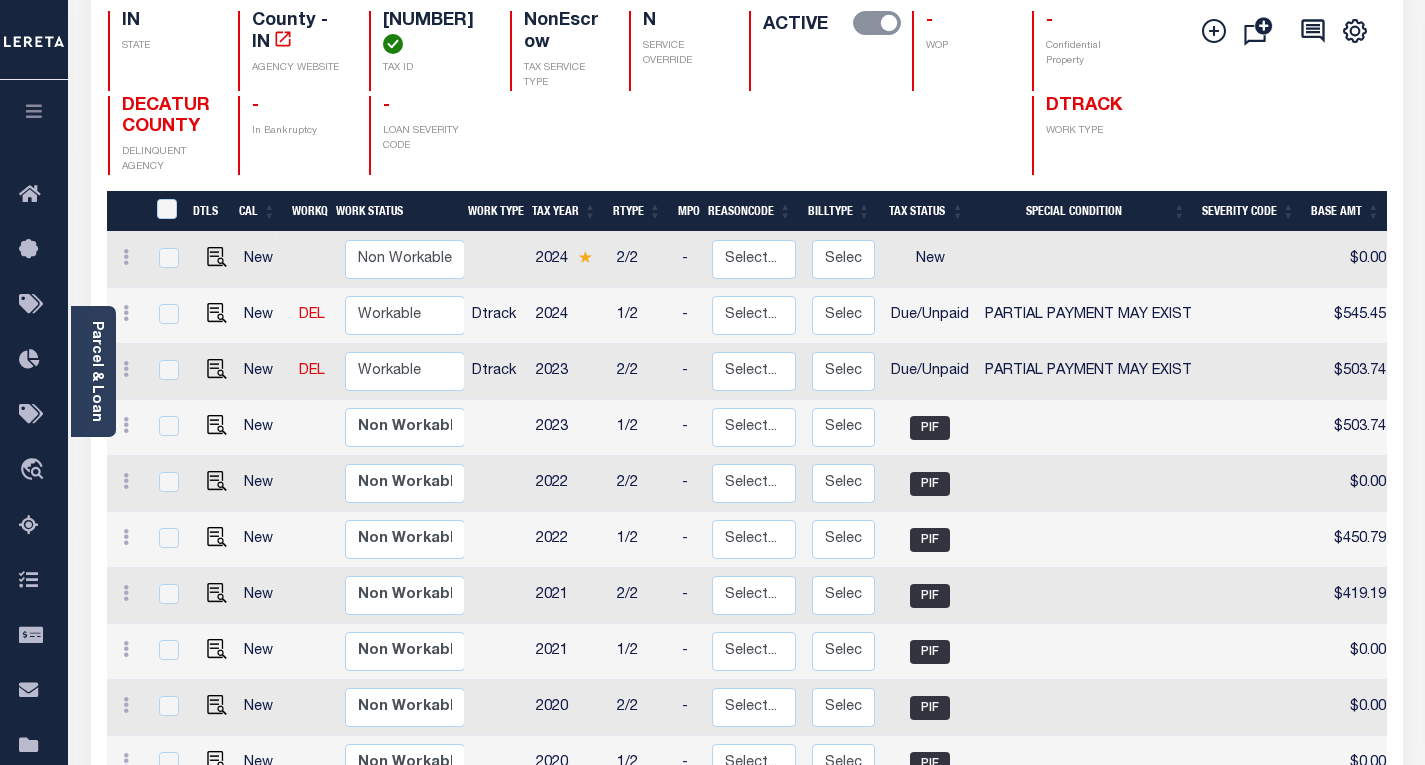 scroll, scrollTop: 300, scrollLeft: 0, axis: vertical 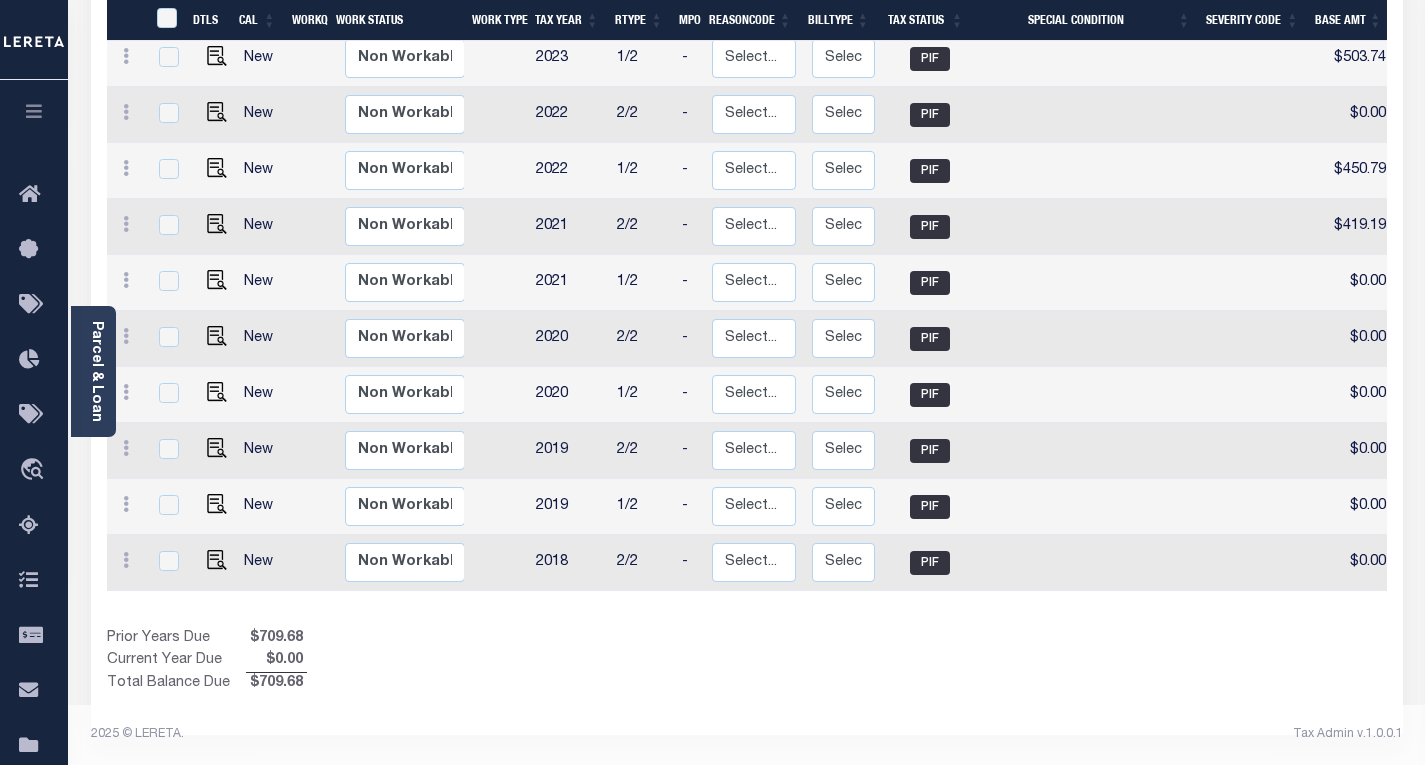 drag, startPoint x: 845, startPoint y: 604, endPoint x: 912, endPoint y: 603, distance: 67.00746 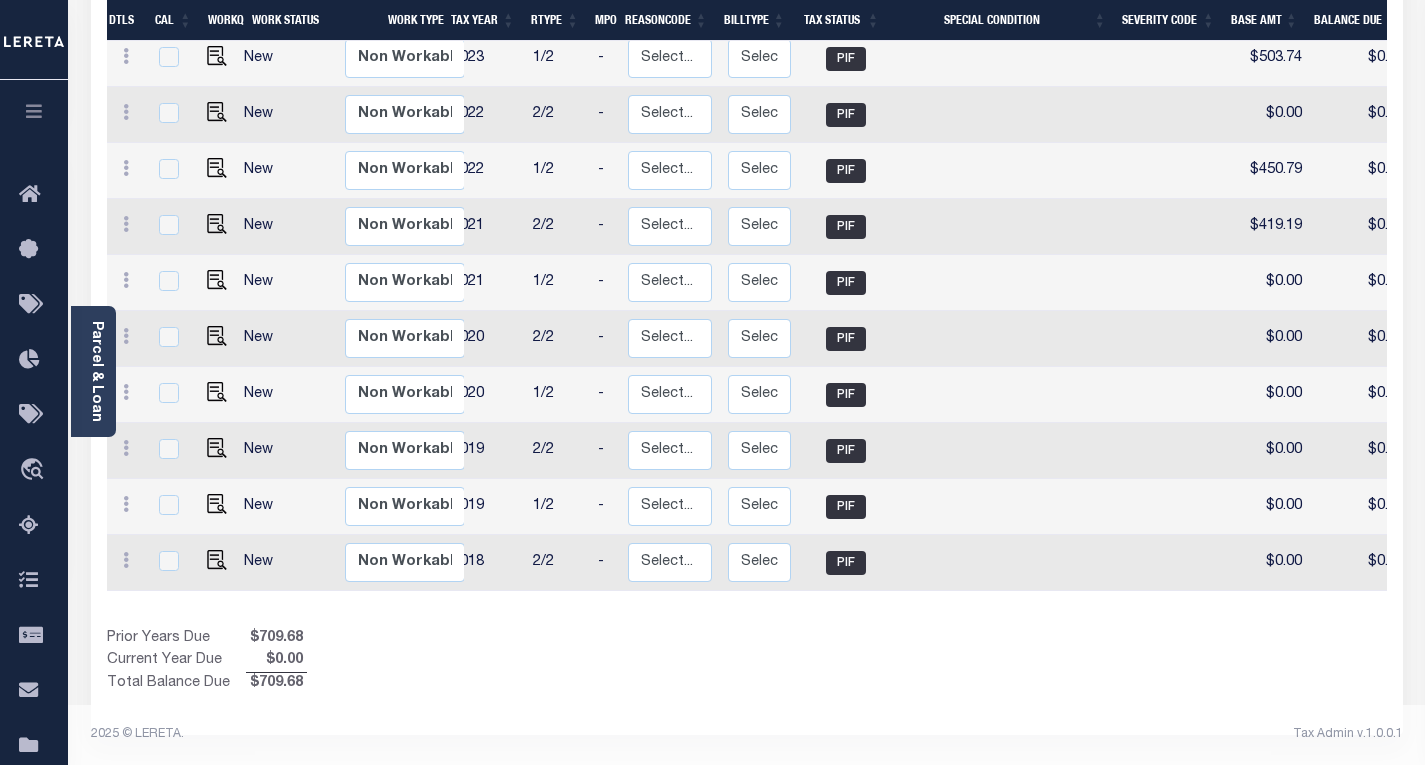 scroll, scrollTop: 0, scrollLeft: 250, axis: horizontal 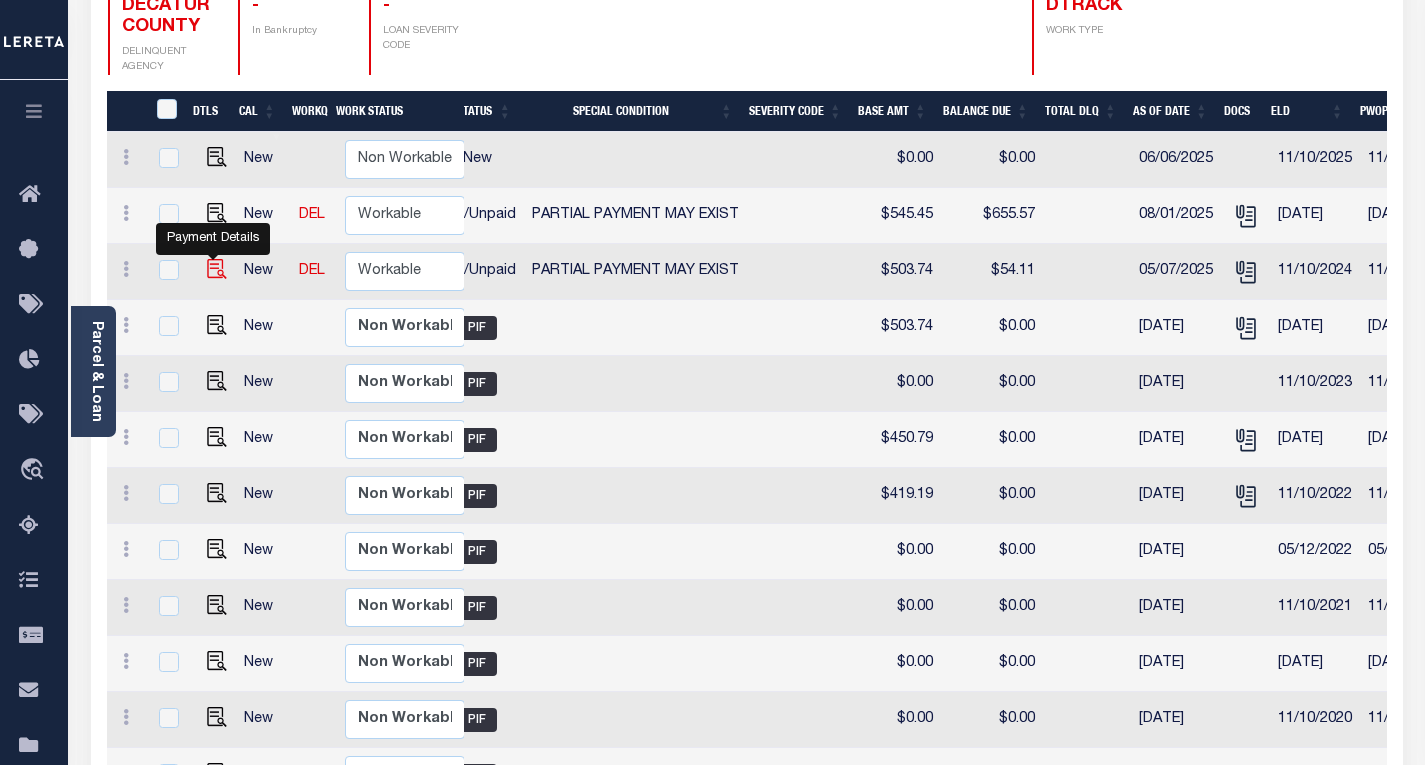 click at bounding box center [217, 269] 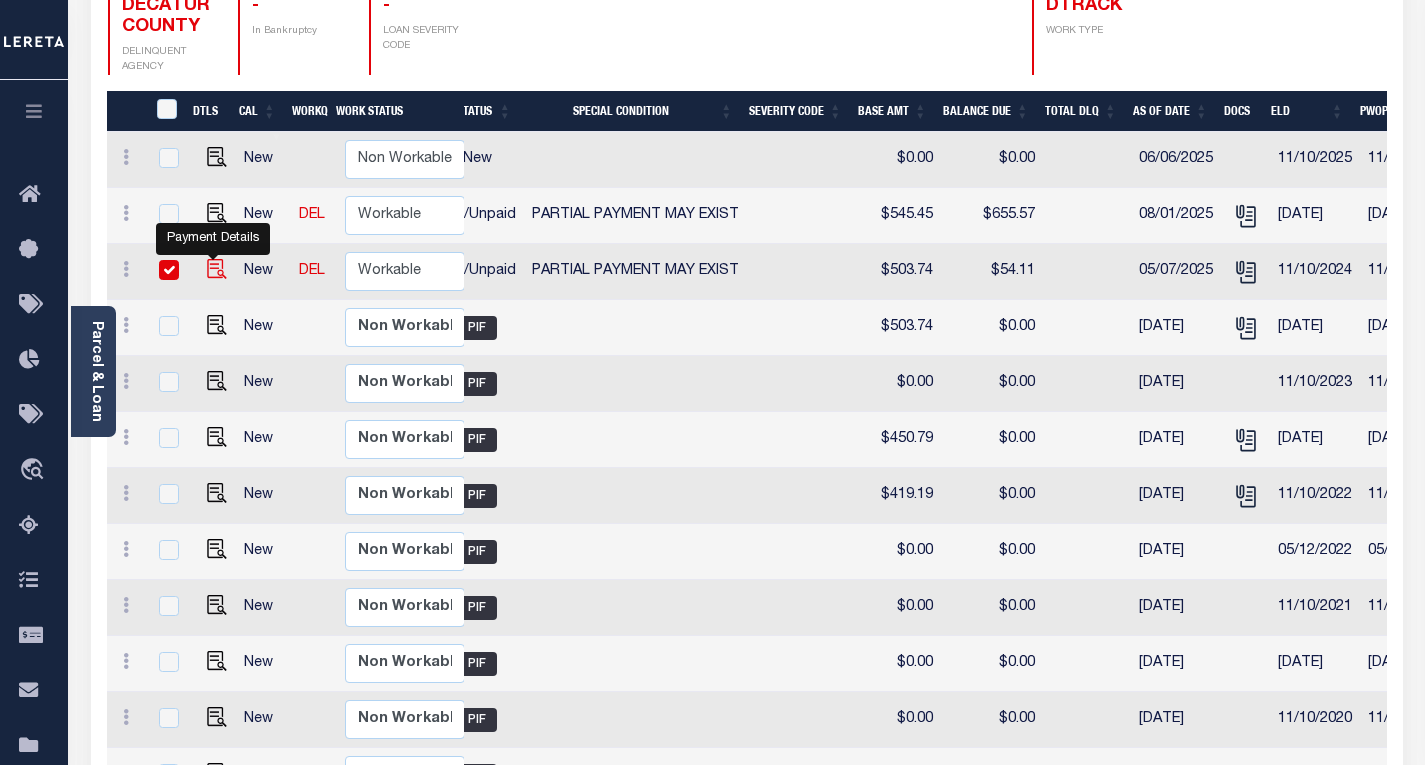 checkbox on "true" 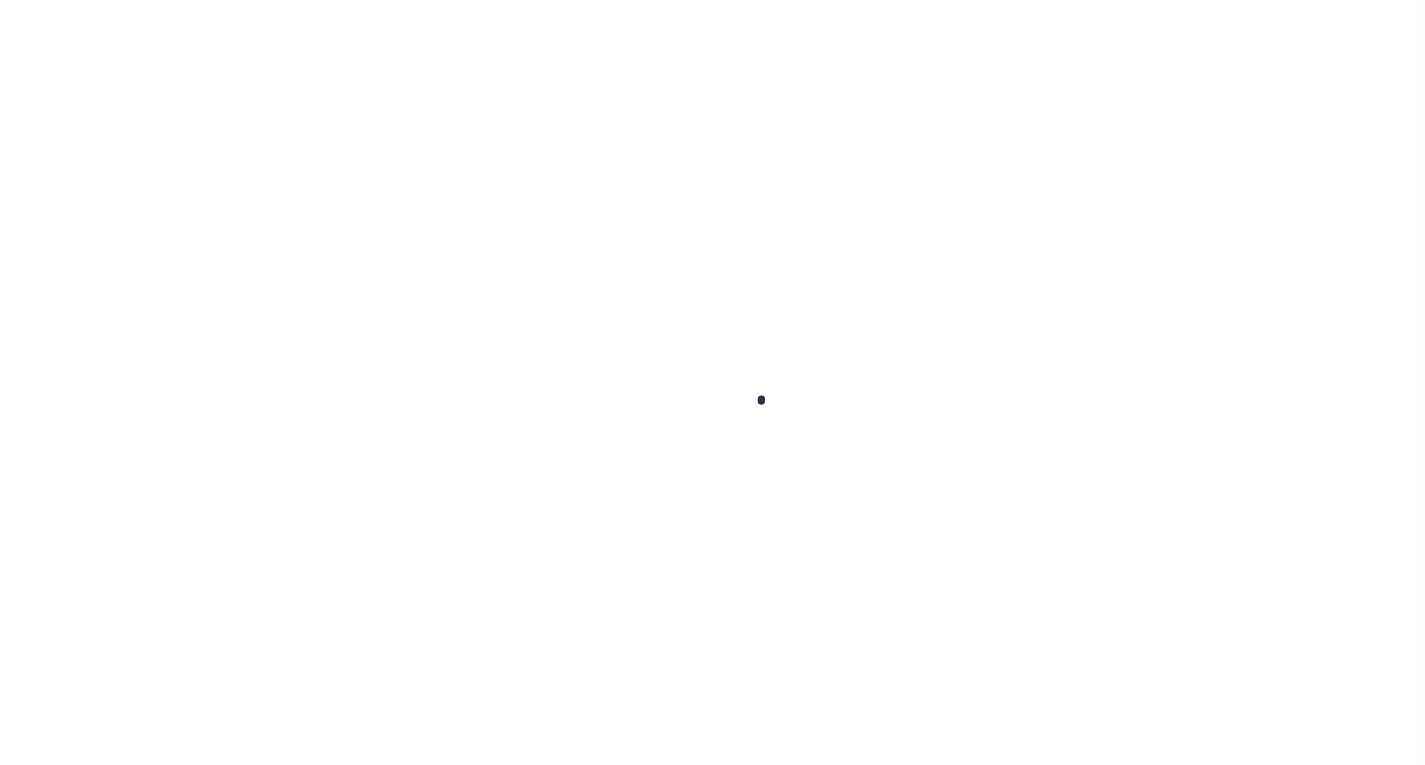 scroll, scrollTop: 0, scrollLeft: 0, axis: both 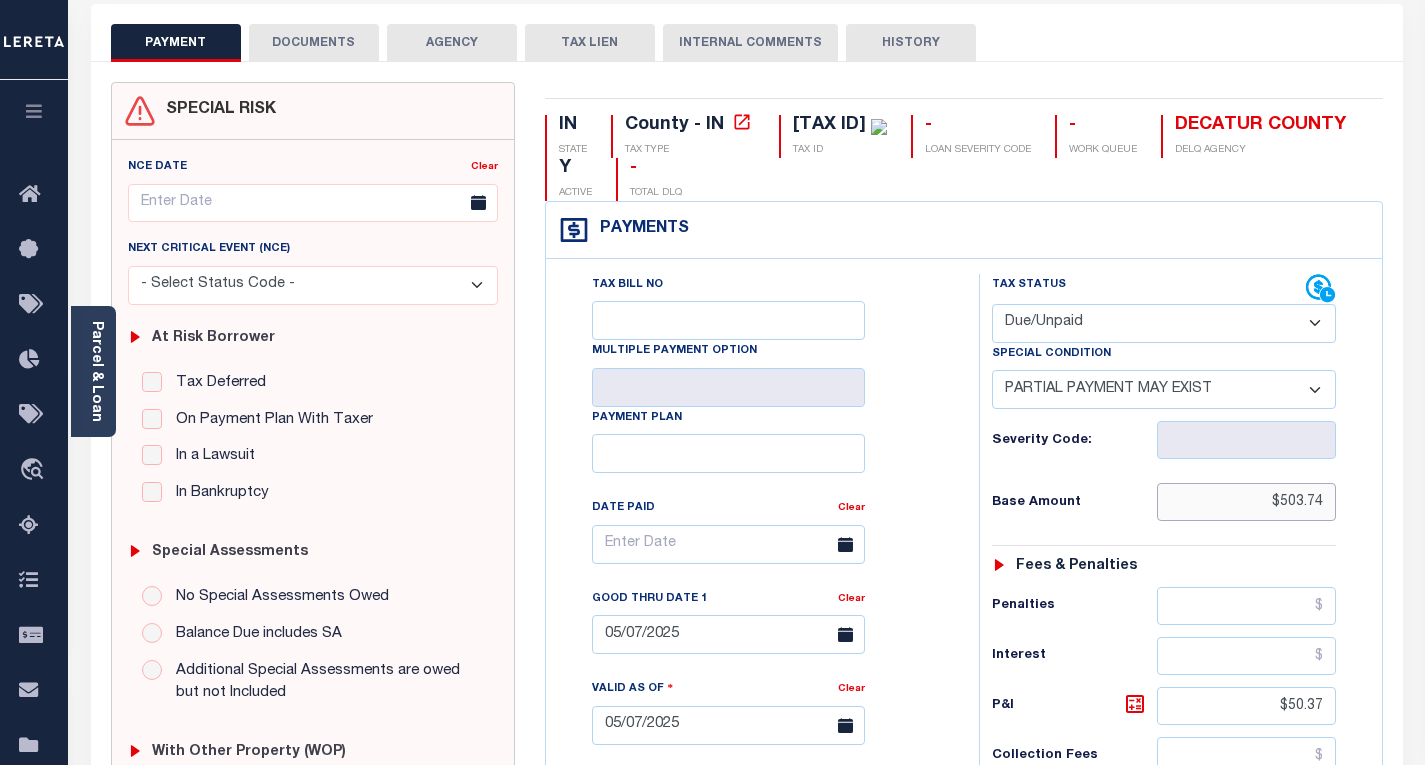 click on "$503.74" at bounding box center [1246, 502] 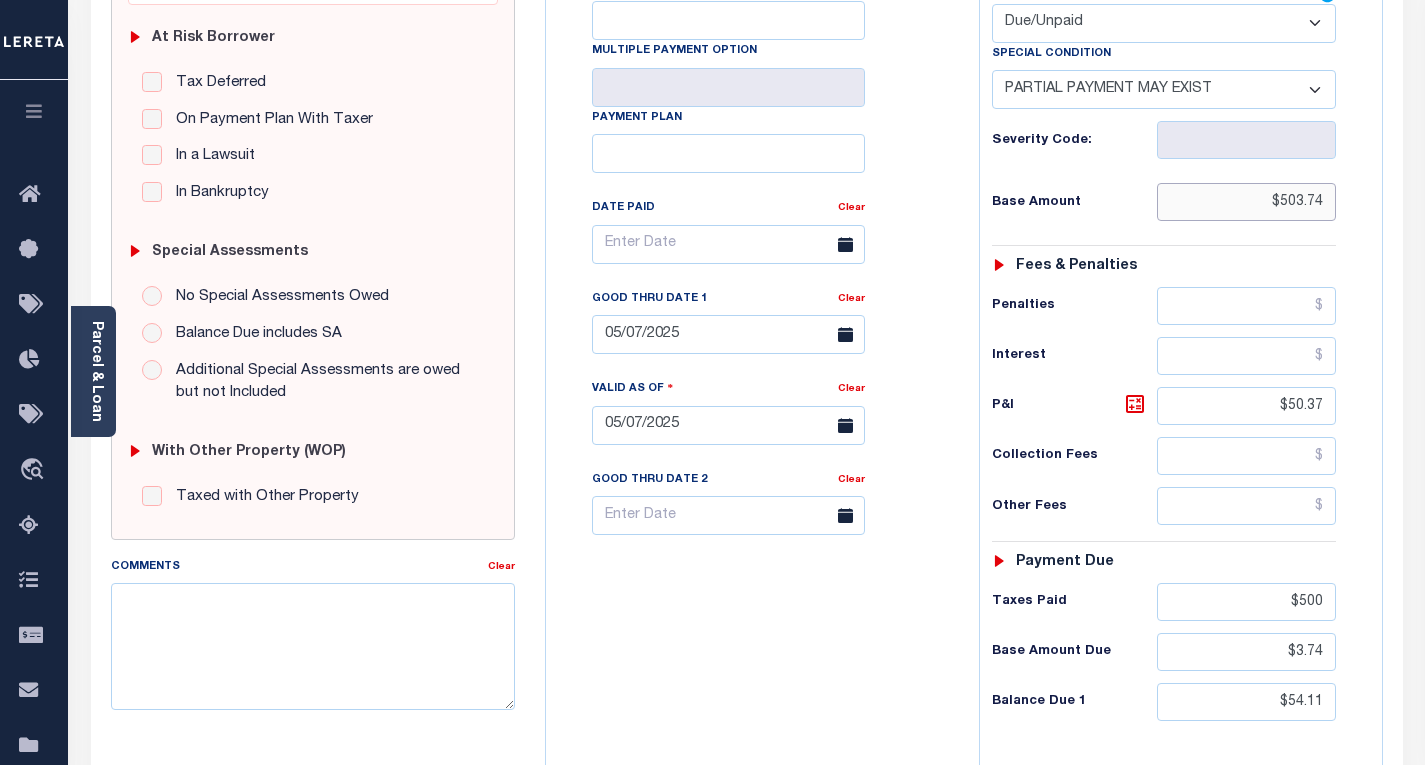 scroll, scrollTop: 500, scrollLeft: 0, axis: vertical 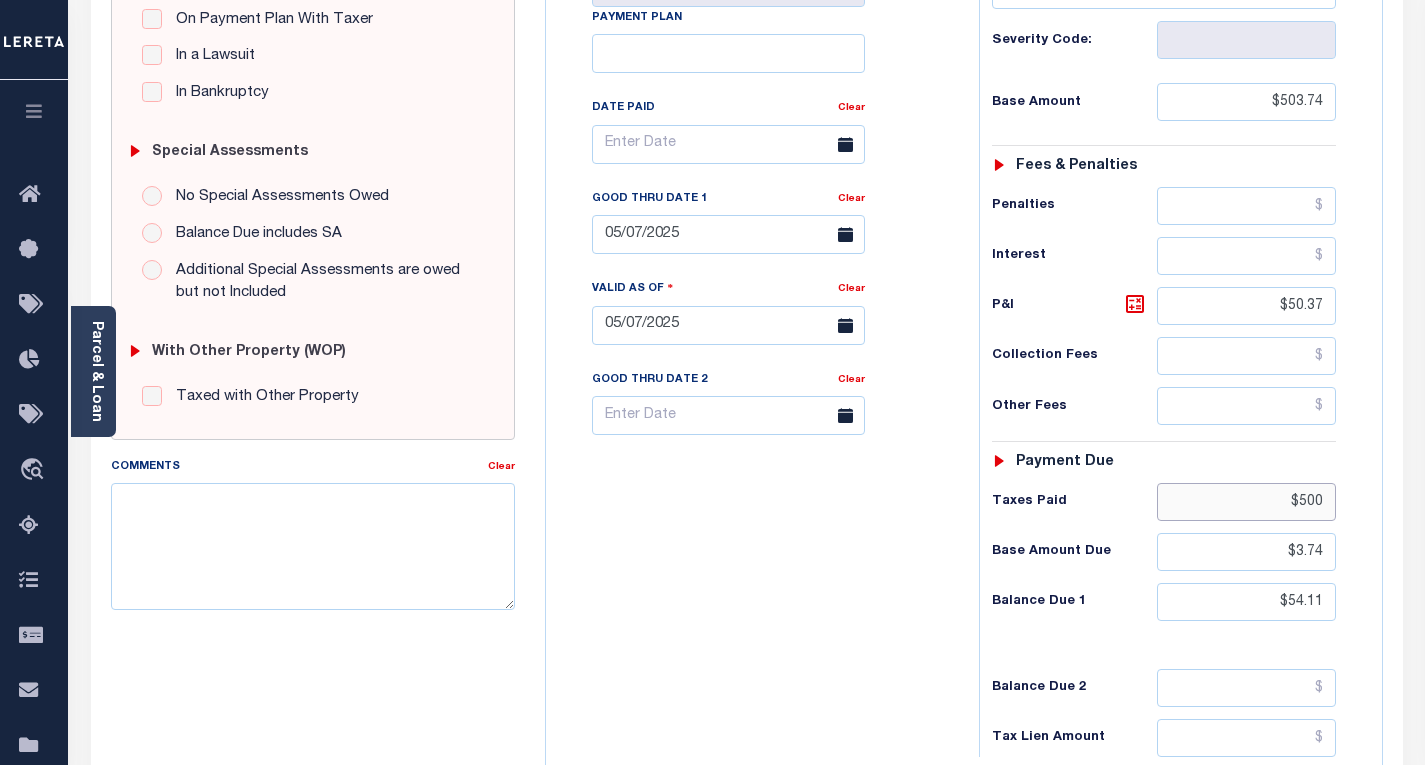 click on "$500" at bounding box center (1246, 502) 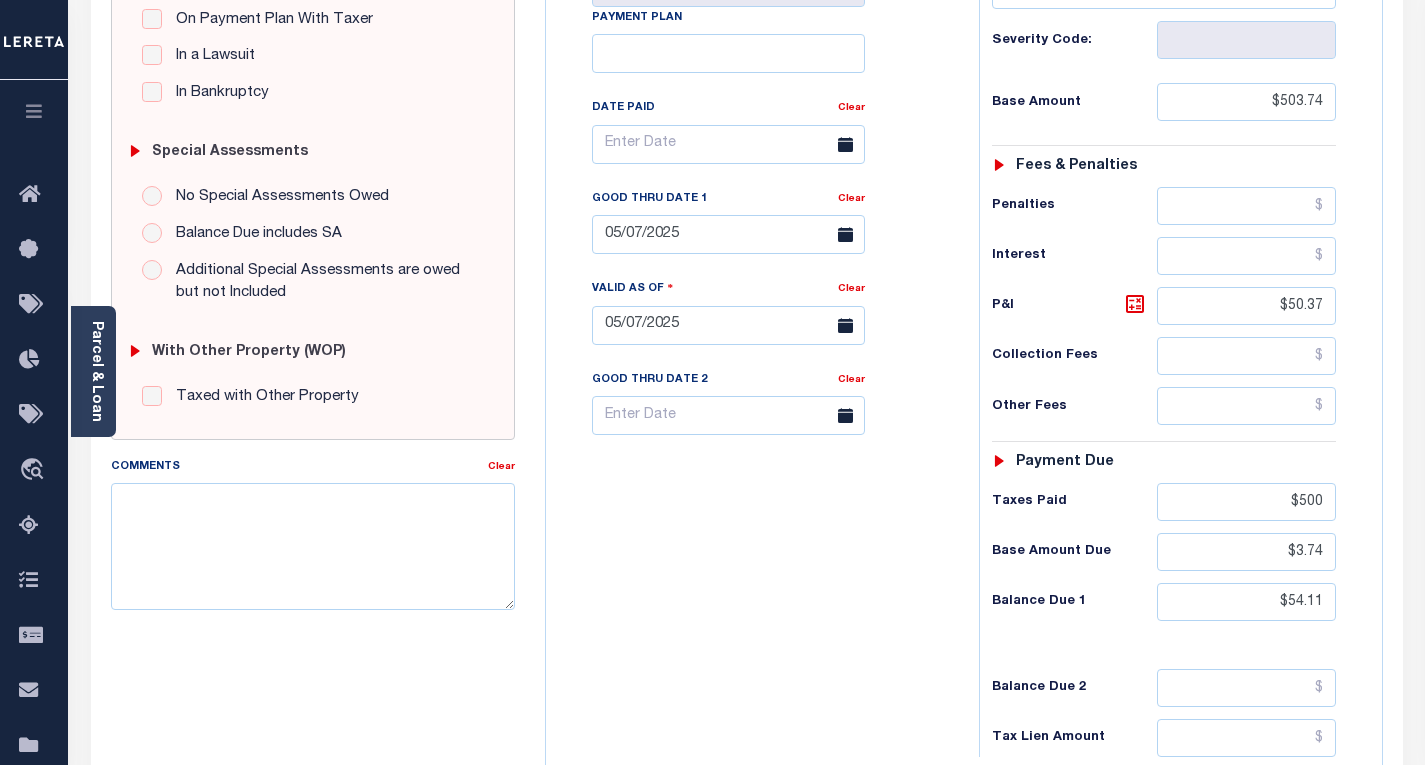 type on "$500.00" 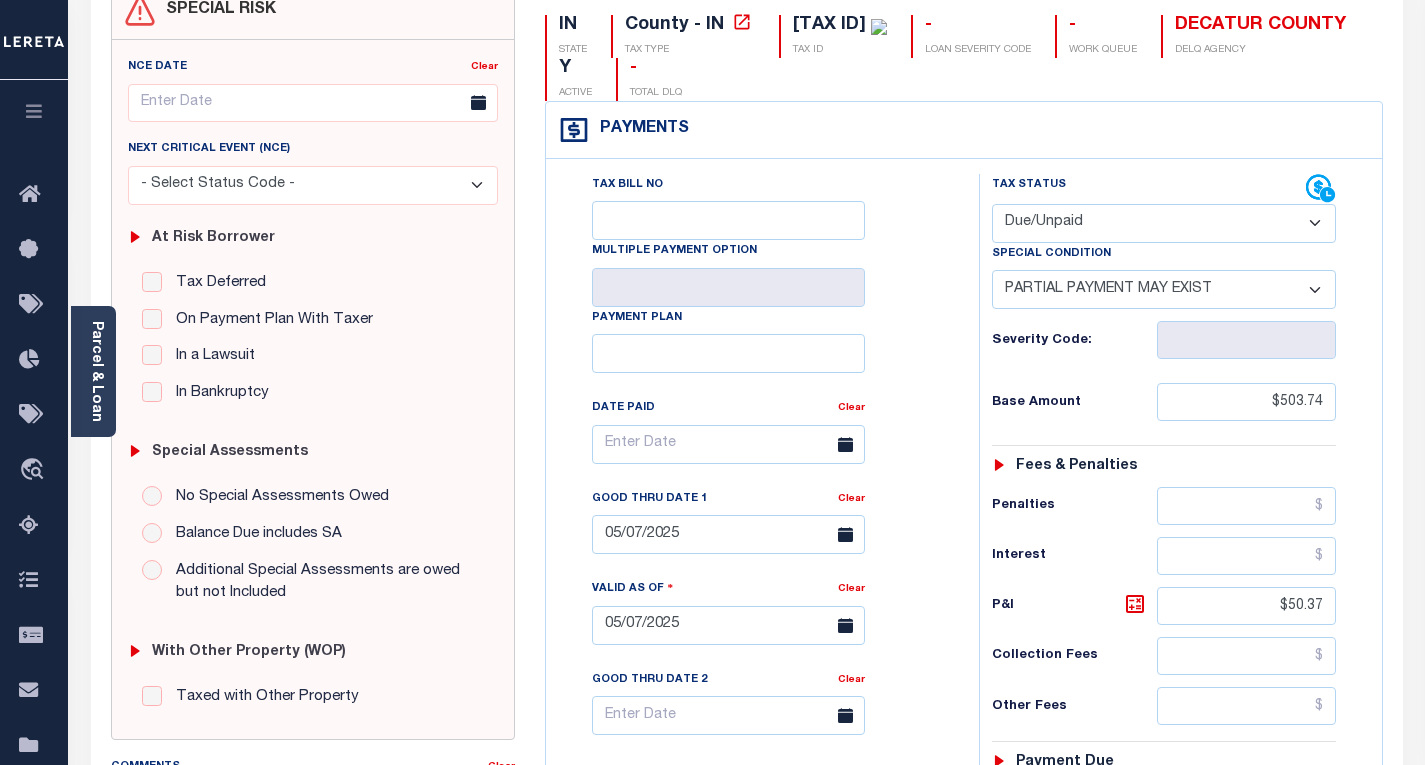 scroll, scrollTop: 0, scrollLeft: 0, axis: both 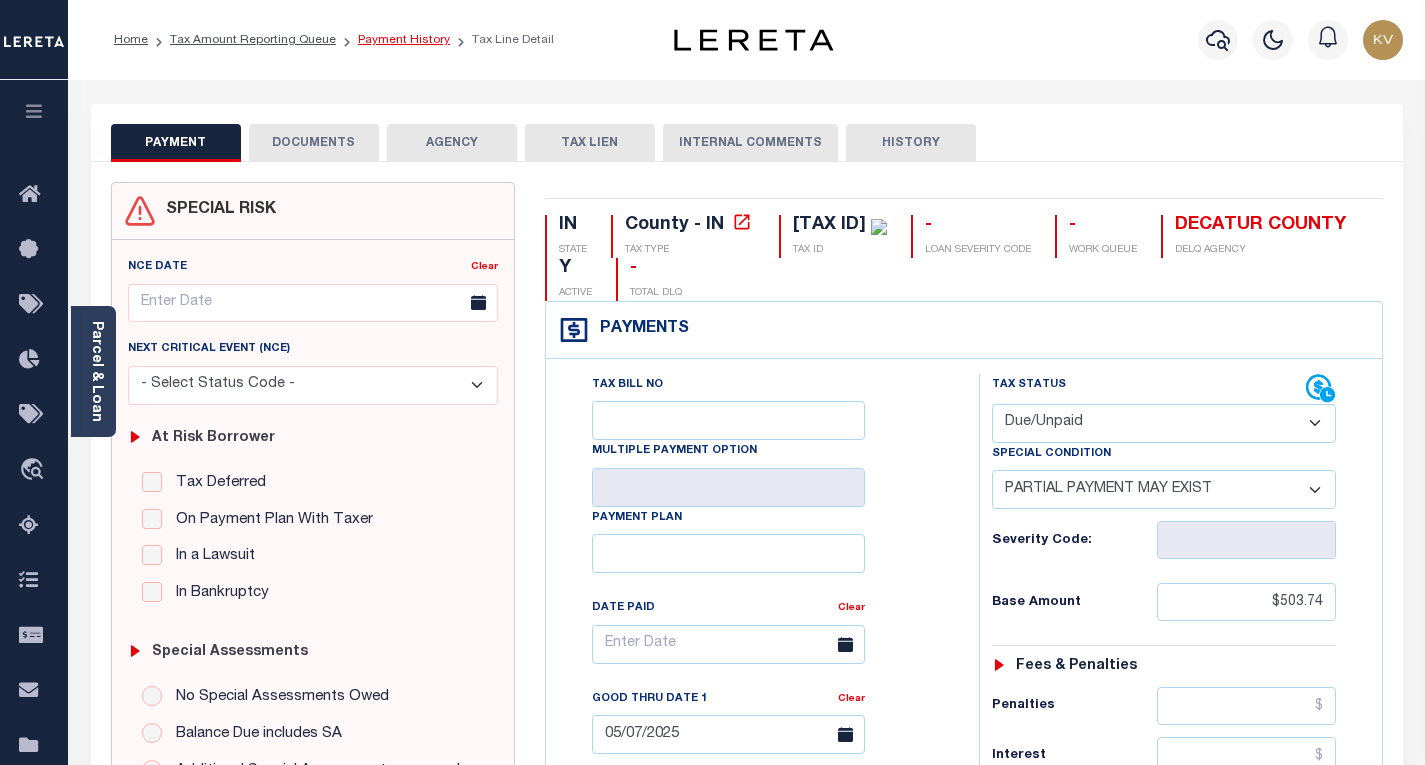 click on "Payment History" at bounding box center (404, 40) 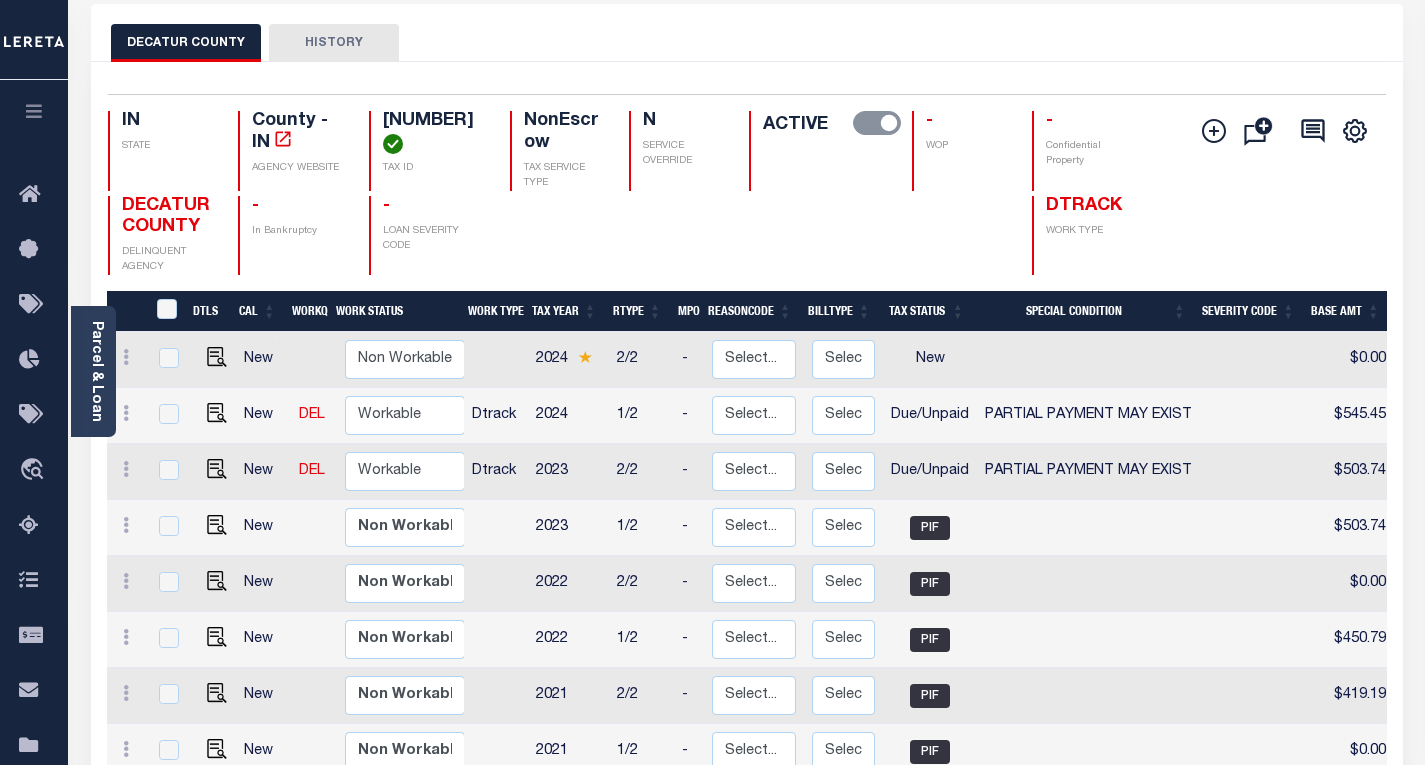 scroll, scrollTop: 200, scrollLeft: 0, axis: vertical 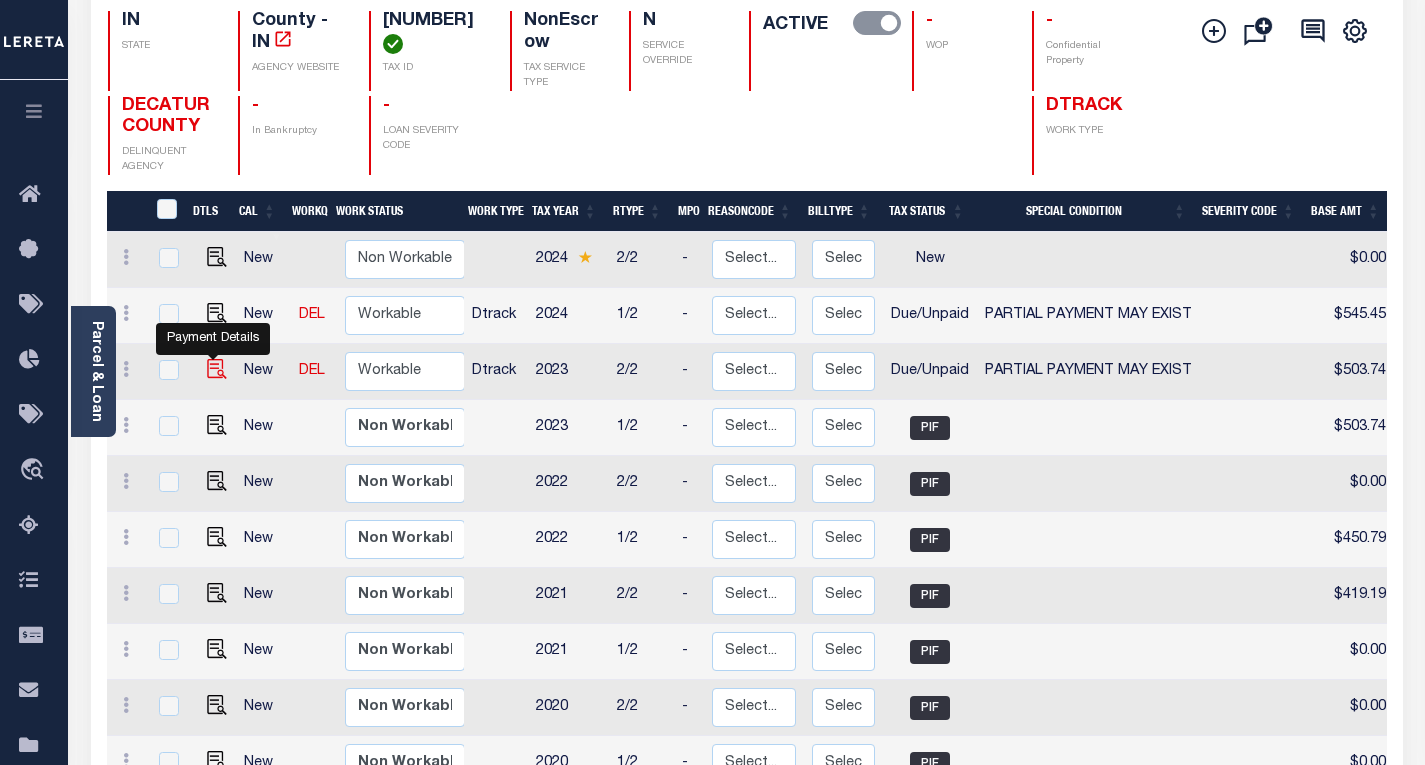 click at bounding box center [217, 369] 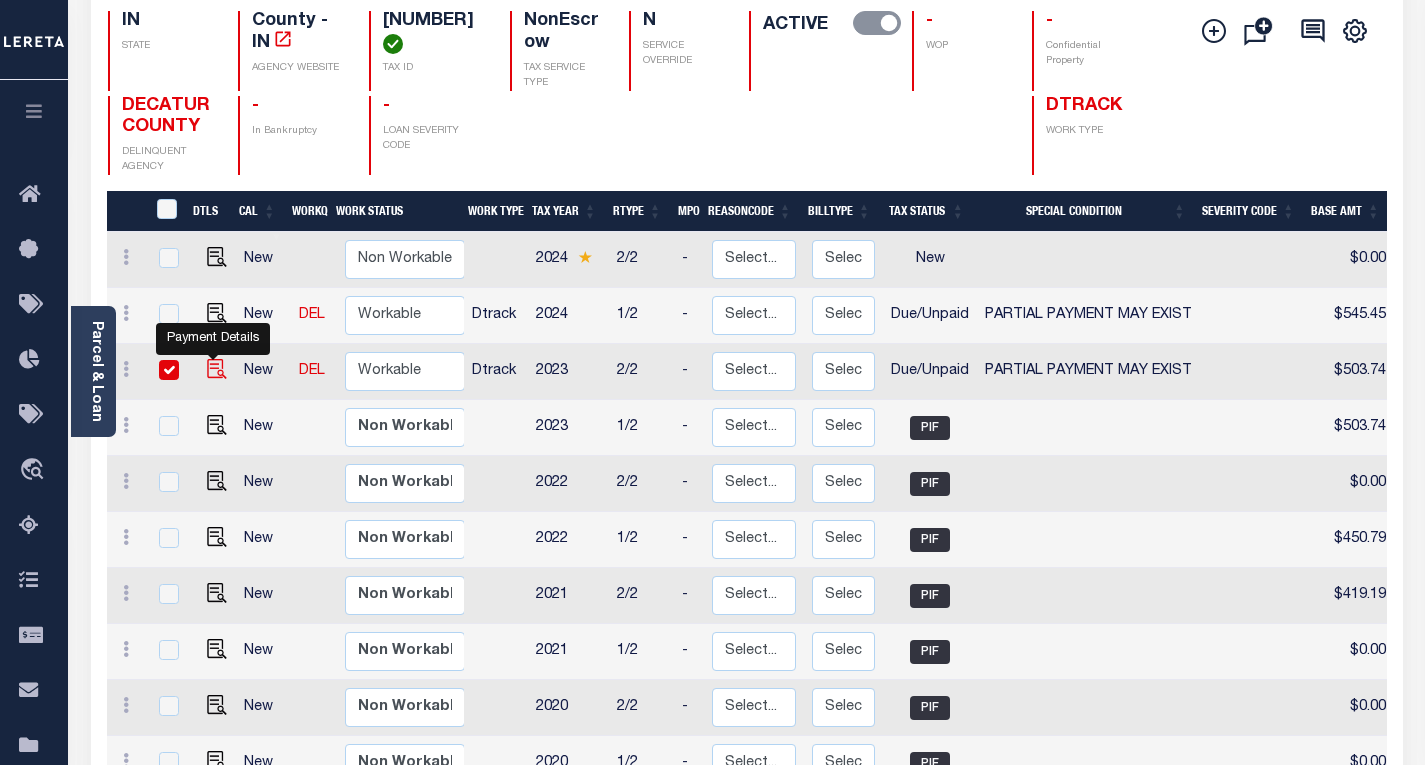 checkbox on "true" 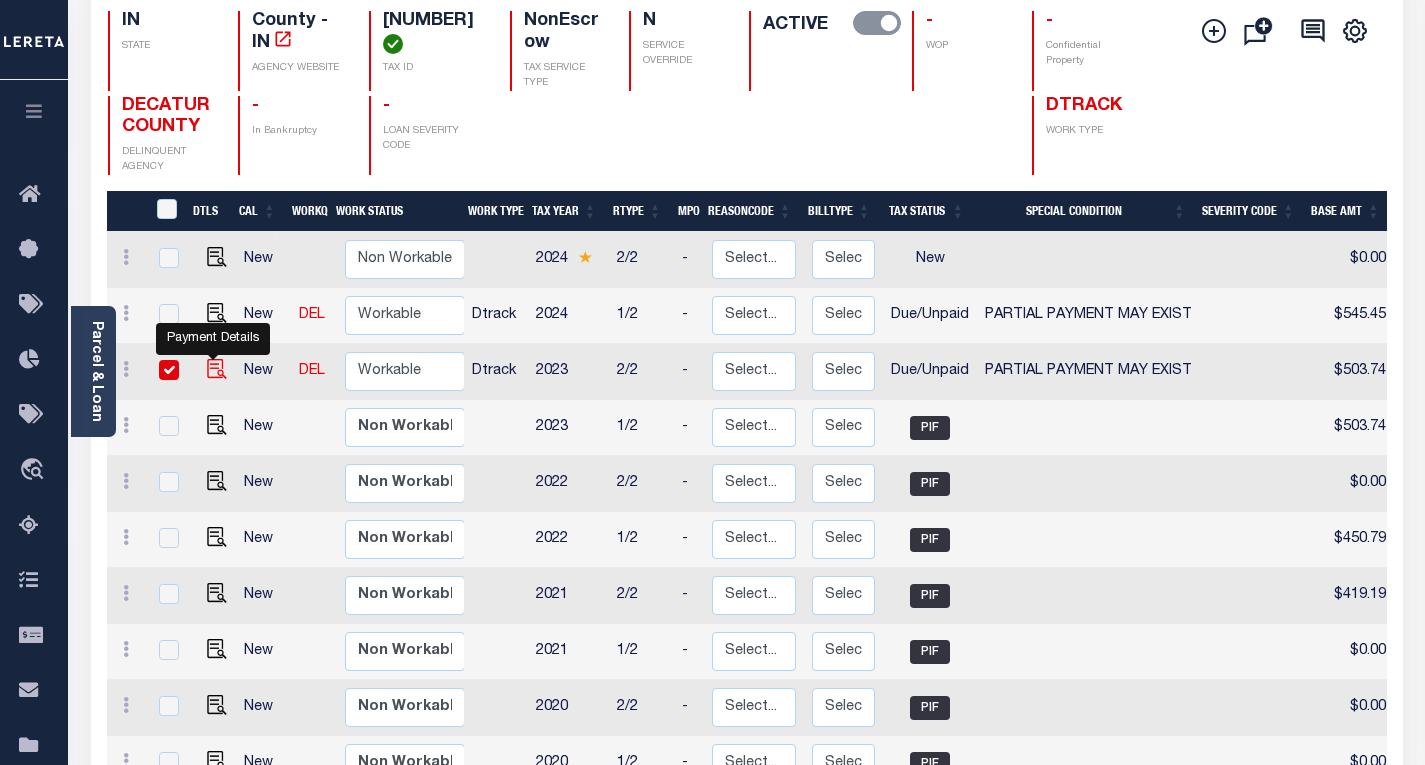 checkbox on "true" 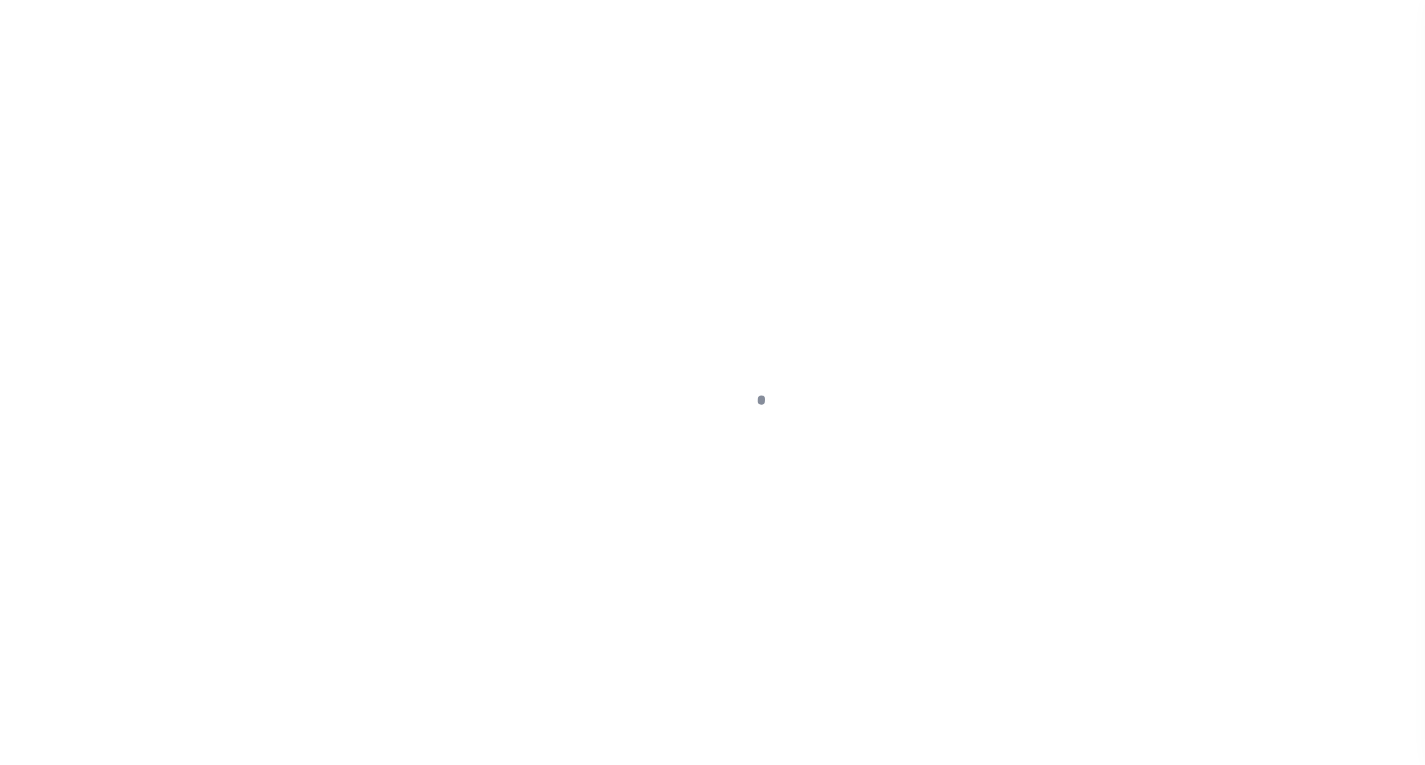 select on "DUE" 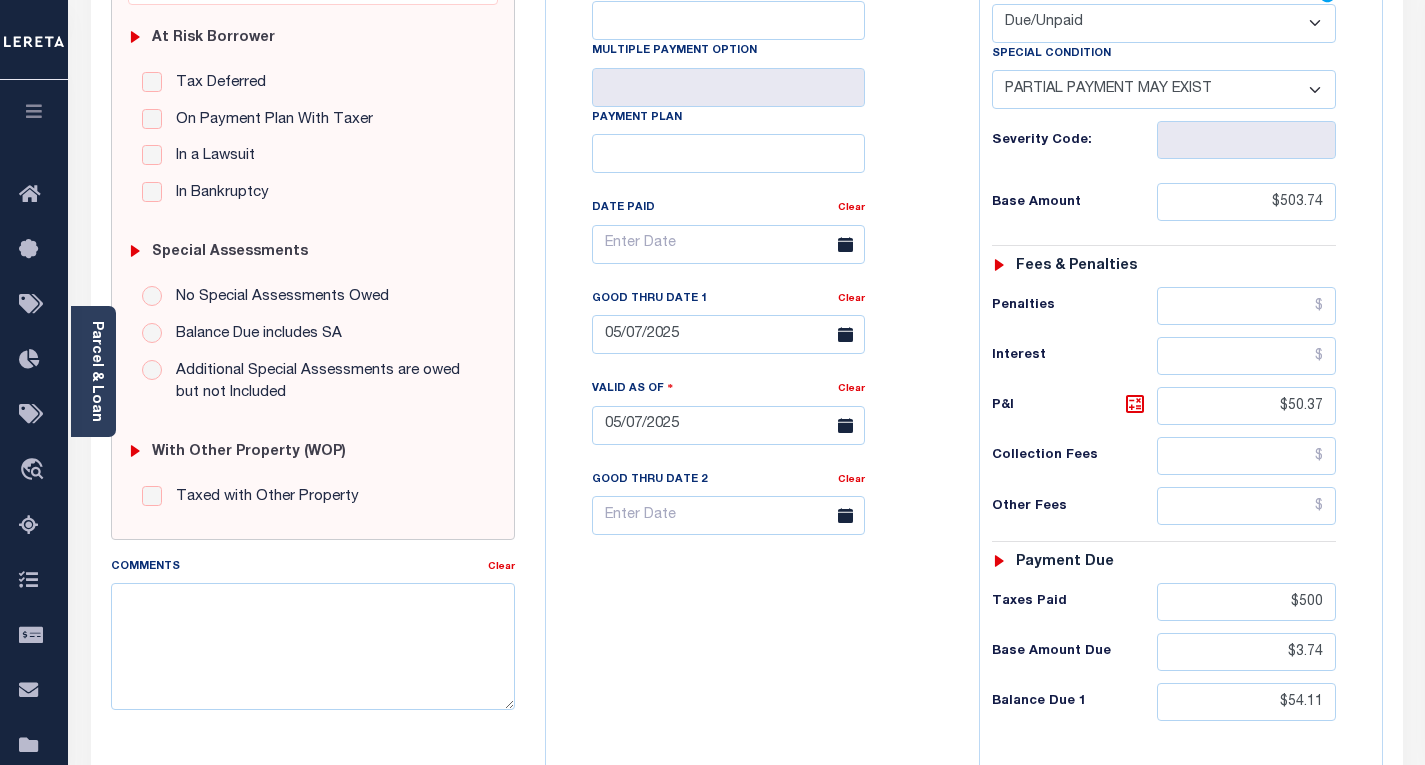scroll, scrollTop: 0, scrollLeft: 0, axis: both 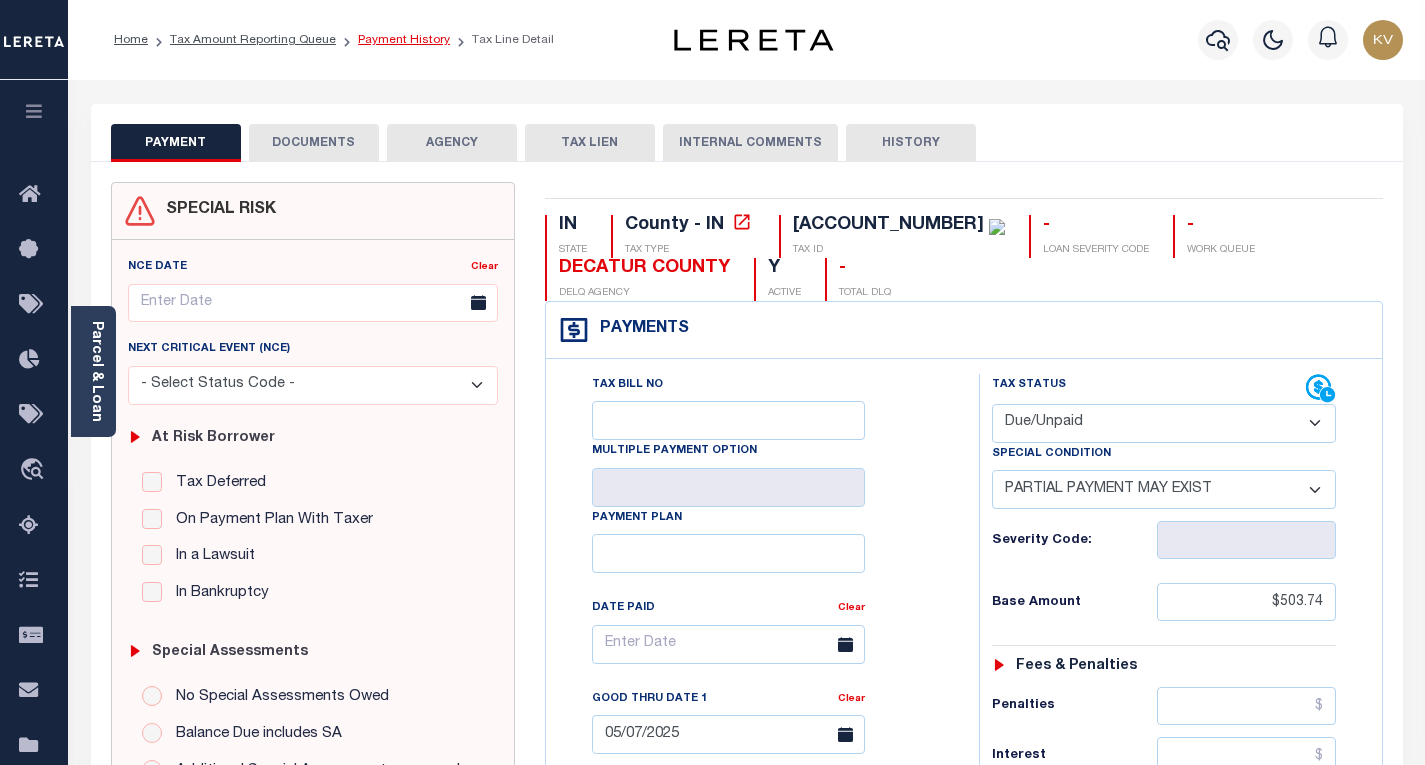click on "Payment History" at bounding box center [404, 40] 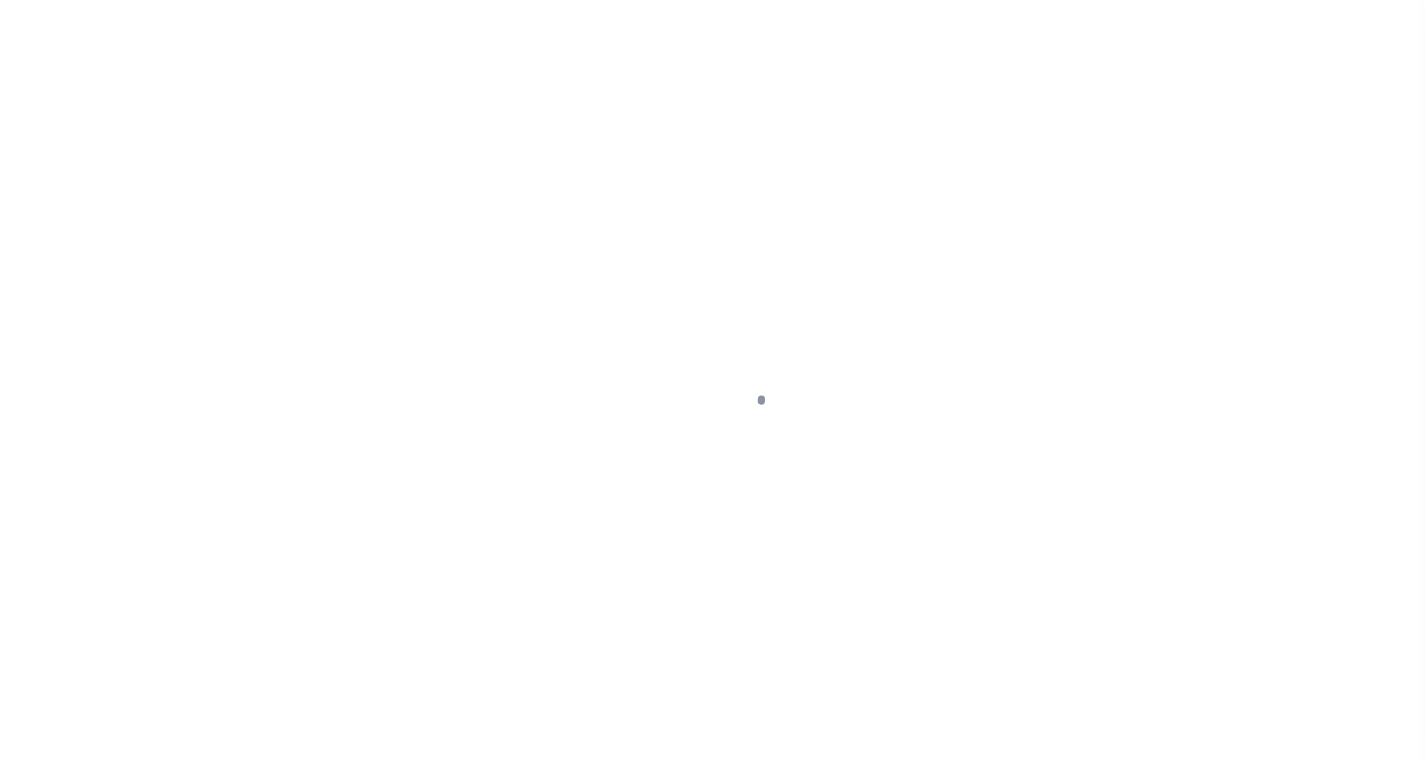 scroll, scrollTop: 0, scrollLeft: 0, axis: both 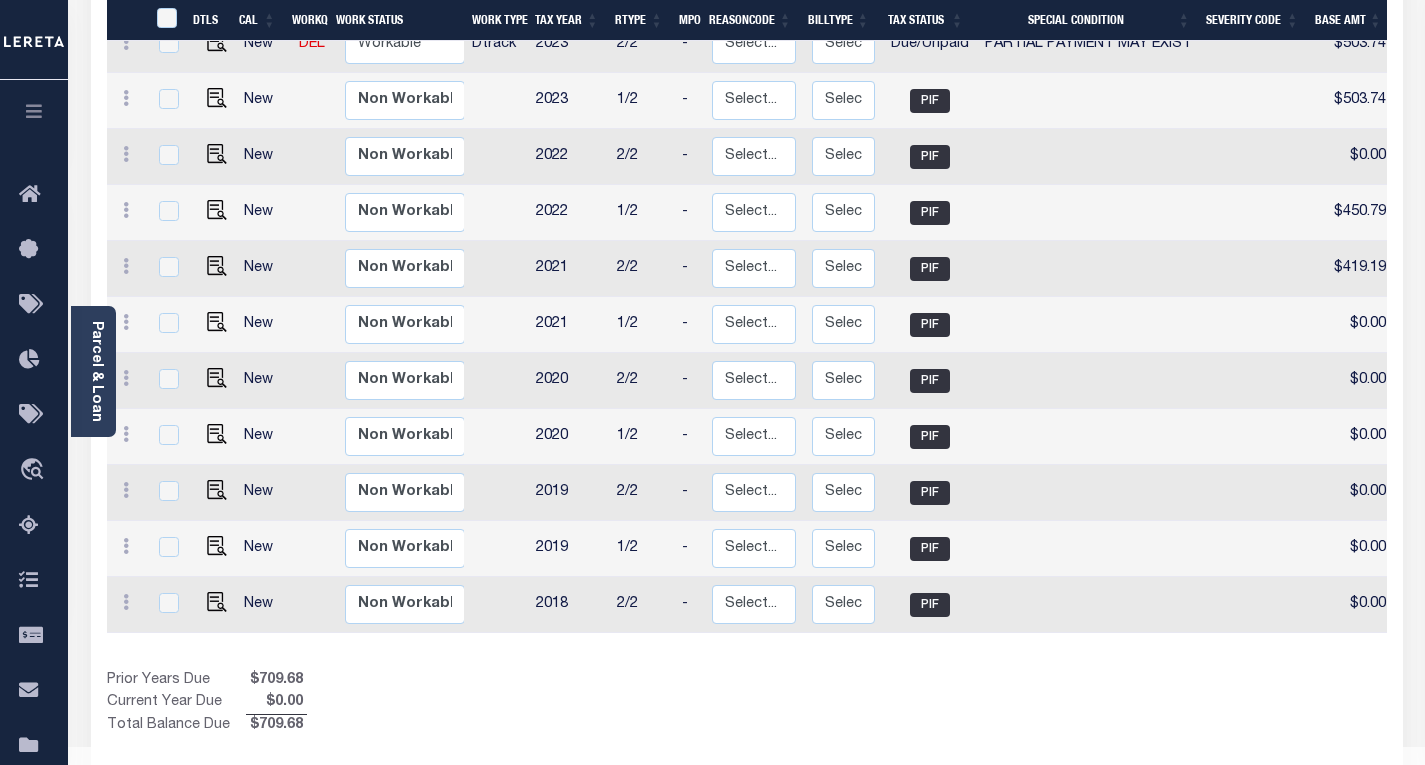 drag, startPoint x: 857, startPoint y: 685, endPoint x: 1120, endPoint y: 704, distance: 263.68542 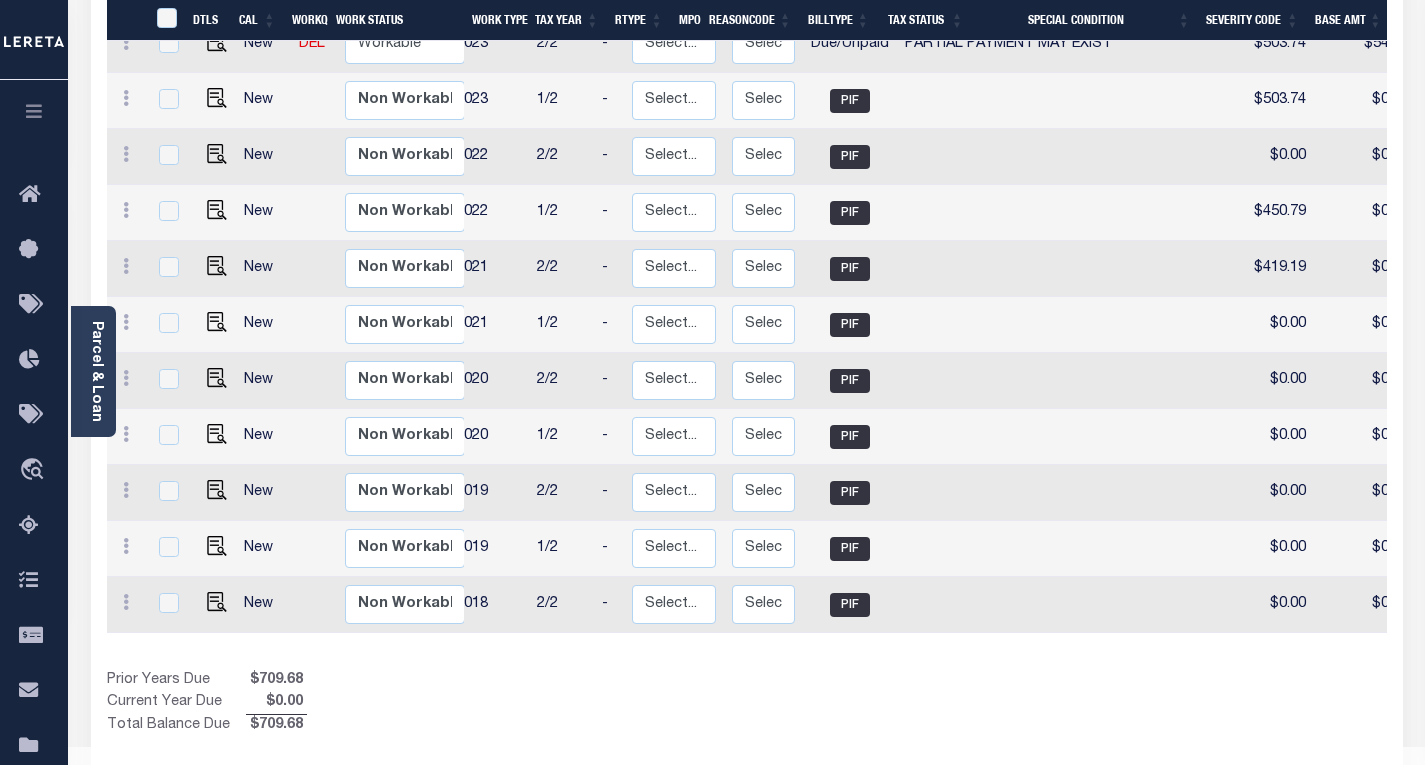 scroll, scrollTop: 0, scrollLeft: 80, axis: horizontal 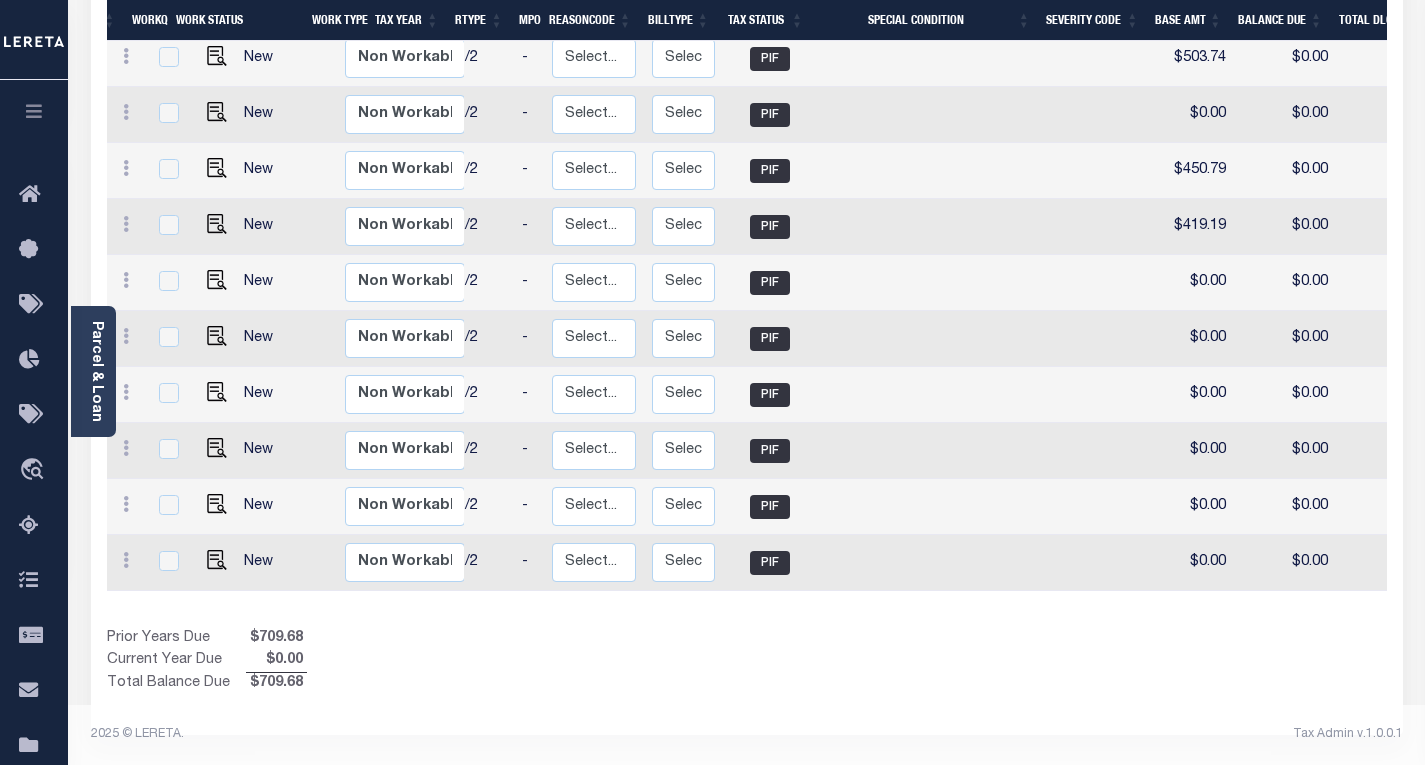 drag, startPoint x: 981, startPoint y: 604, endPoint x: 1171, endPoint y: 604, distance: 190 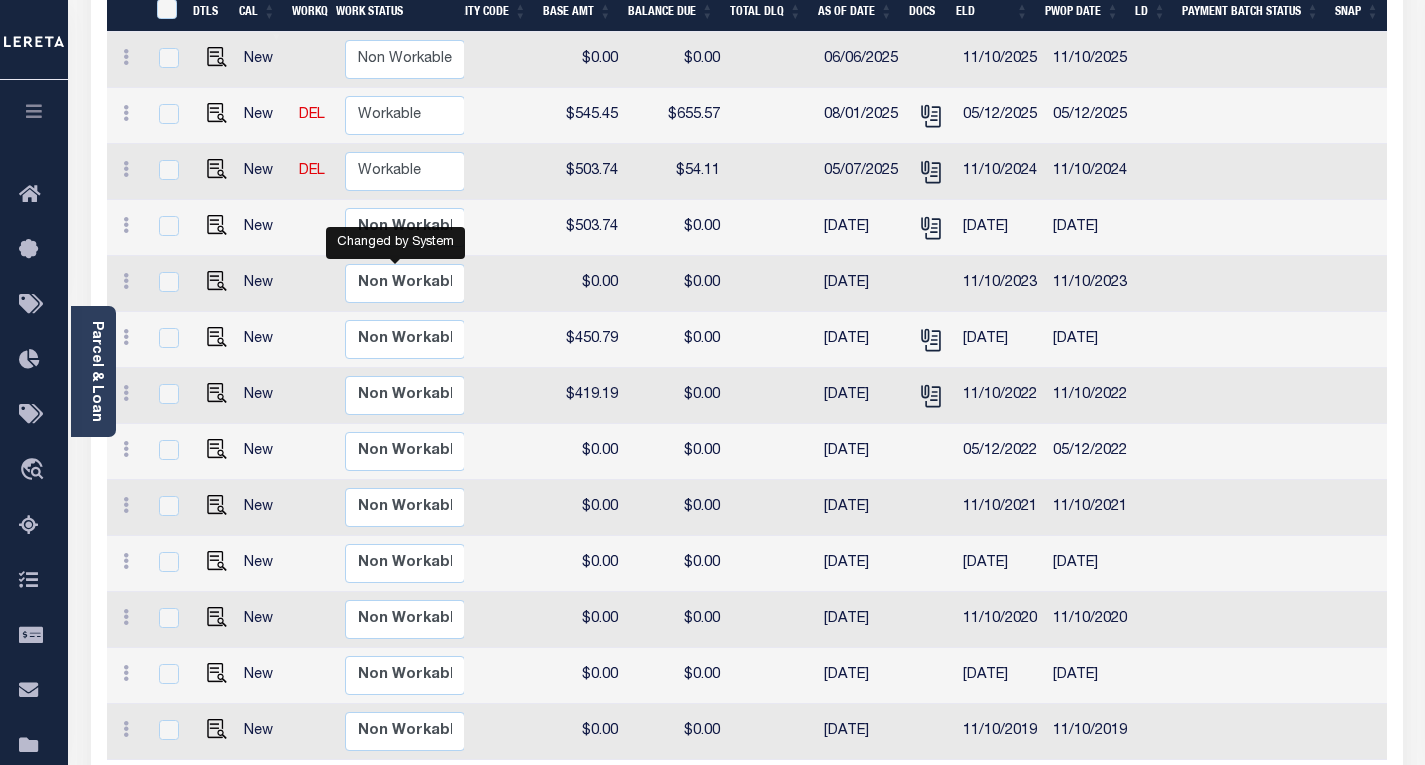 scroll, scrollTop: 300, scrollLeft: 0, axis: vertical 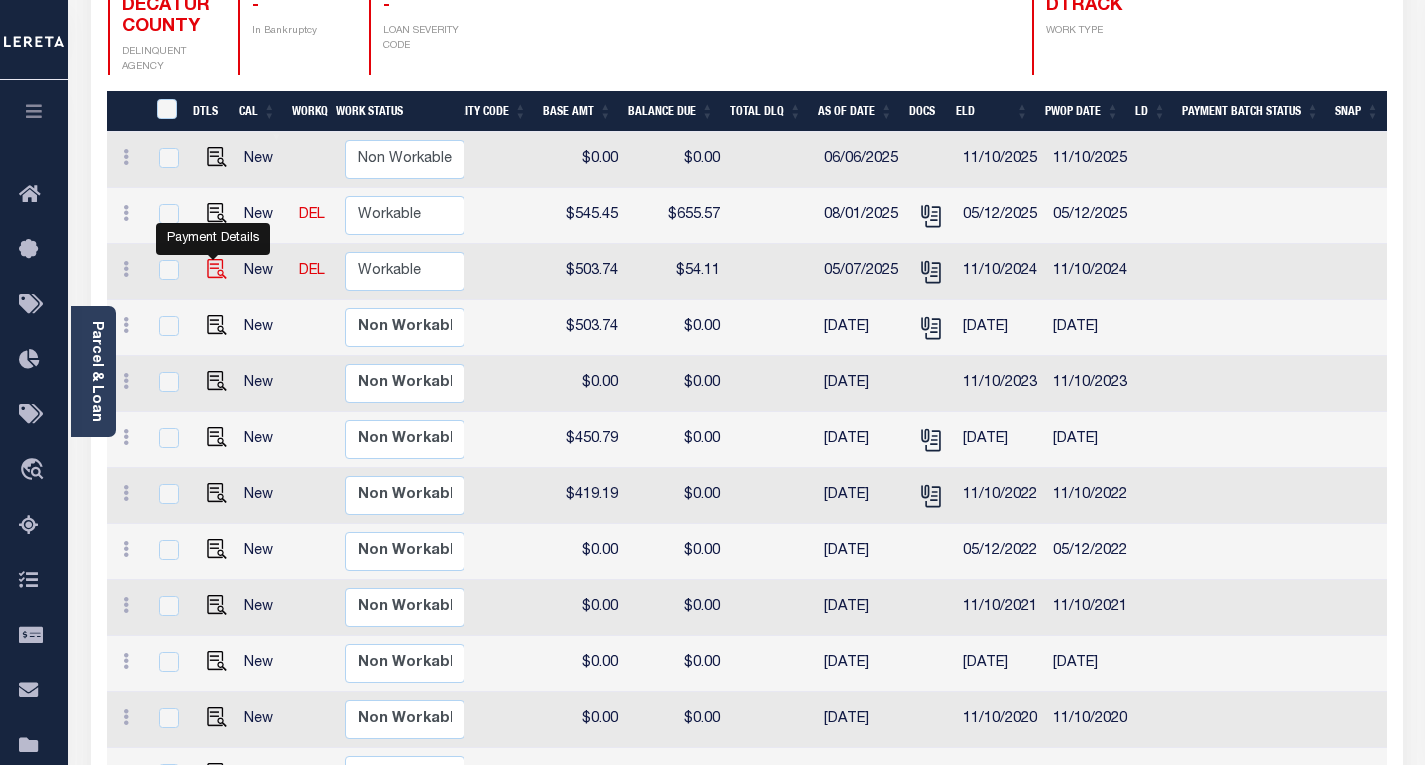 click at bounding box center [217, 269] 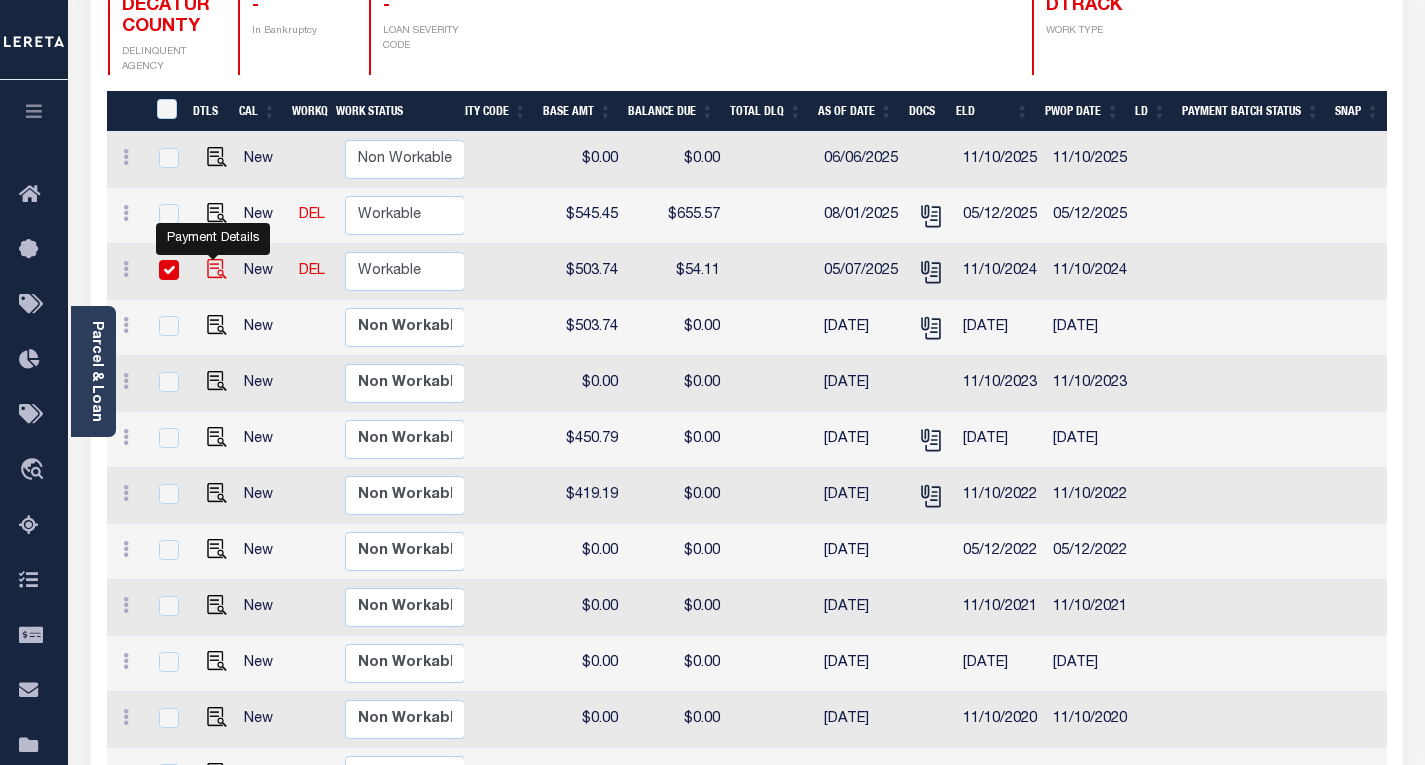 checkbox on "true" 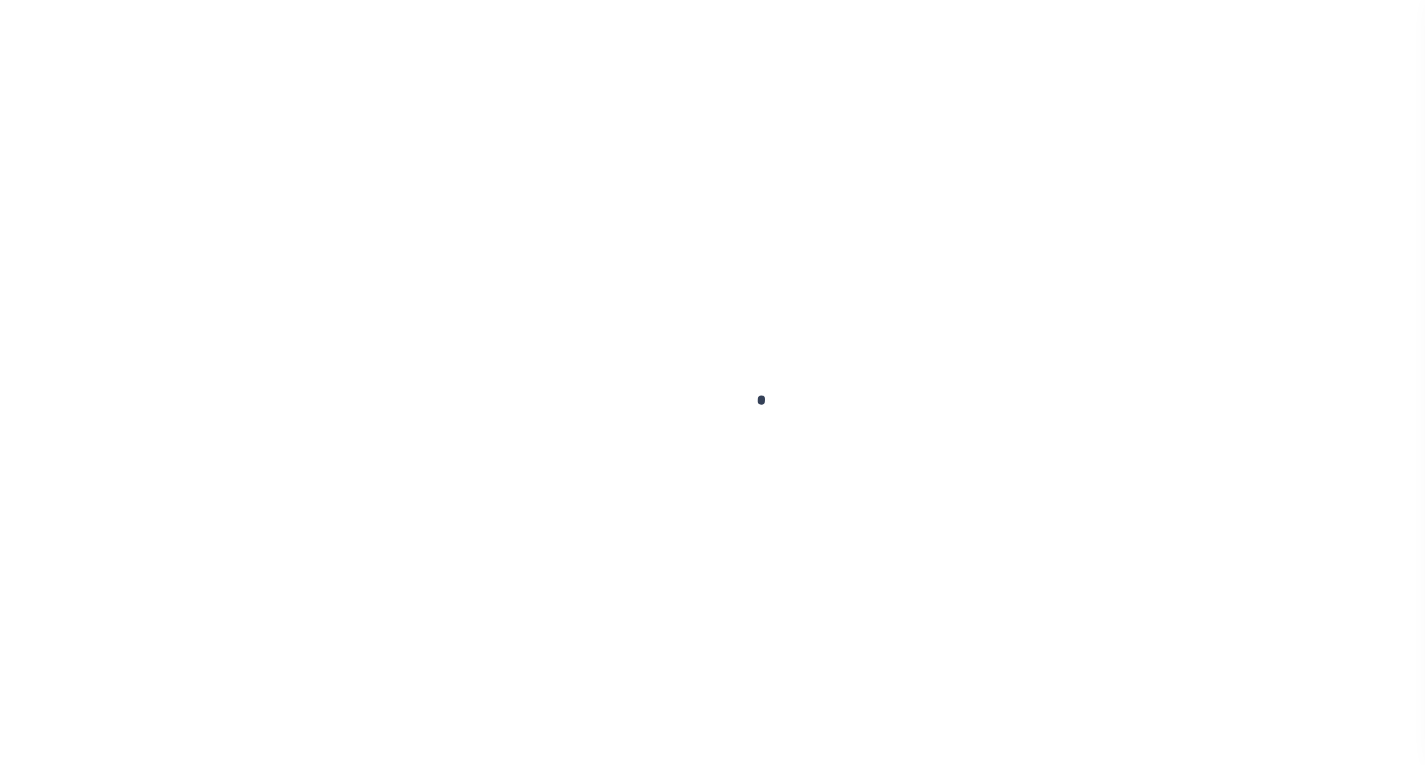 scroll, scrollTop: 0, scrollLeft: 0, axis: both 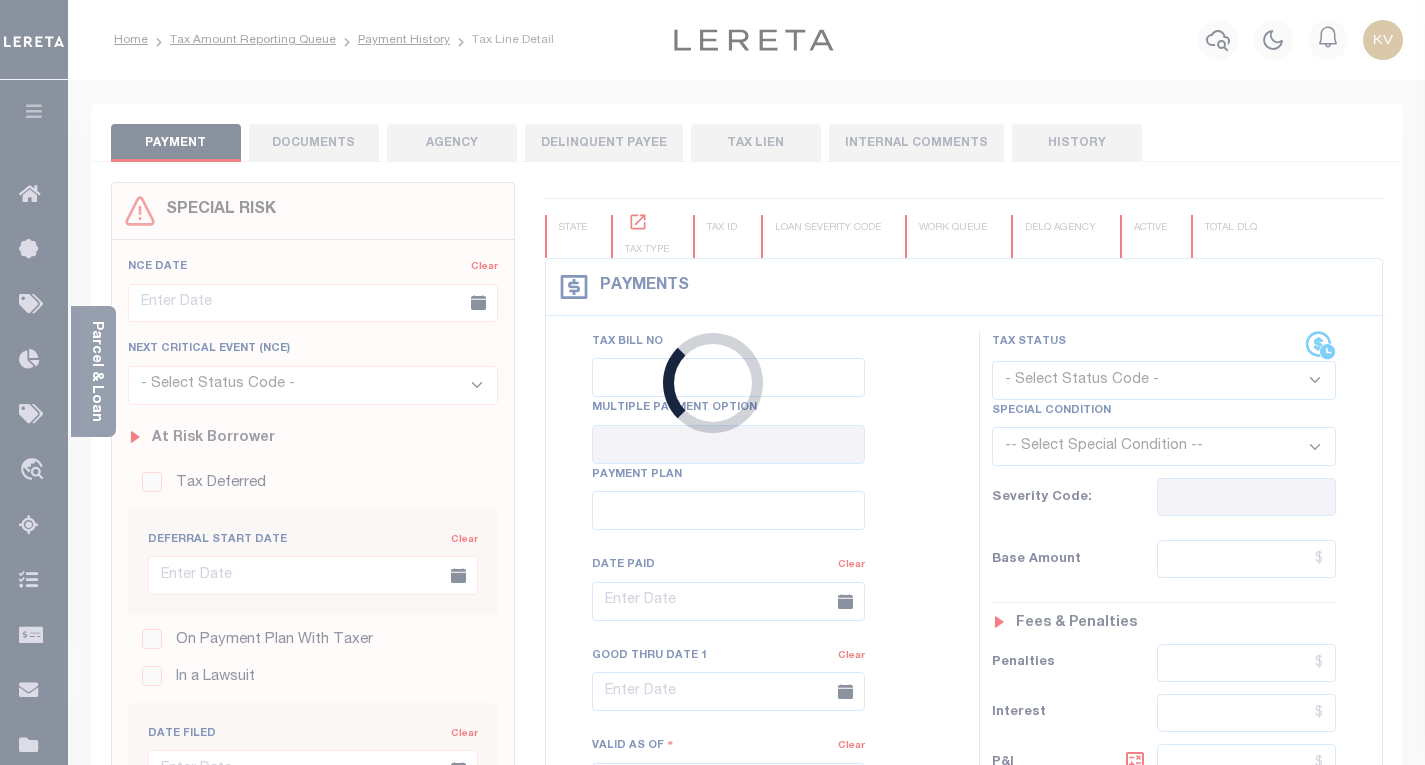 click on "Loading..." at bounding box center [712, 382] 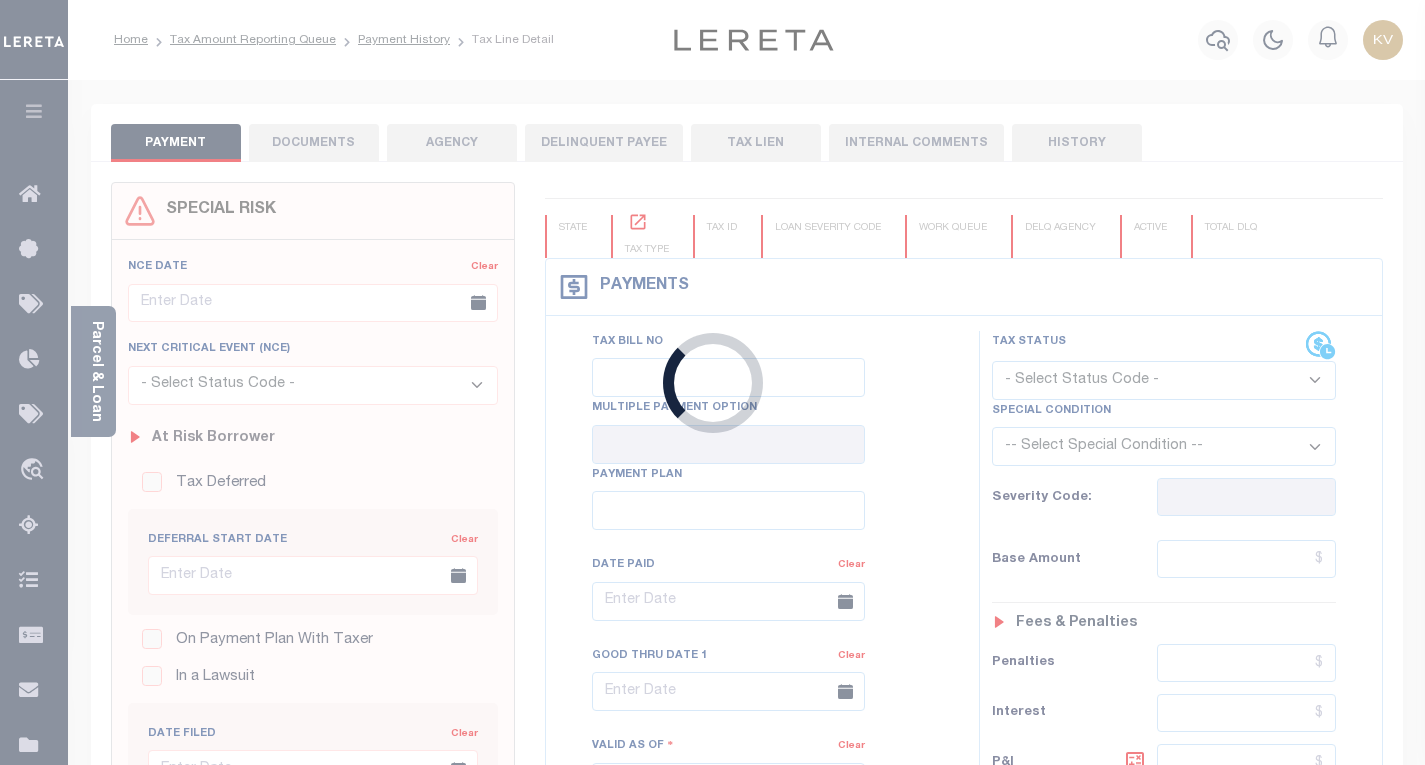 scroll, scrollTop: 100, scrollLeft: 0, axis: vertical 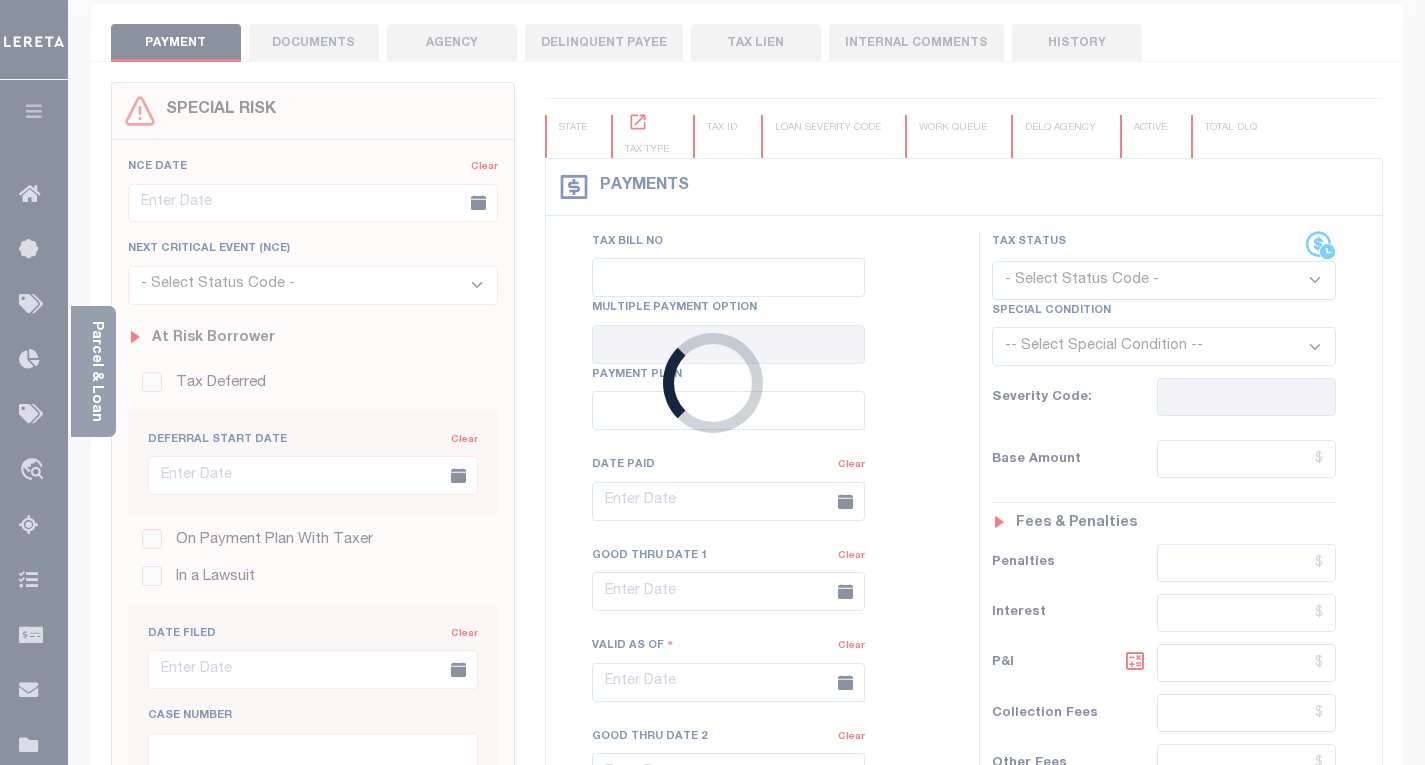checkbox on "false" 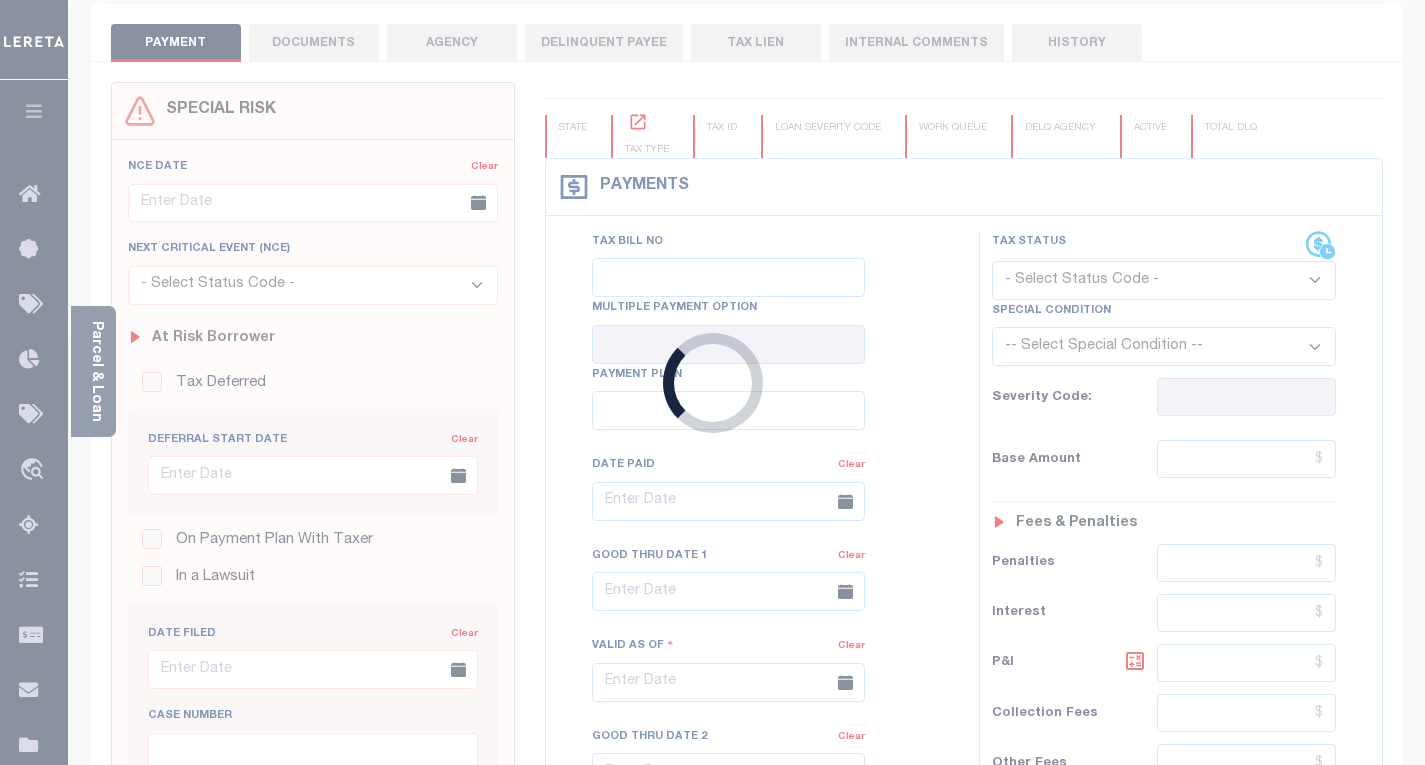 checkbox on "false" 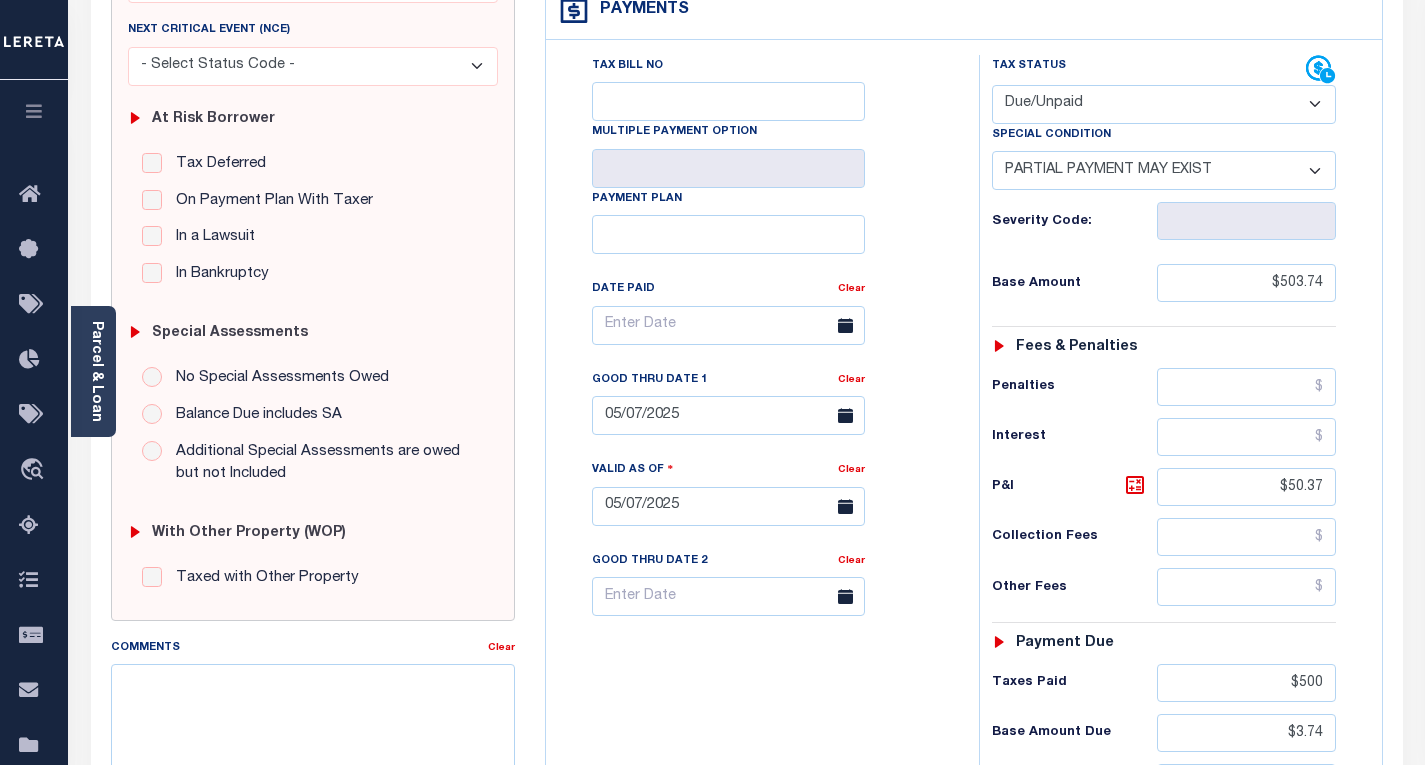 scroll, scrollTop: 419, scrollLeft: 0, axis: vertical 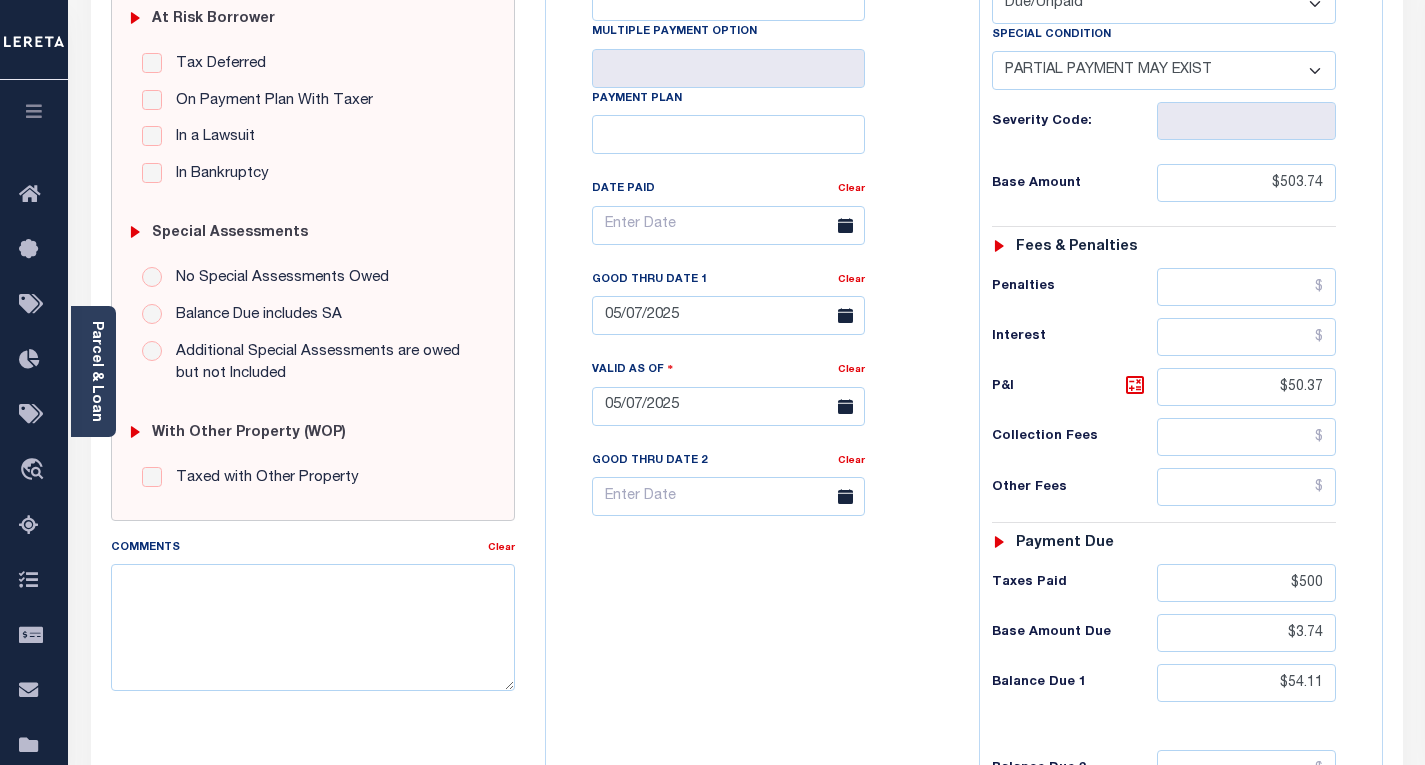 click on "-- Select Special Condition --
3RD PARTY TAX LIEN
AGENCY TAX LIEN (A.K.A Inside Lien)
BALANCE FORWARD
BANKRUPTCY
BILL W/ OTHER PARCEL
CONFIDENTIAL ACCOUNT
DEFERRED
DELAYED BILLING
DELQ CURRENT TAX YEAR INSTALLMENT(S) EXIST
DELQ PRIOR YEAR(S) EXIST
EXEMPT
HOMEOWNER AUTHORIZATION
IN DISPUTE/UNDER PROTEST
INCLUDES PRIOR UNPAID
INCLUDES RE-LEVIED TAX
INSTALLMENT PLAN
LITIGATION
LOST PROPERTY (FORECLOSED/DEEDED)
LOW ASSESSMENT
LOW TAX THRESHOLD
MULTIPLE TAXIDS
NEW PROPERTY
NOT ASSESSED
NOT CERTIFIED
OTHER FEES INVOLVED
OVERPAYMENT - POSSIBLE REFUND DUE
PARTIAL PAYMENT MAY EXIST
Pay Plan
RE-LEVIED TO ANOTHER AGENCY
REDEMP AMTS NOT AVAILABLE
REPORTED ON LEGACY RTYPE
SUBJECT TO FORECLOSURE
TAX LIEN RELEASED
TAX SALE-SUBJECT TO POWER TO SELL" at bounding box center [1164, 70] 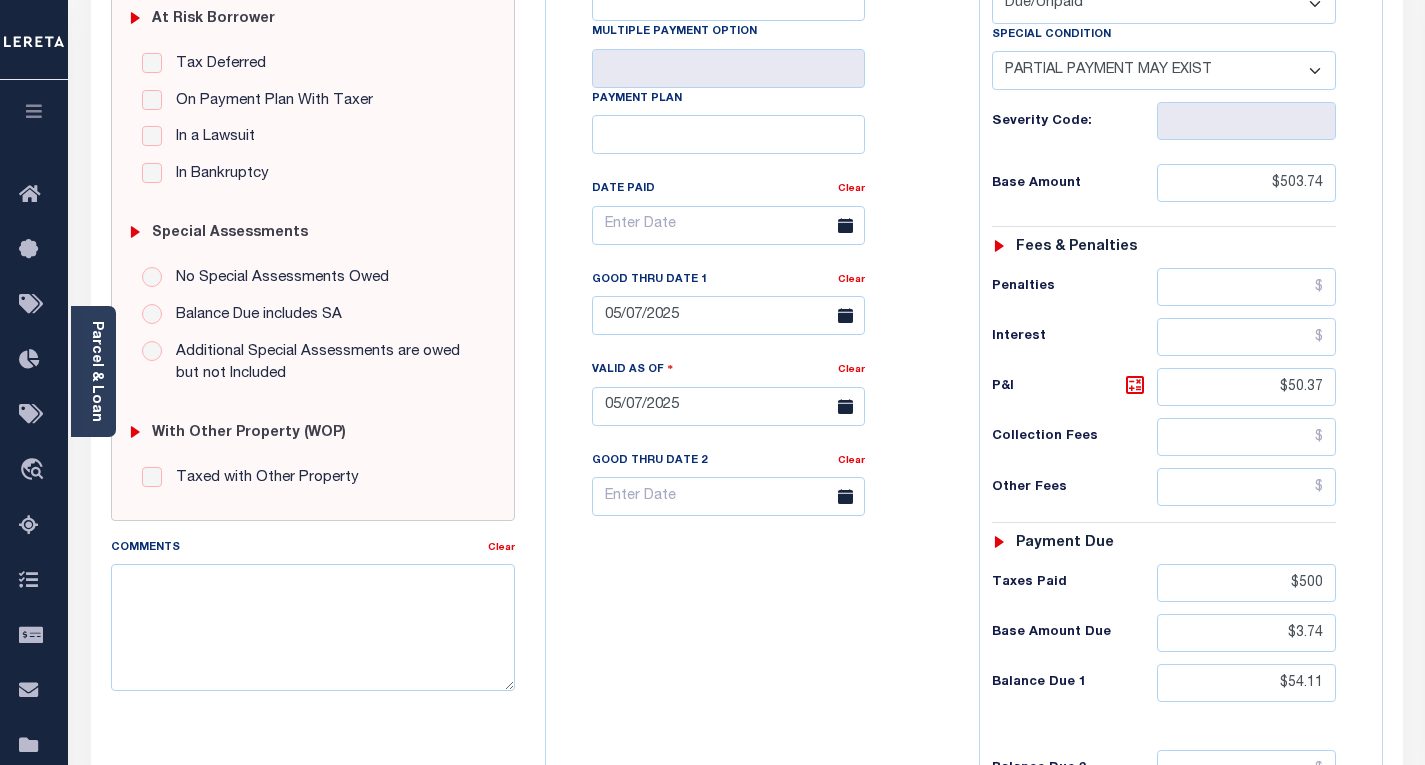 select on "0" 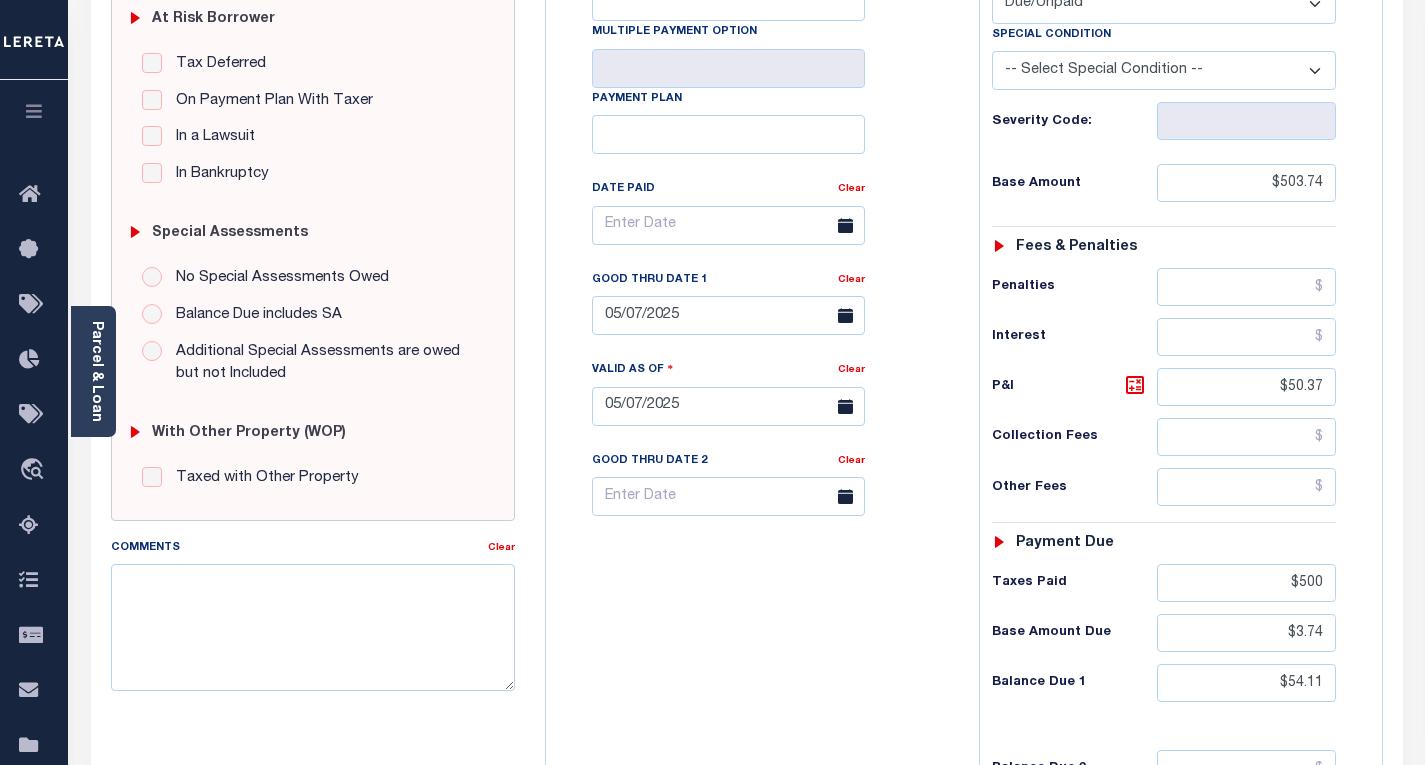 click on "-- Select Special Condition --
3RD PARTY TAX LIEN
AGENCY TAX LIEN (A.K.A Inside Lien)
BALANCE FORWARD
BANKRUPTCY
BILL W/ OTHER PARCEL
CONFIDENTIAL ACCOUNT
DEFERRED
DELAYED BILLING
DELQ CURRENT TAX YEAR INSTALLMENT(S) EXIST
DELQ PRIOR YEAR(S) EXIST
EXEMPT
HOMEOWNER AUTHORIZATION
IN DISPUTE/UNDER PROTEST
INCLUDES PRIOR UNPAID
INCLUDES RE-LEVIED TAX
INSTALLMENT PLAN
LITIGATION
LOST PROPERTY (FORECLOSED/DEEDED)
LOW ASSESSMENT
LOW TAX THRESHOLD
MULTIPLE TAXIDS
NEW PROPERTY
NOT ASSESSED
NOT CERTIFIED
OTHER FEES INVOLVED
OVERPAYMENT - POSSIBLE REFUND DUE
PARTIAL PAYMENT MAY EXIST
Pay Plan
RE-LEVIED TO ANOTHER AGENCY
REDEMP AMTS NOT AVAILABLE
REPORTED ON LEGACY RTYPE
SUBJECT TO FORECLOSURE
TAX LIEN RELEASED
TAX SALE-SUBJECT TO POWER TO SELL" at bounding box center (1164, 70) 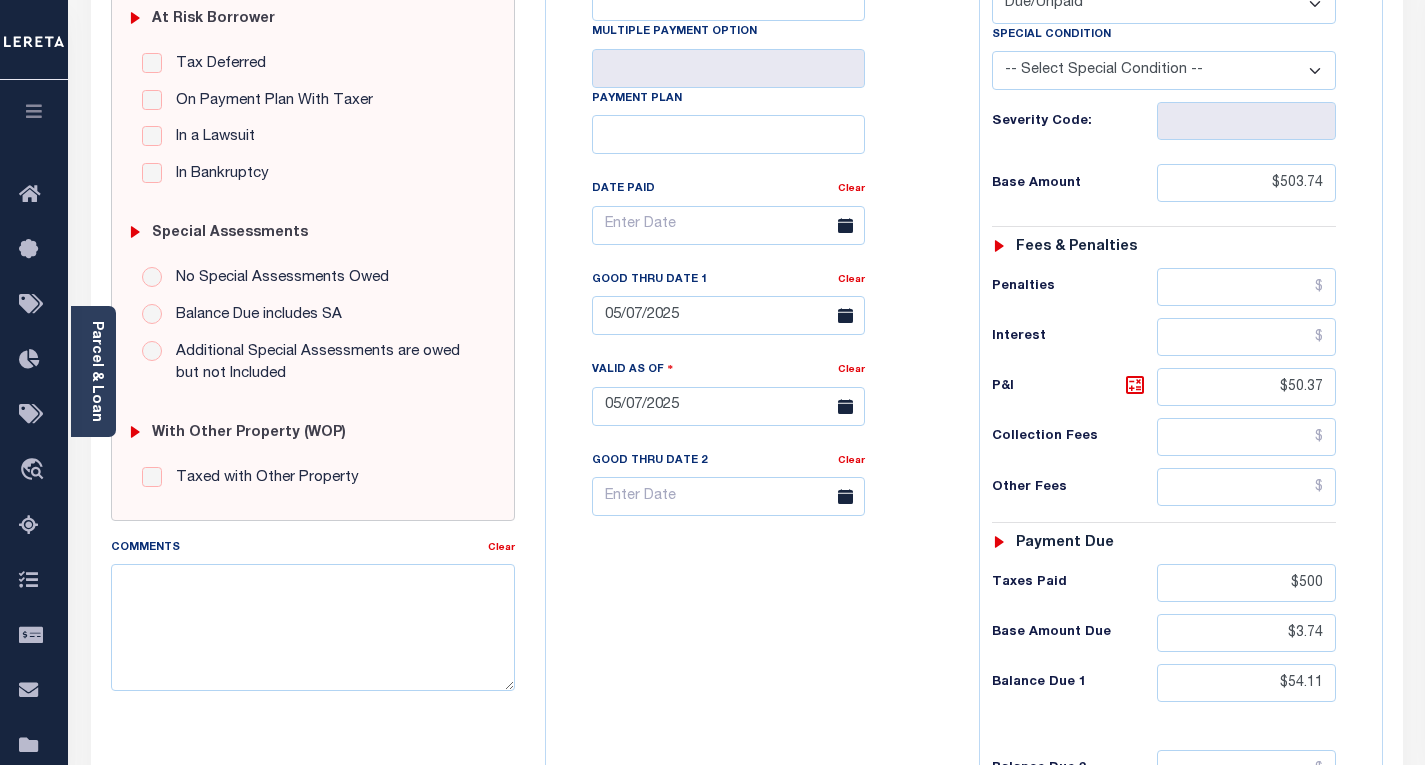 type on "08/01/2025" 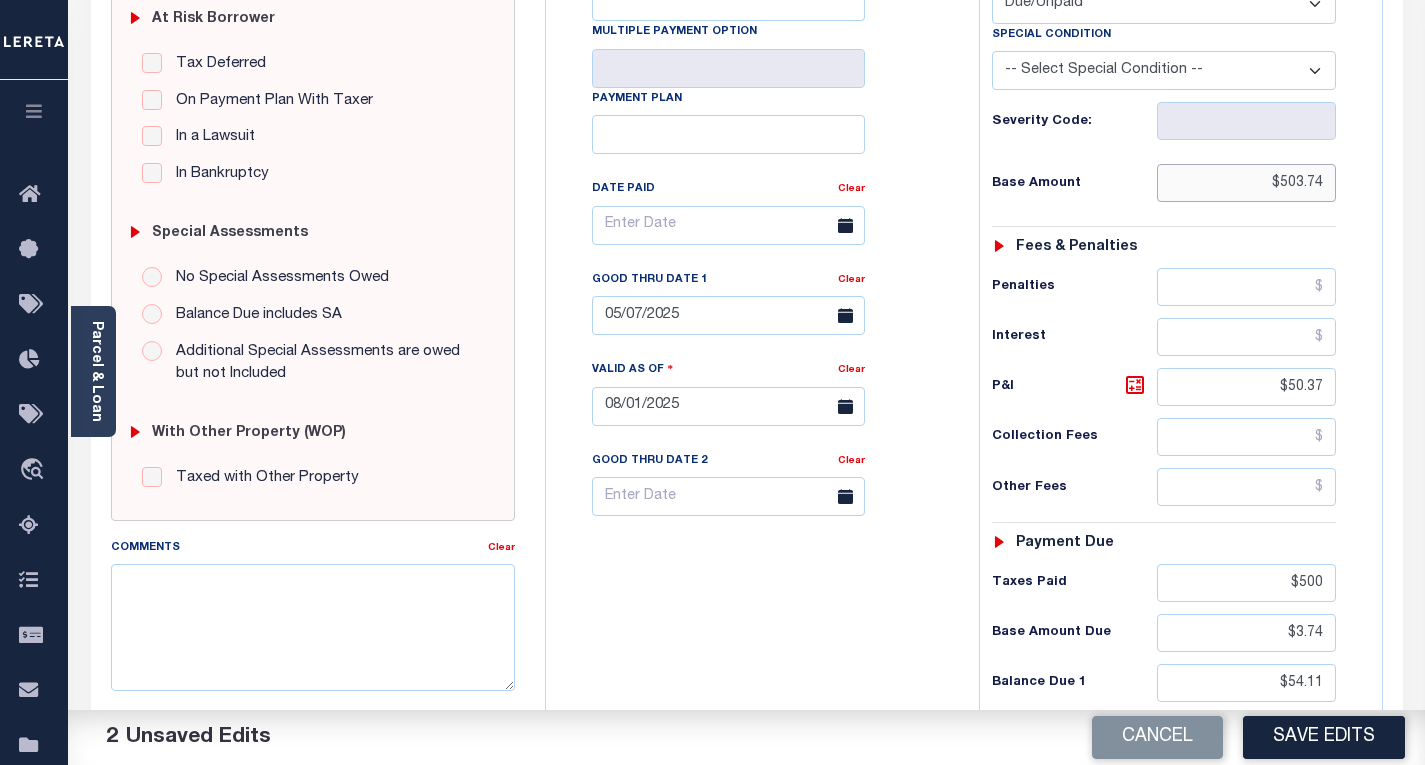 click on "$503.74" at bounding box center [1246, 183] 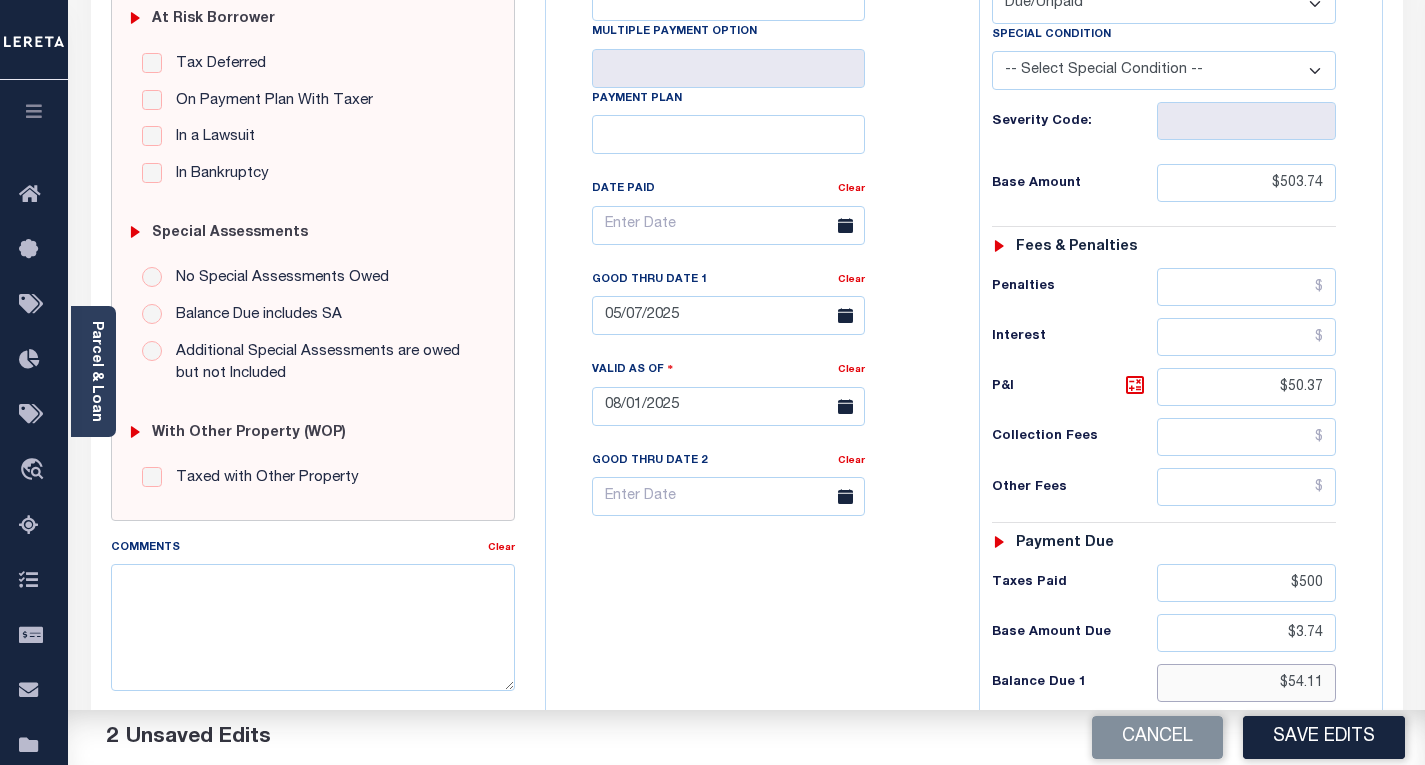 drag, startPoint x: 1266, startPoint y: 682, endPoint x: 1332, endPoint y: 675, distance: 66.37017 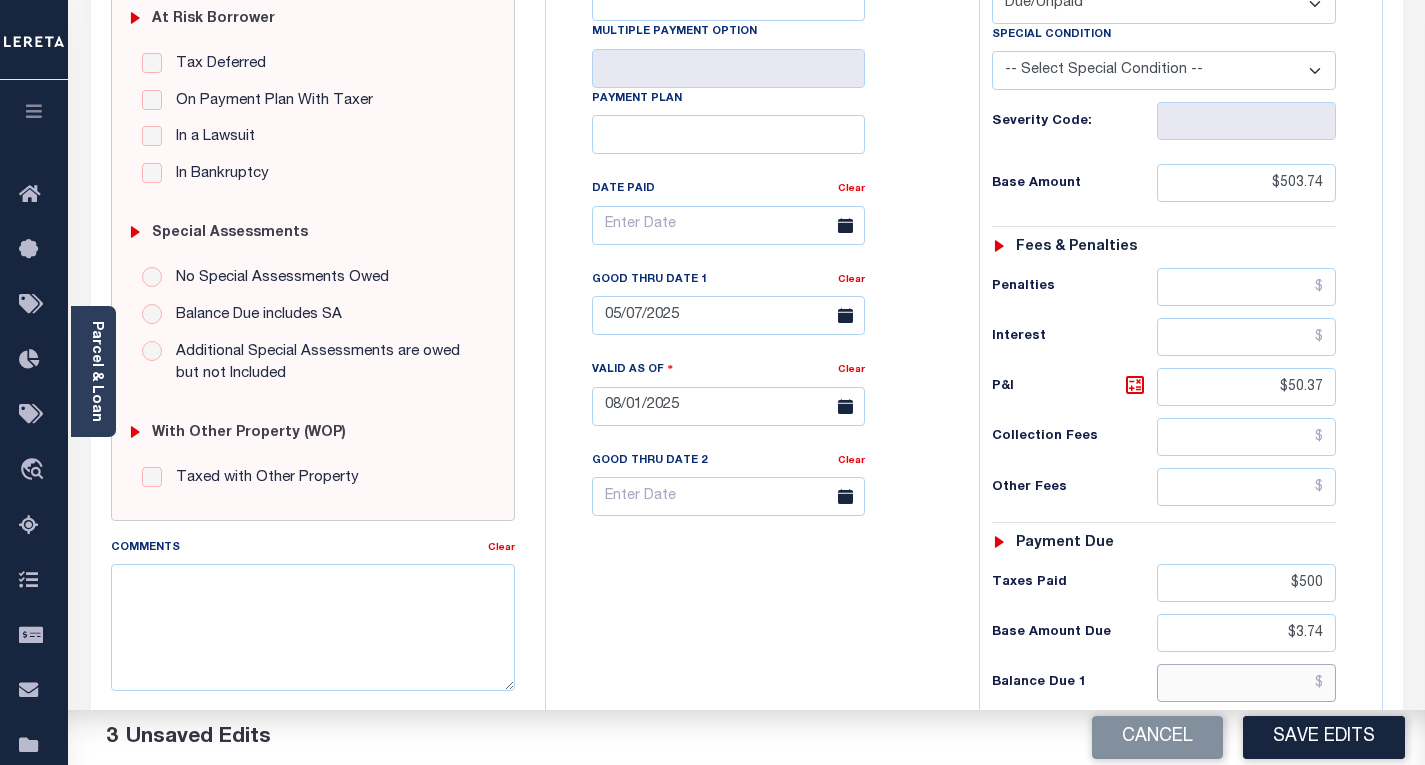 click at bounding box center [1246, 683] 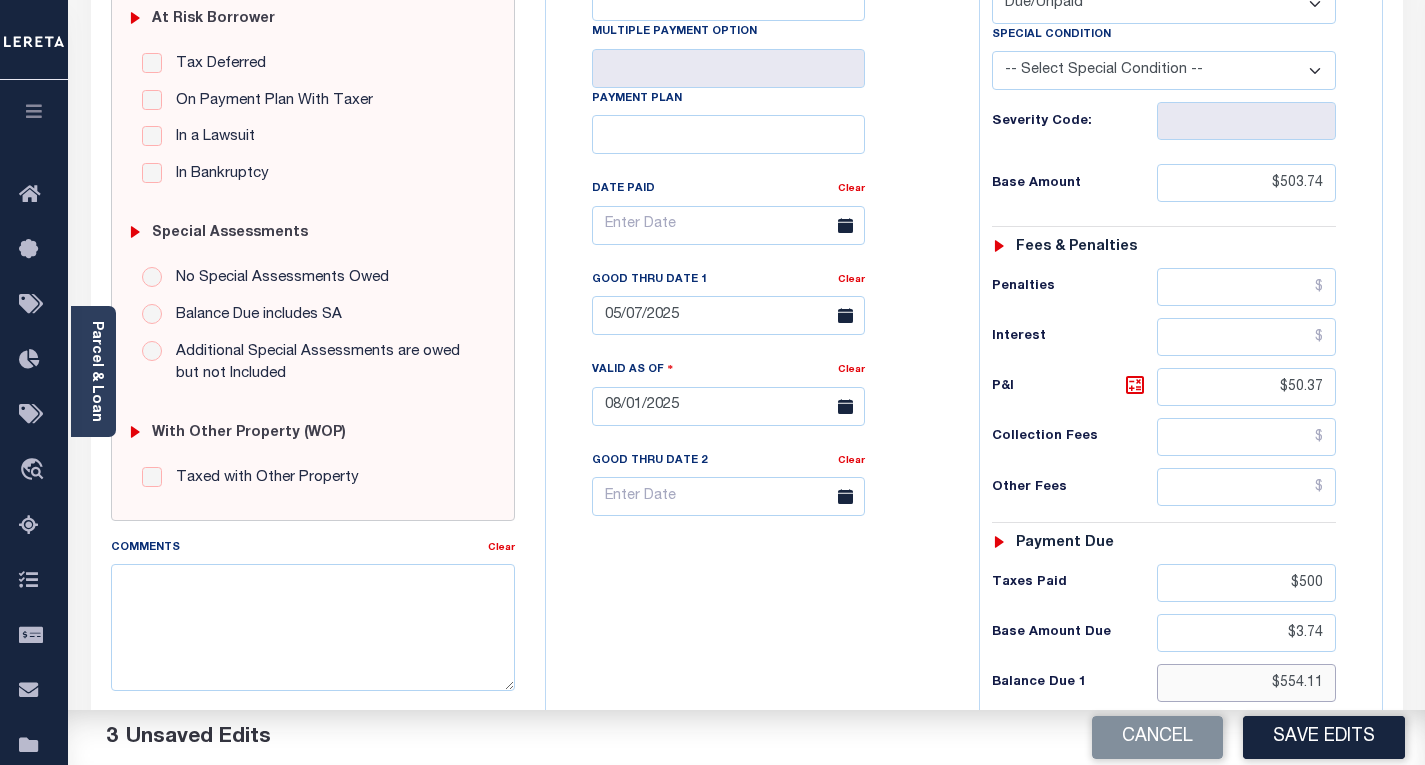 type on "$554.11" 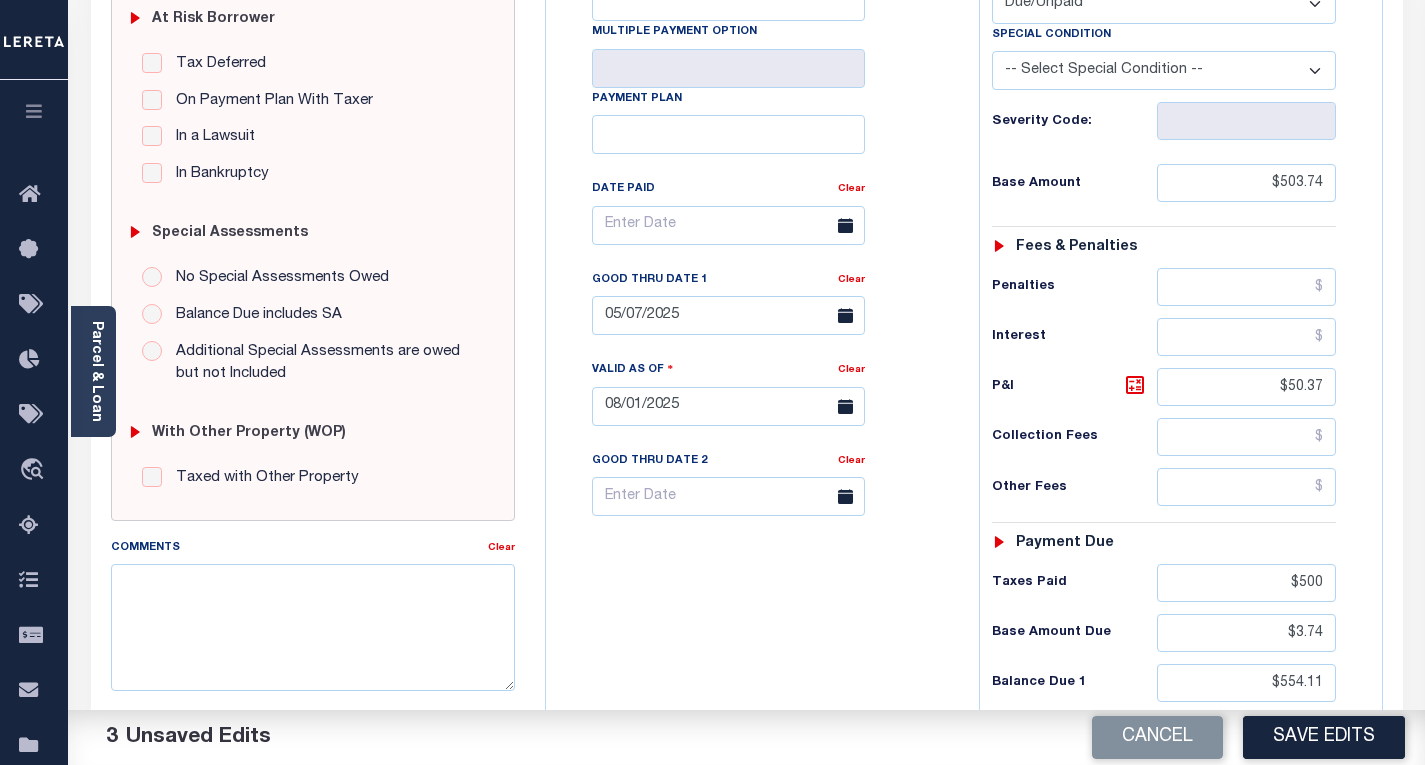 click on "Tax Bill No
Multiple Payment Option
Payment Plan" at bounding box center (964, 396) 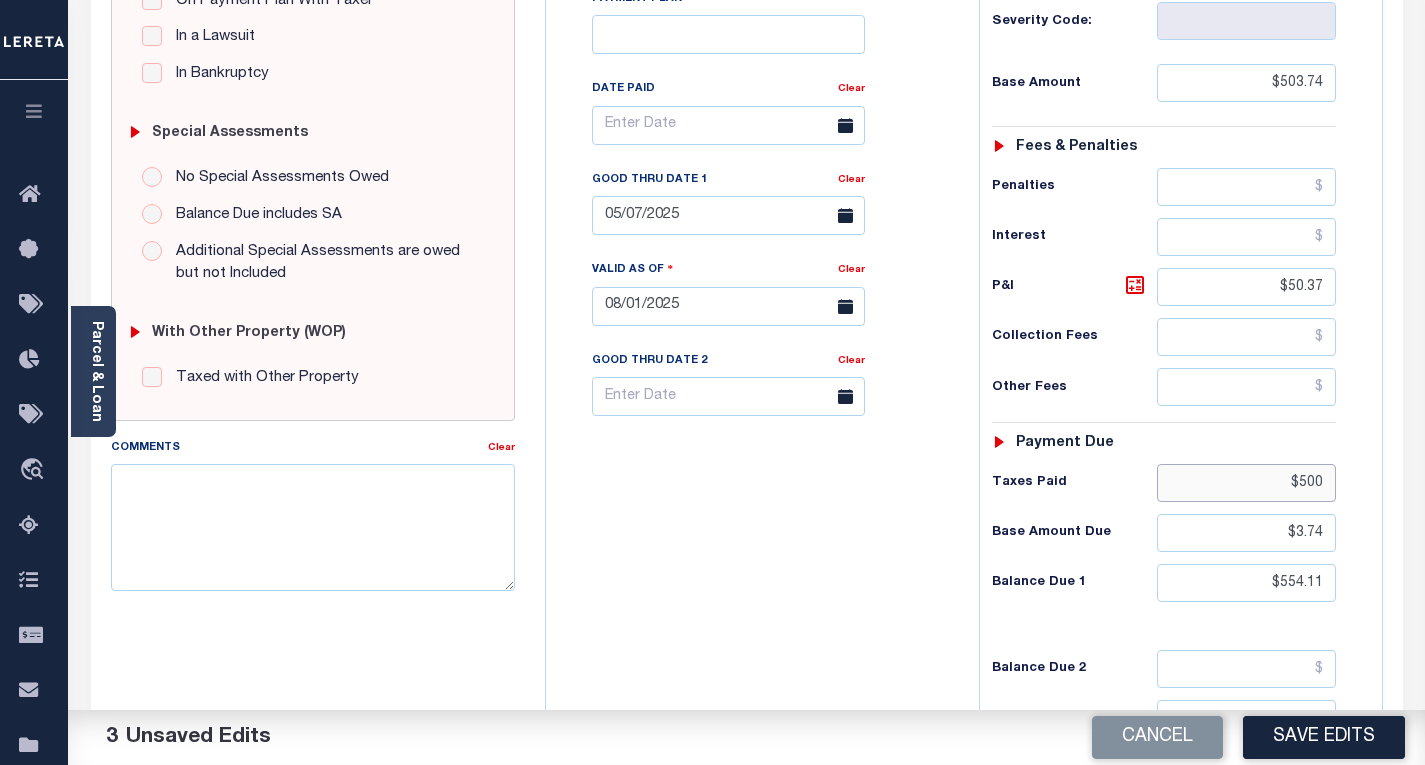 drag, startPoint x: 1282, startPoint y: 493, endPoint x: 1325, endPoint y: 492, distance: 43.011627 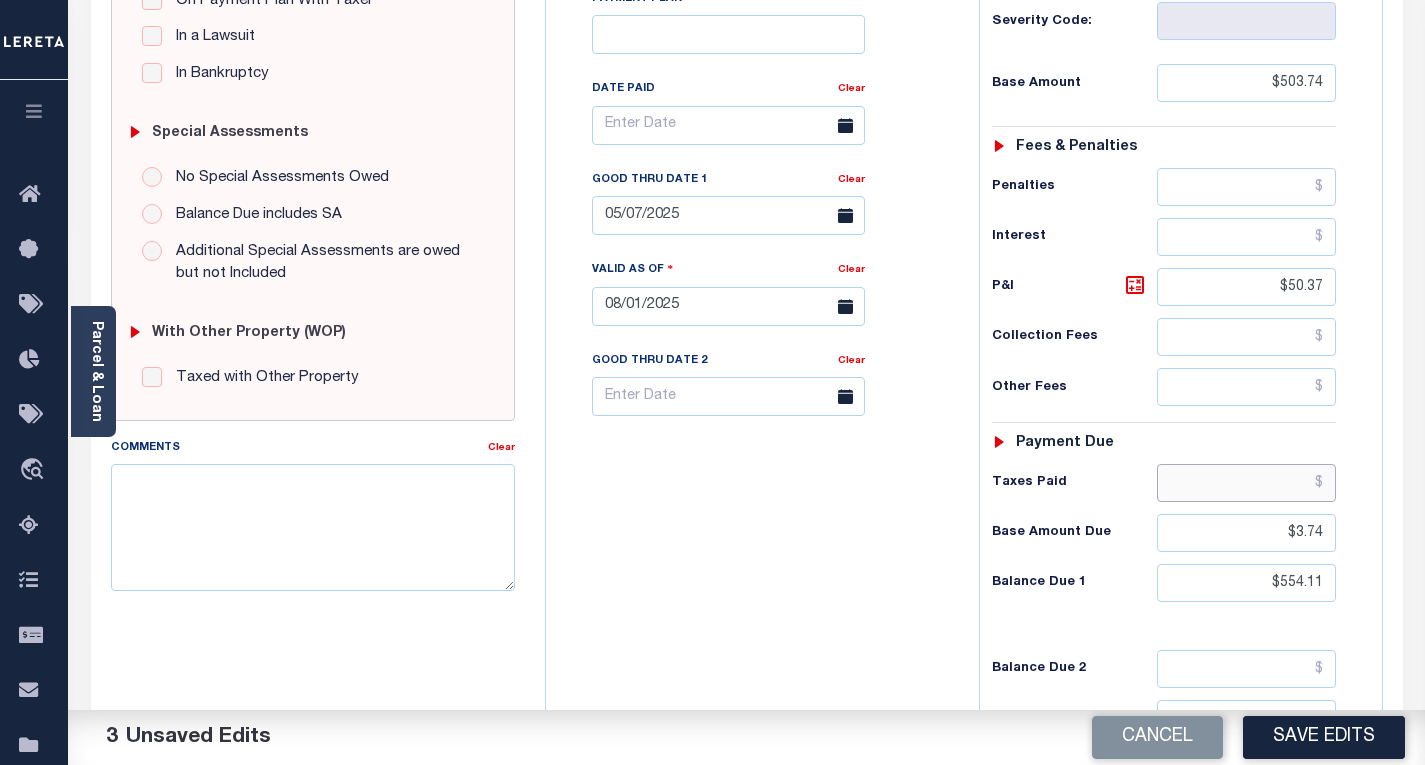 type 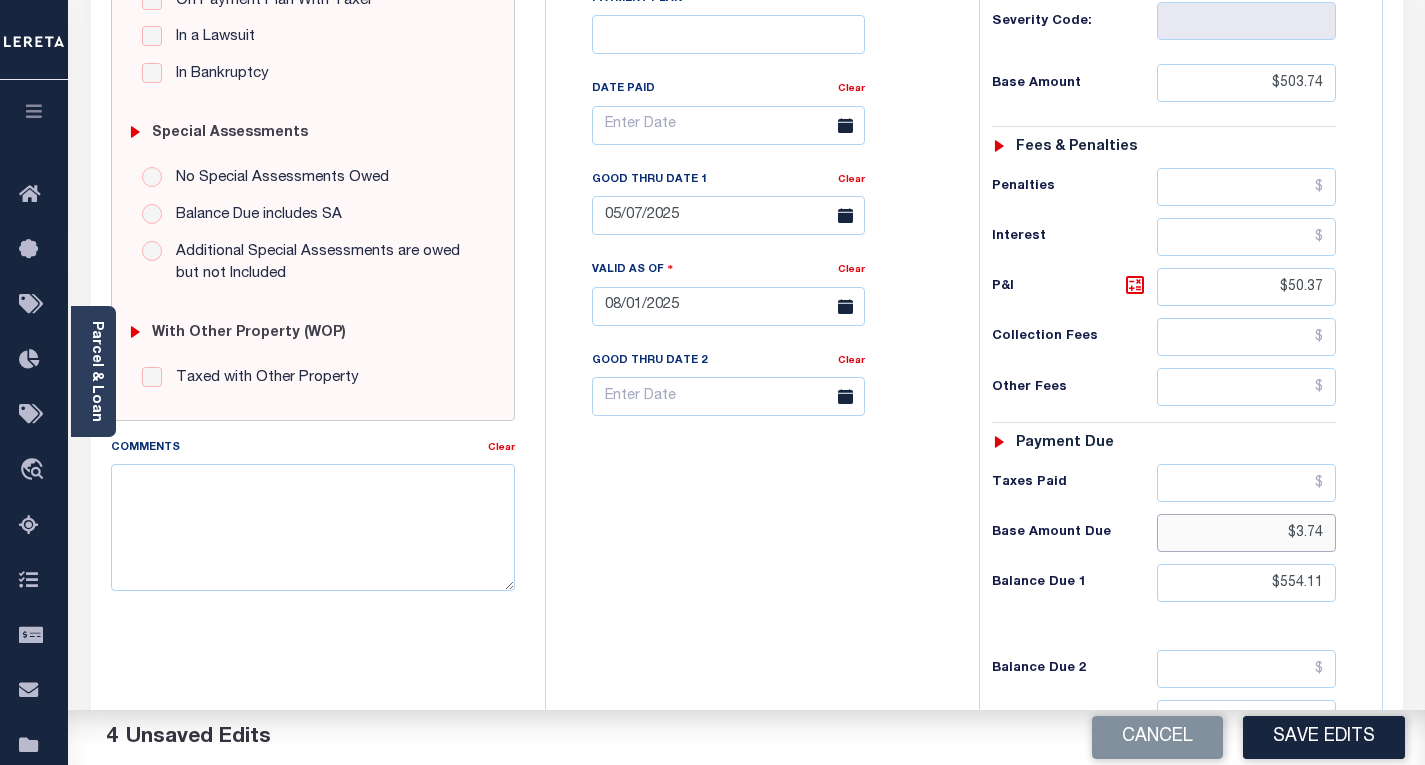 drag, startPoint x: 1260, startPoint y: 533, endPoint x: 1329, endPoint y: 536, distance: 69.065186 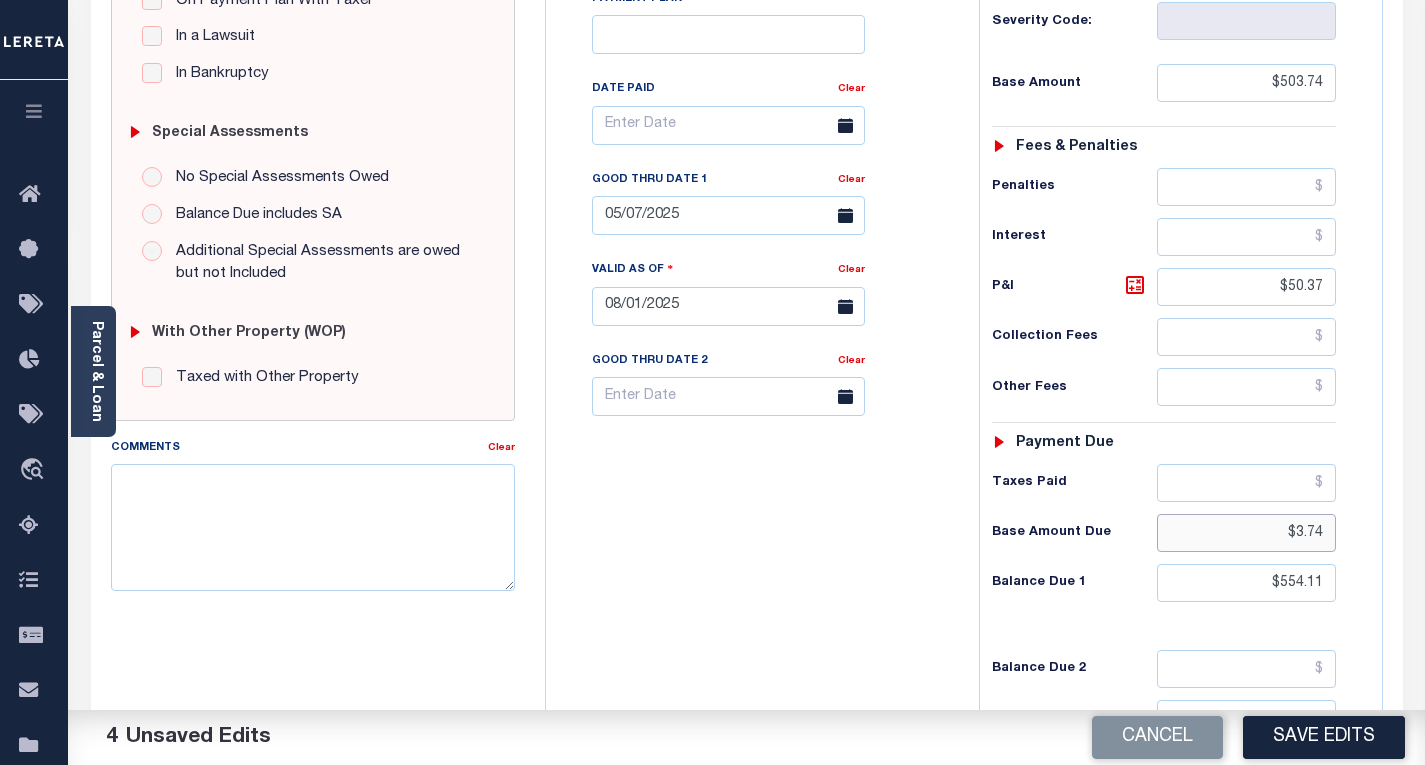 click on "$3.74" at bounding box center (1246, 533) 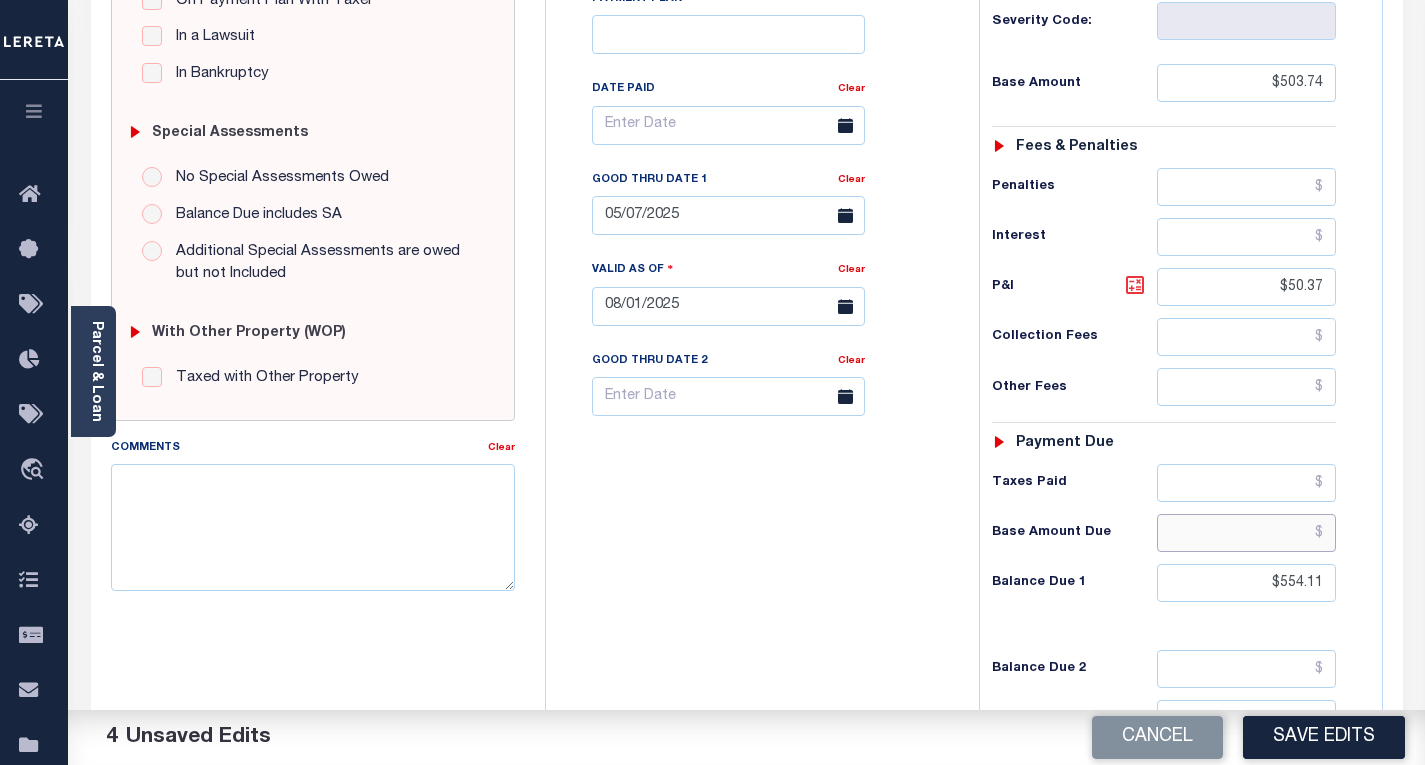 type 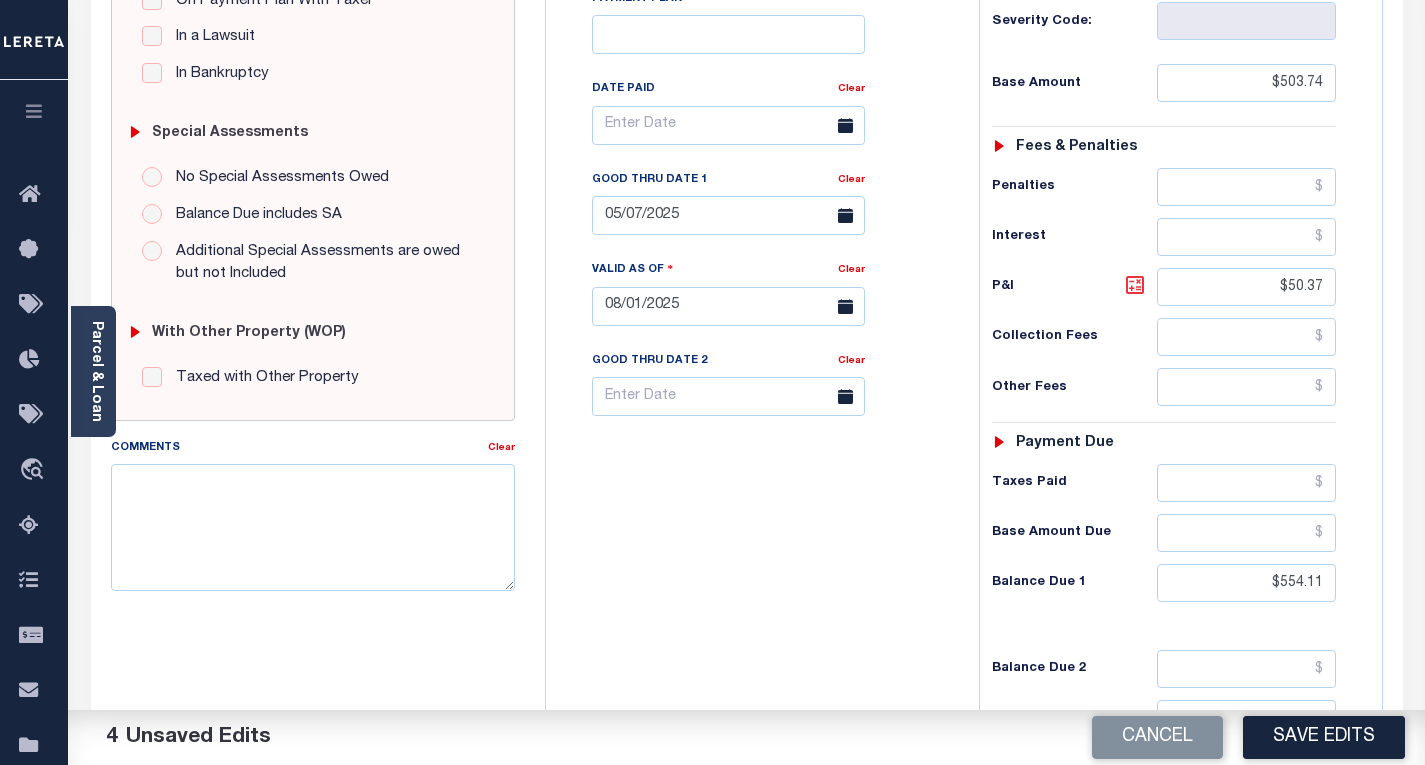 click 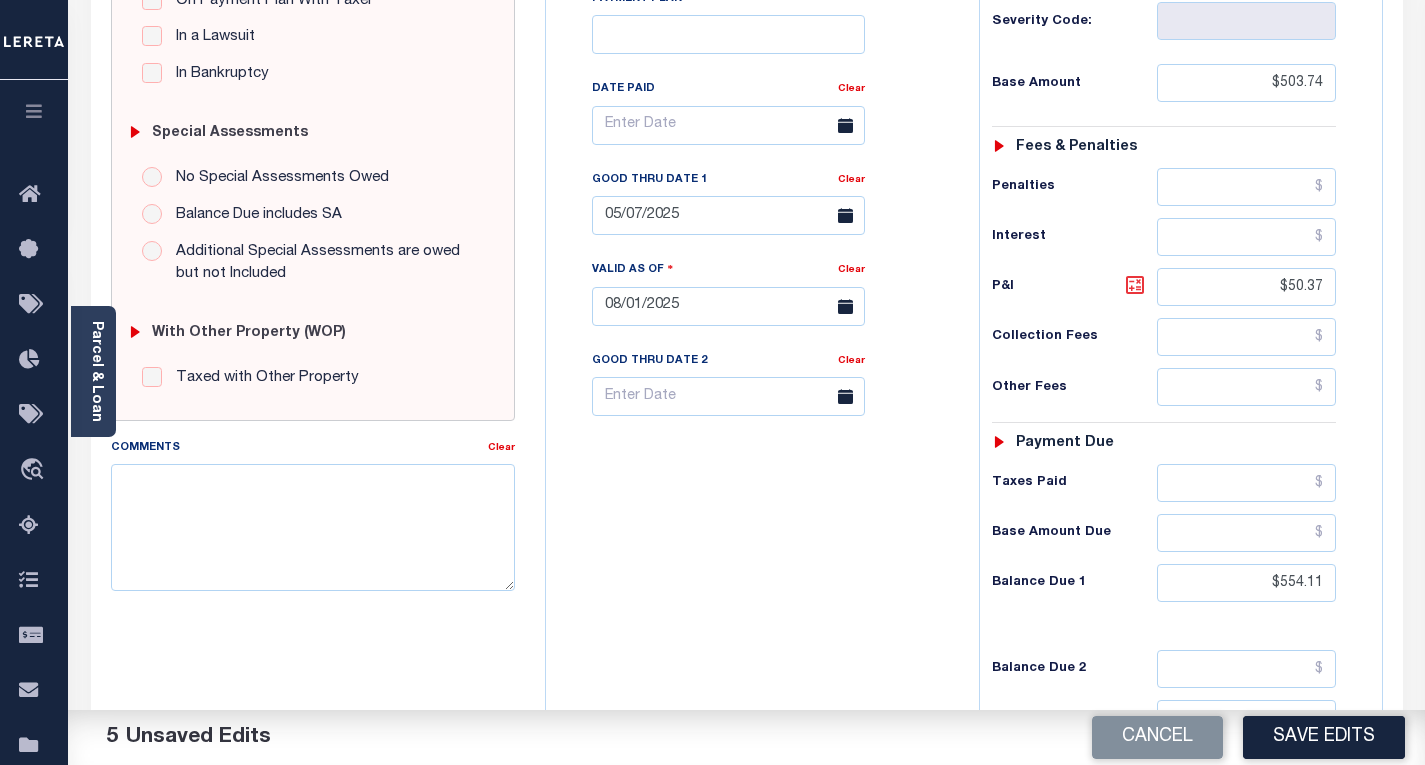 click 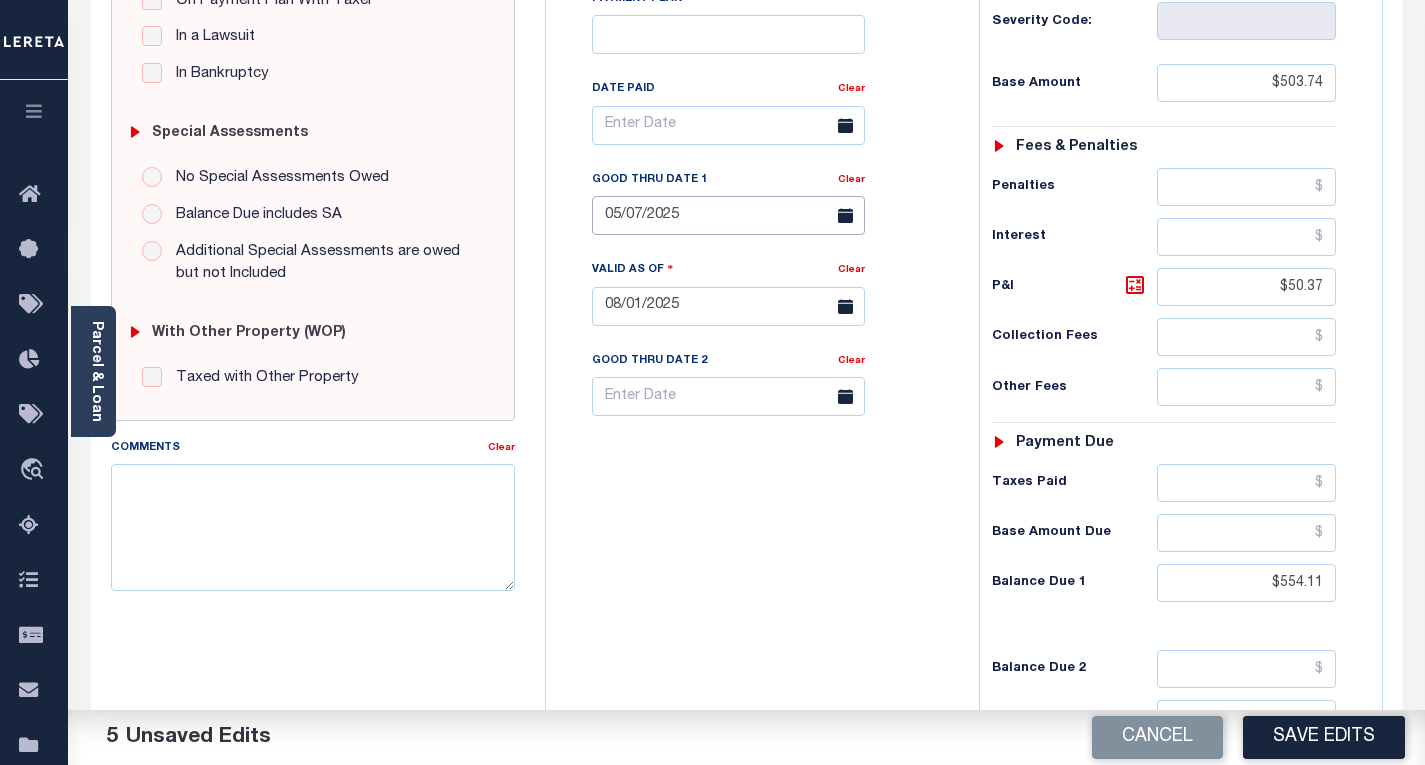 click on "05/07/2025" at bounding box center [728, 215] 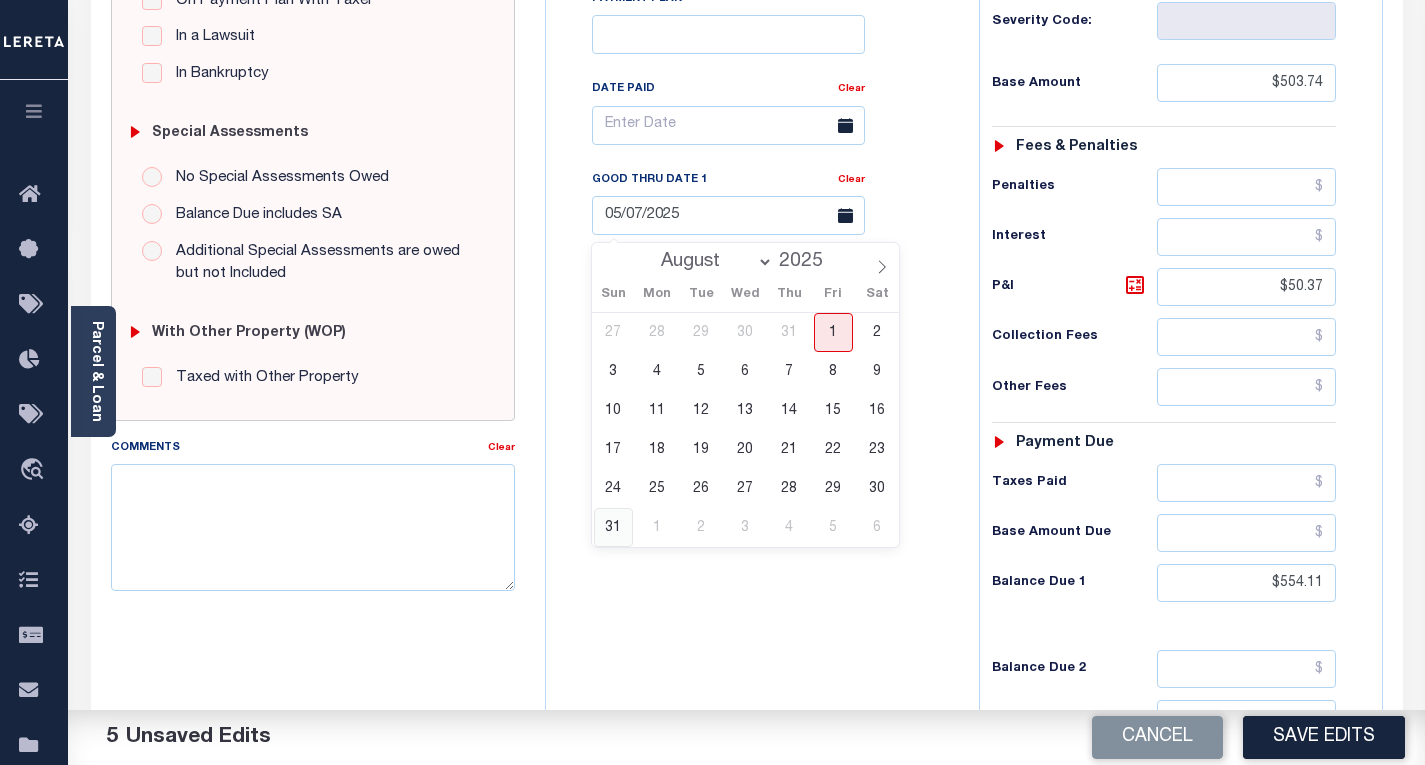 click on "31" at bounding box center (613, 527) 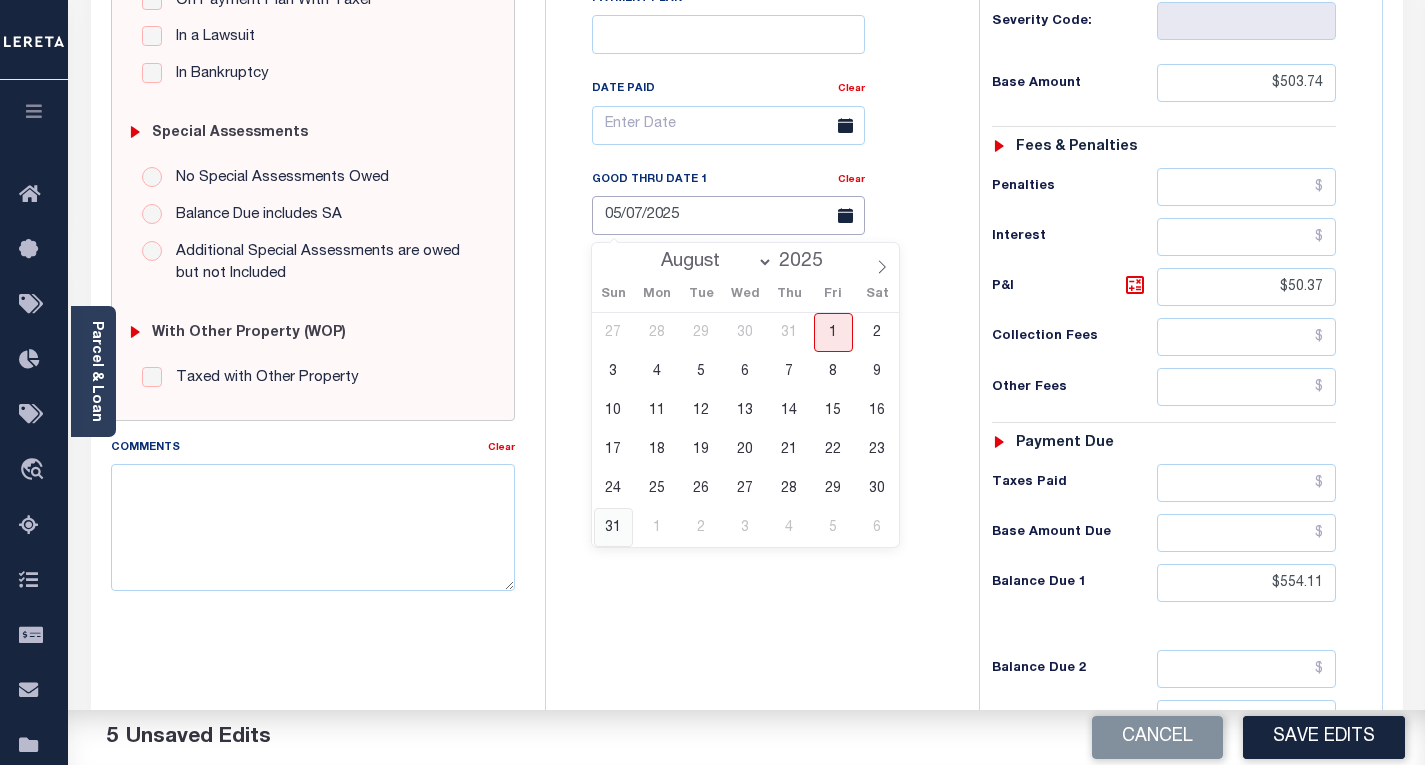 type on "08/31/2025" 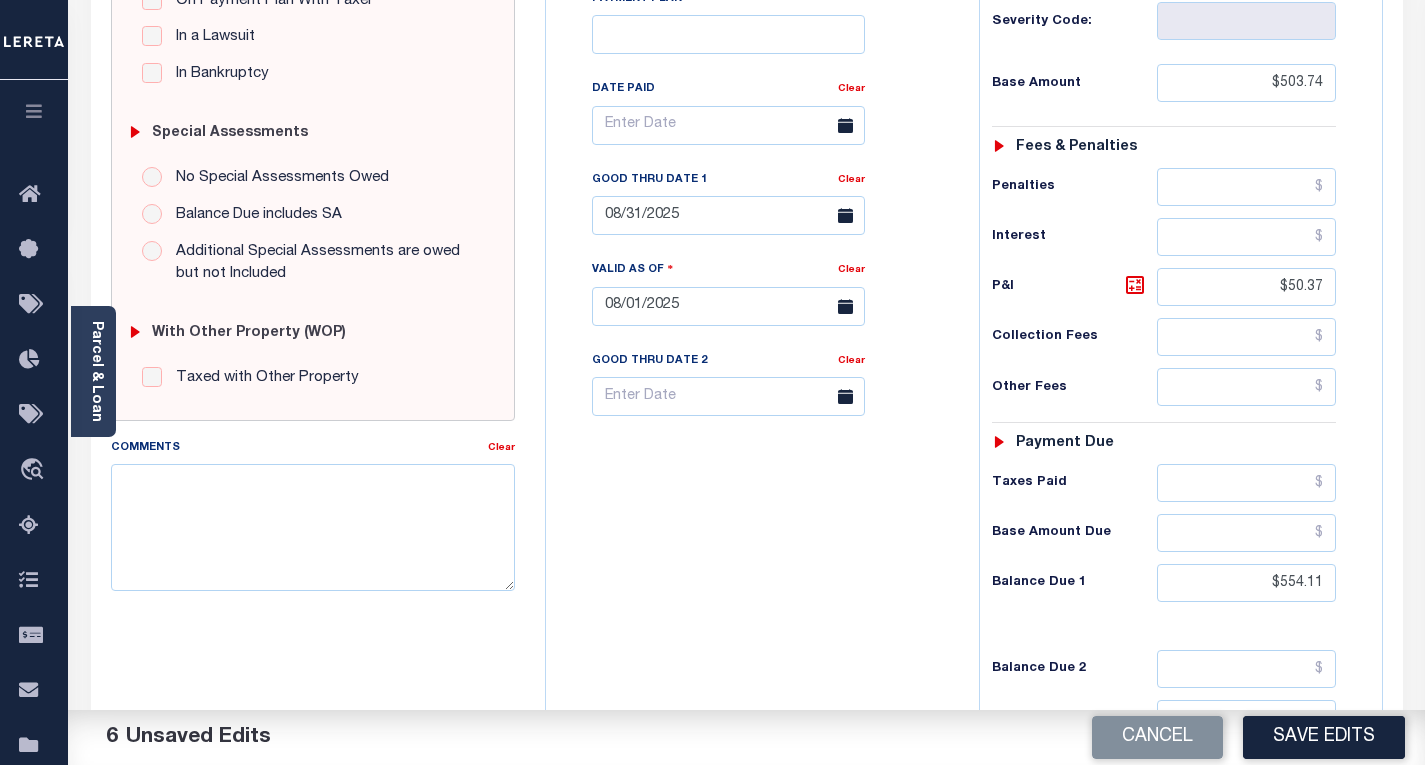 click on "Tax Bill No
Multiple Payment Option
Payment Plan
Clear" at bounding box center [757, 296] 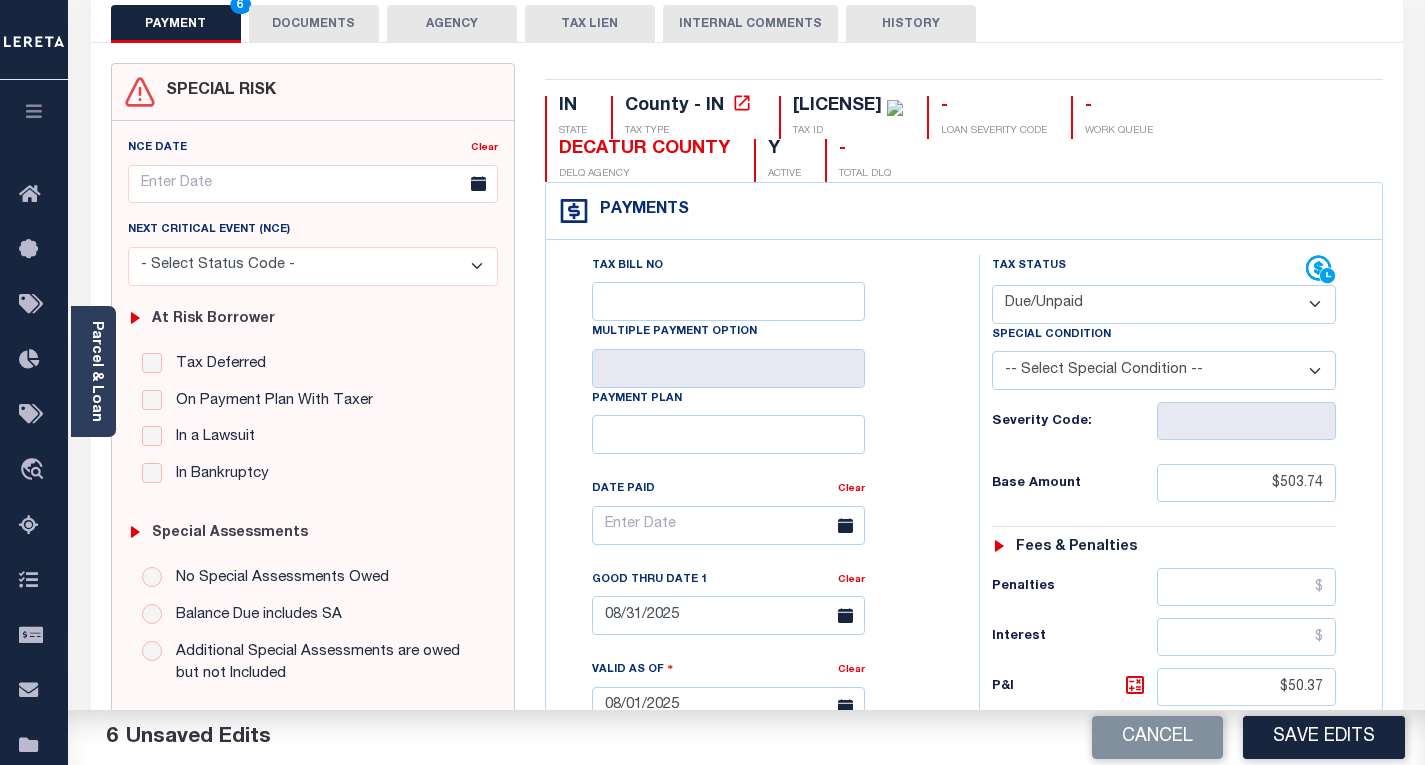 scroll, scrollTop: 0, scrollLeft: 0, axis: both 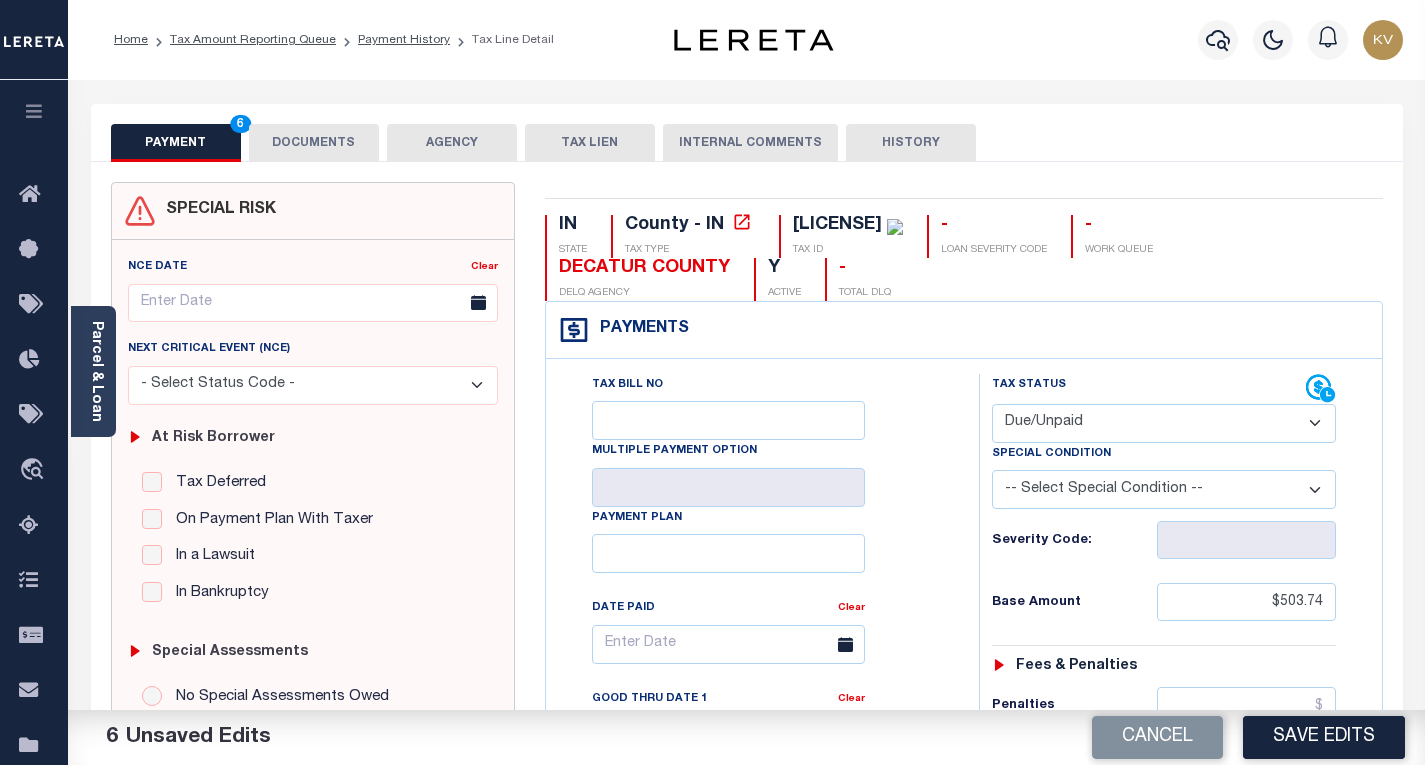 click on "DOCUMENTS" at bounding box center [314, 143] 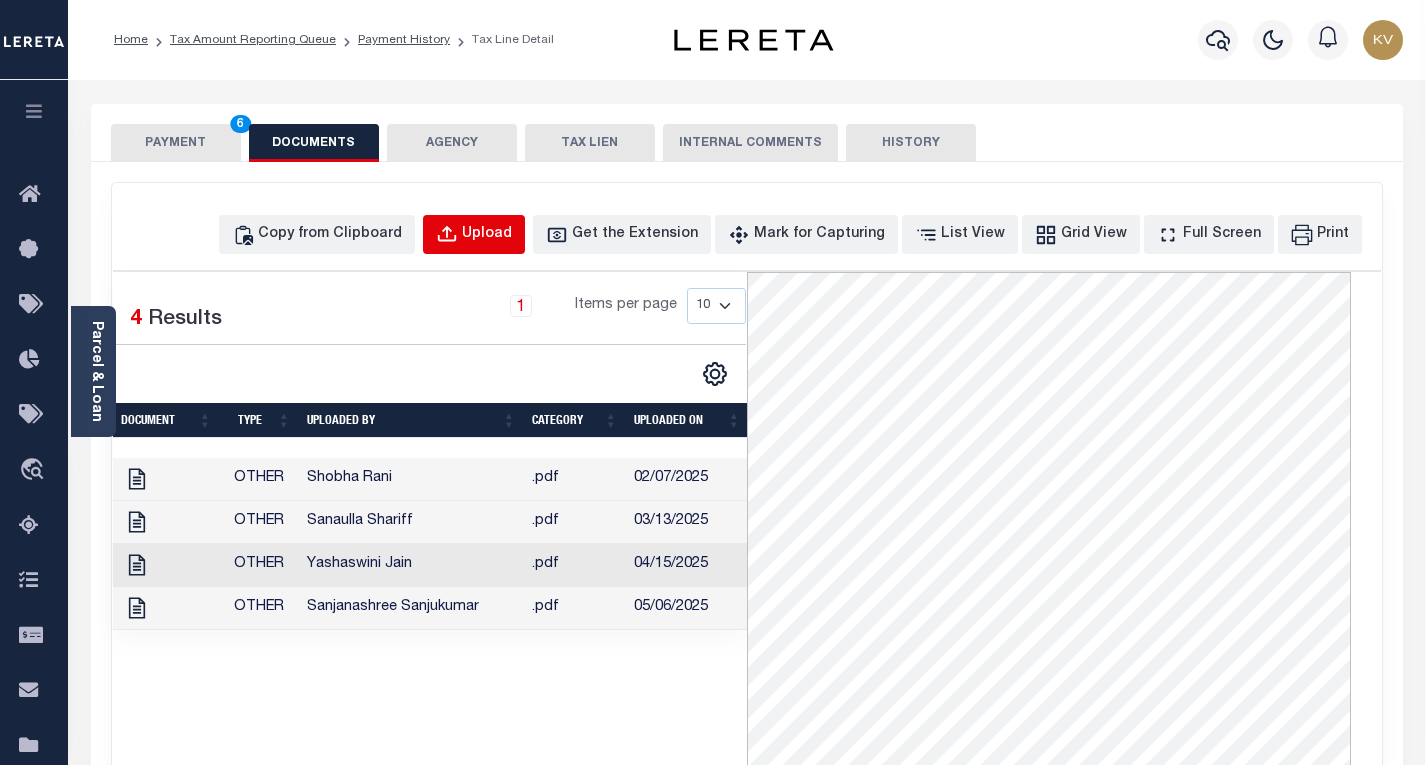 click on "Upload" at bounding box center [487, 235] 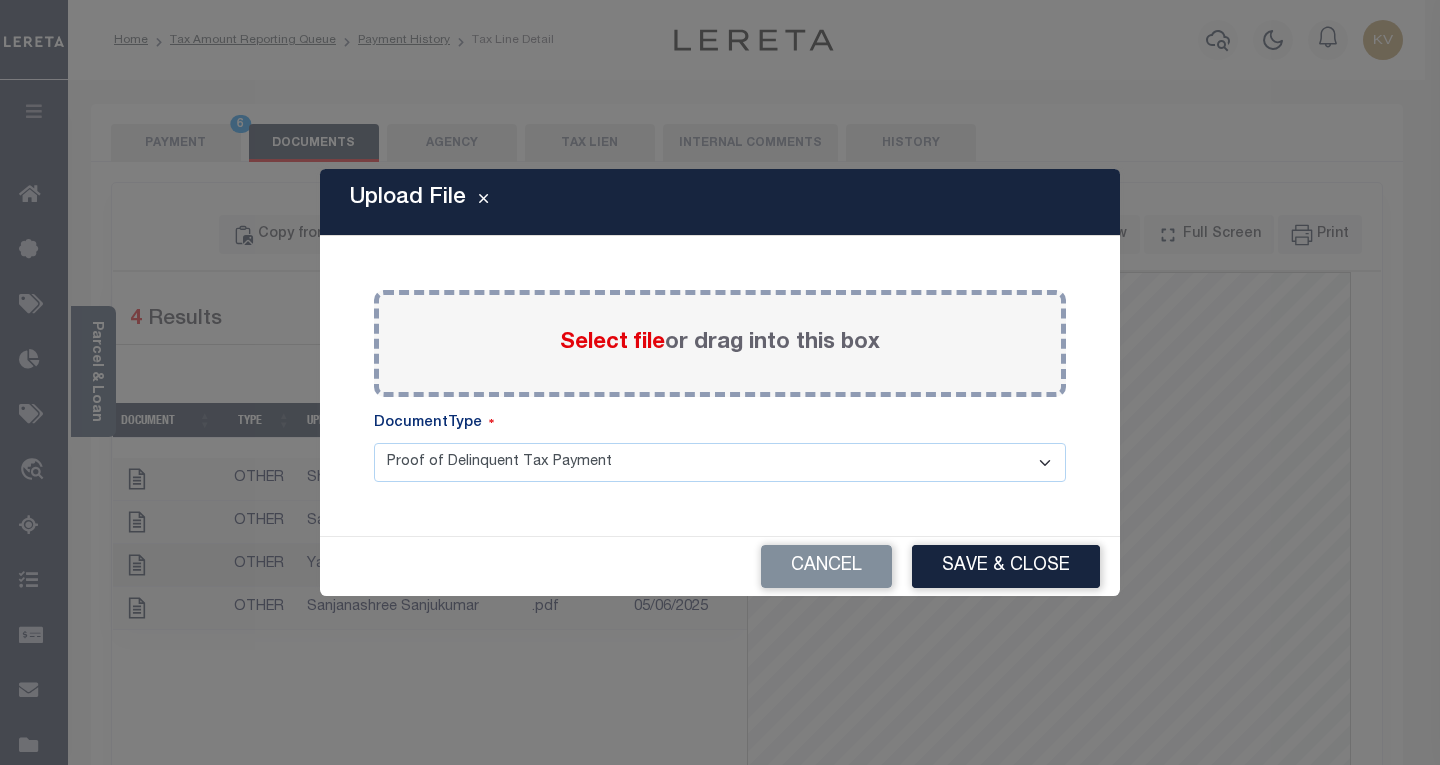 click on "Select file" at bounding box center (612, 343) 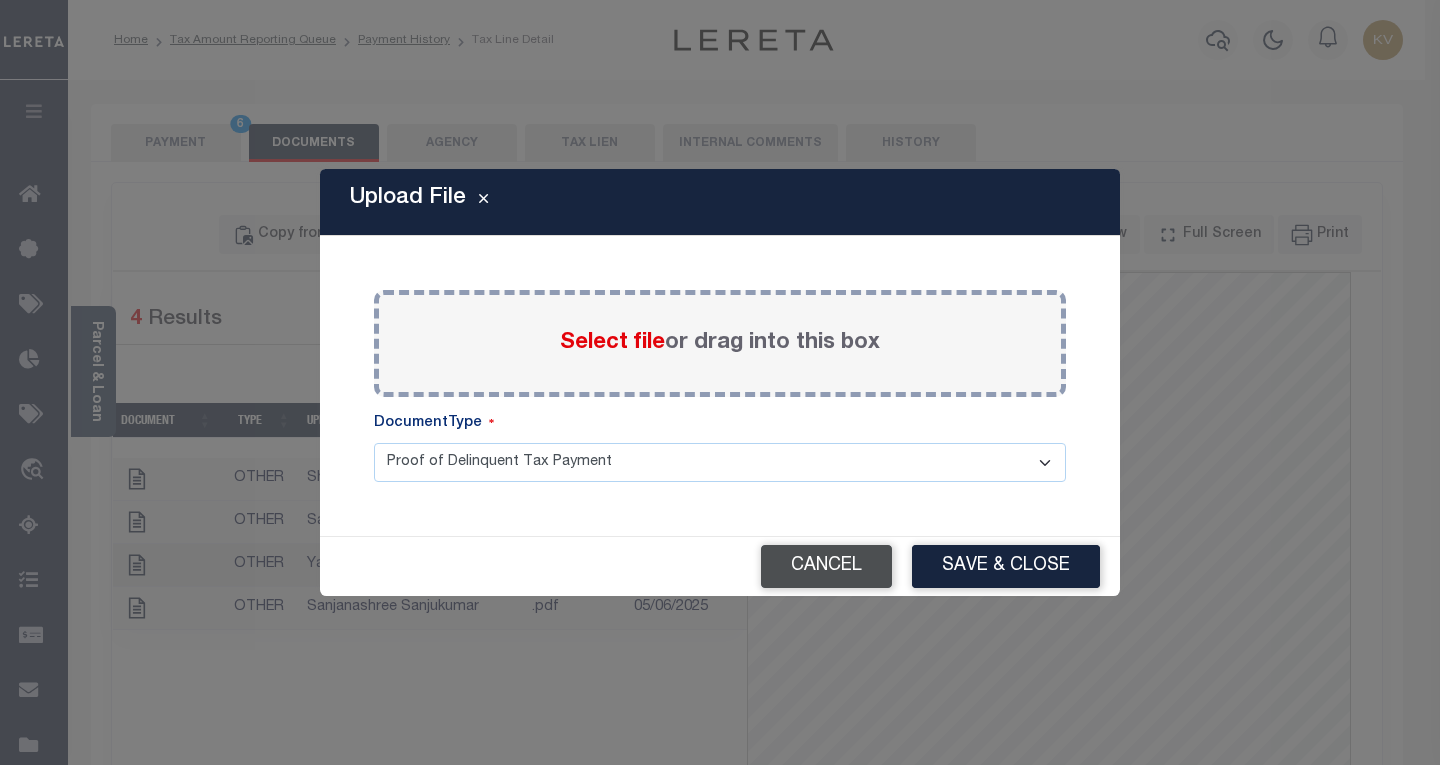 click on "Cancel" at bounding box center [826, 566] 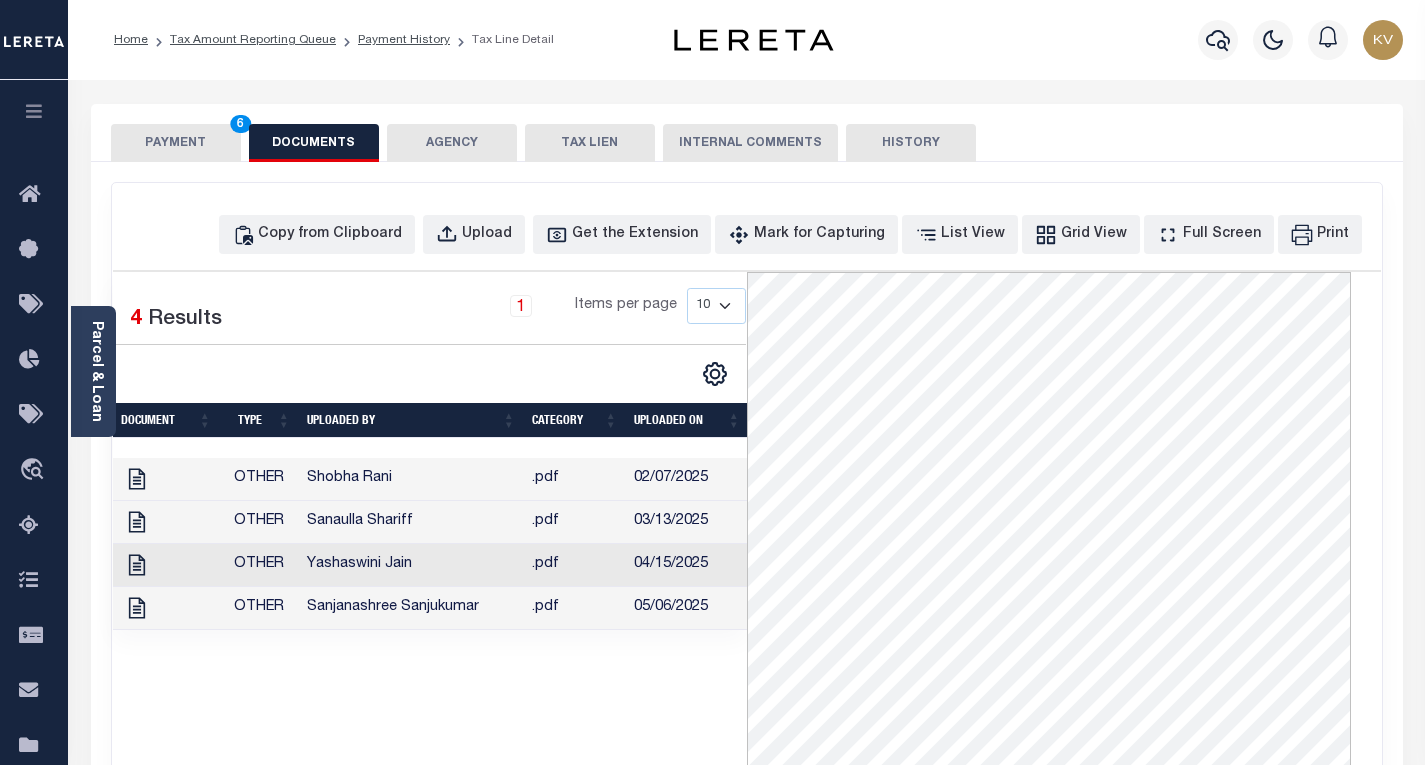 click on "PAYMENT
6" at bounding box center [176, 143] 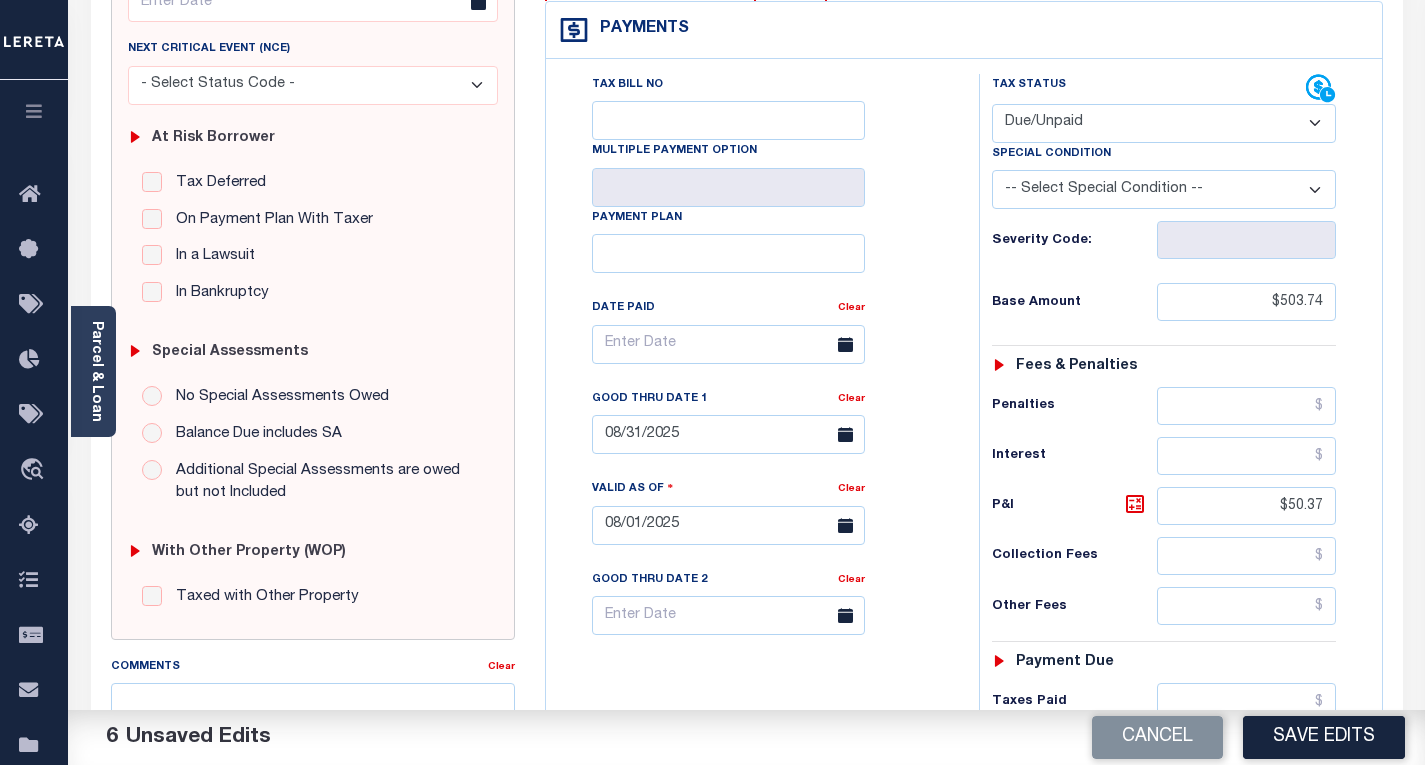 scroll, scrollTop: 400, scrollLeft: 0, axis: vertical 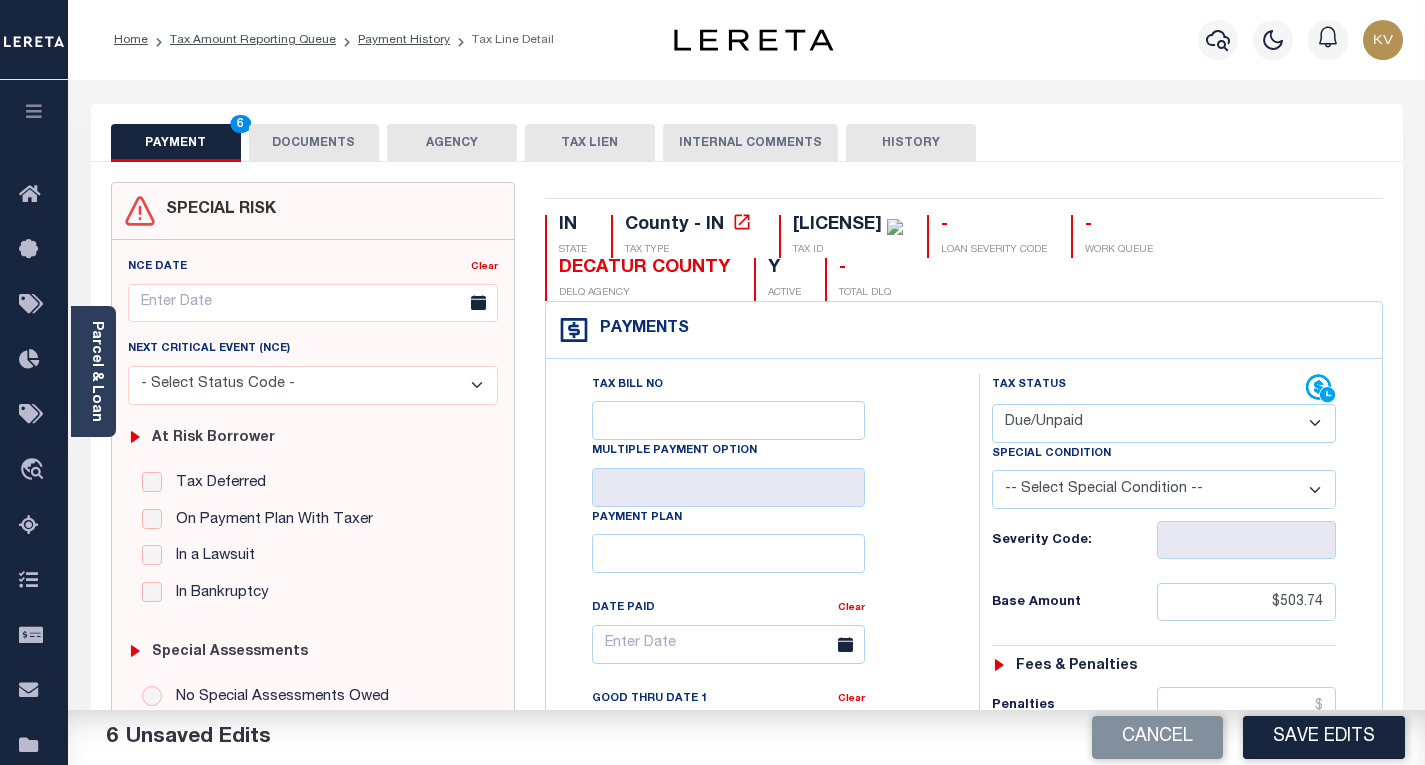 click on "DOCUMENTS" at bounding box center (314, 143) 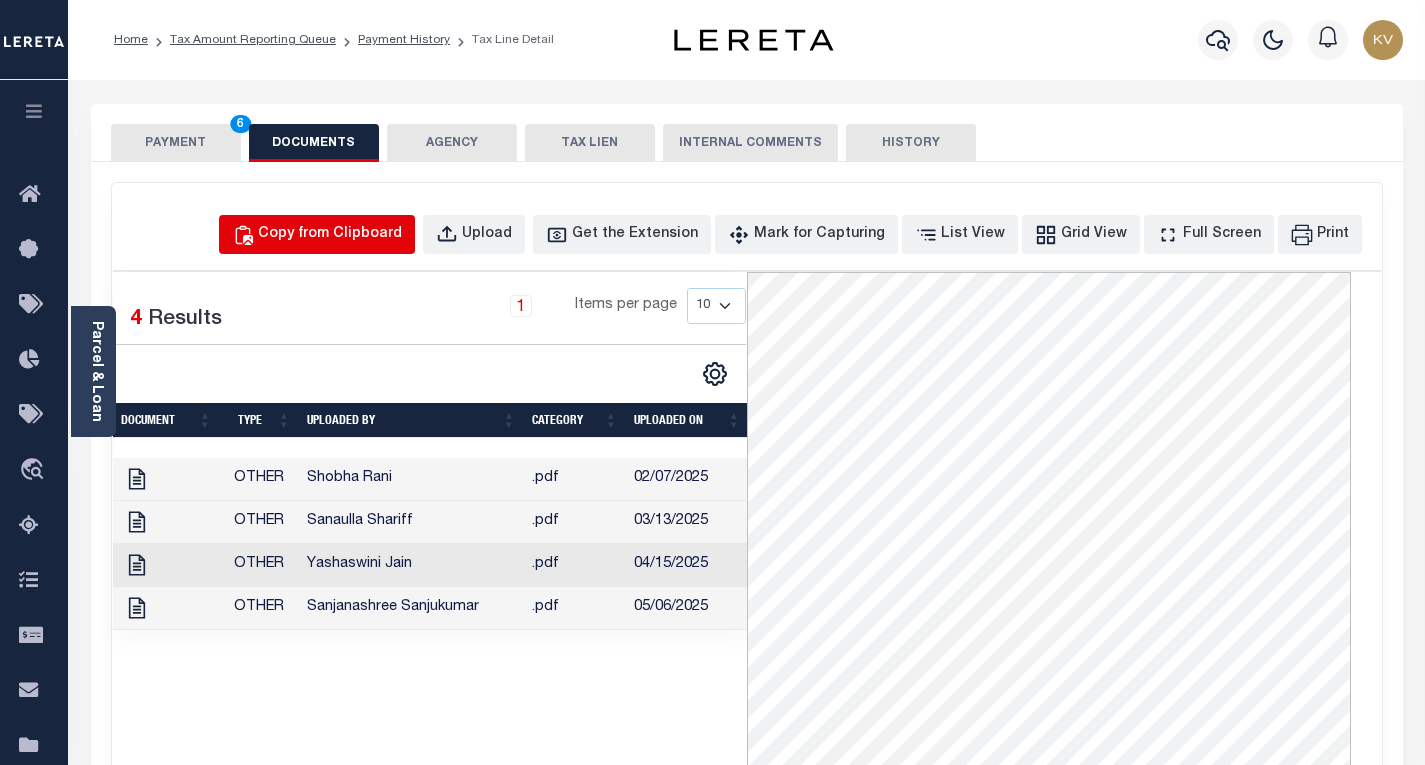 click on "Copy from Clipboard" at bounding box center (330, 235) 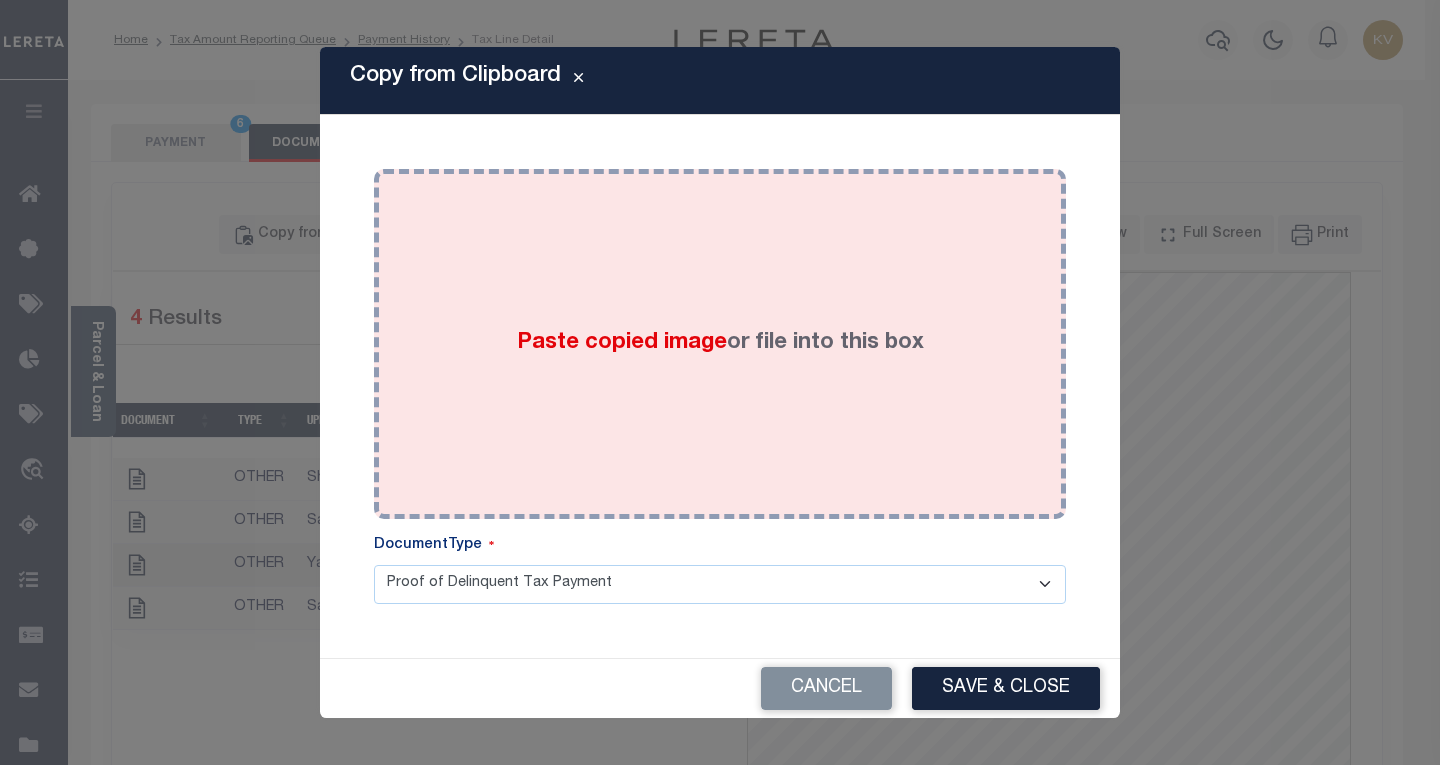 click on "Paste copied image" at bounding box center (622, 343) 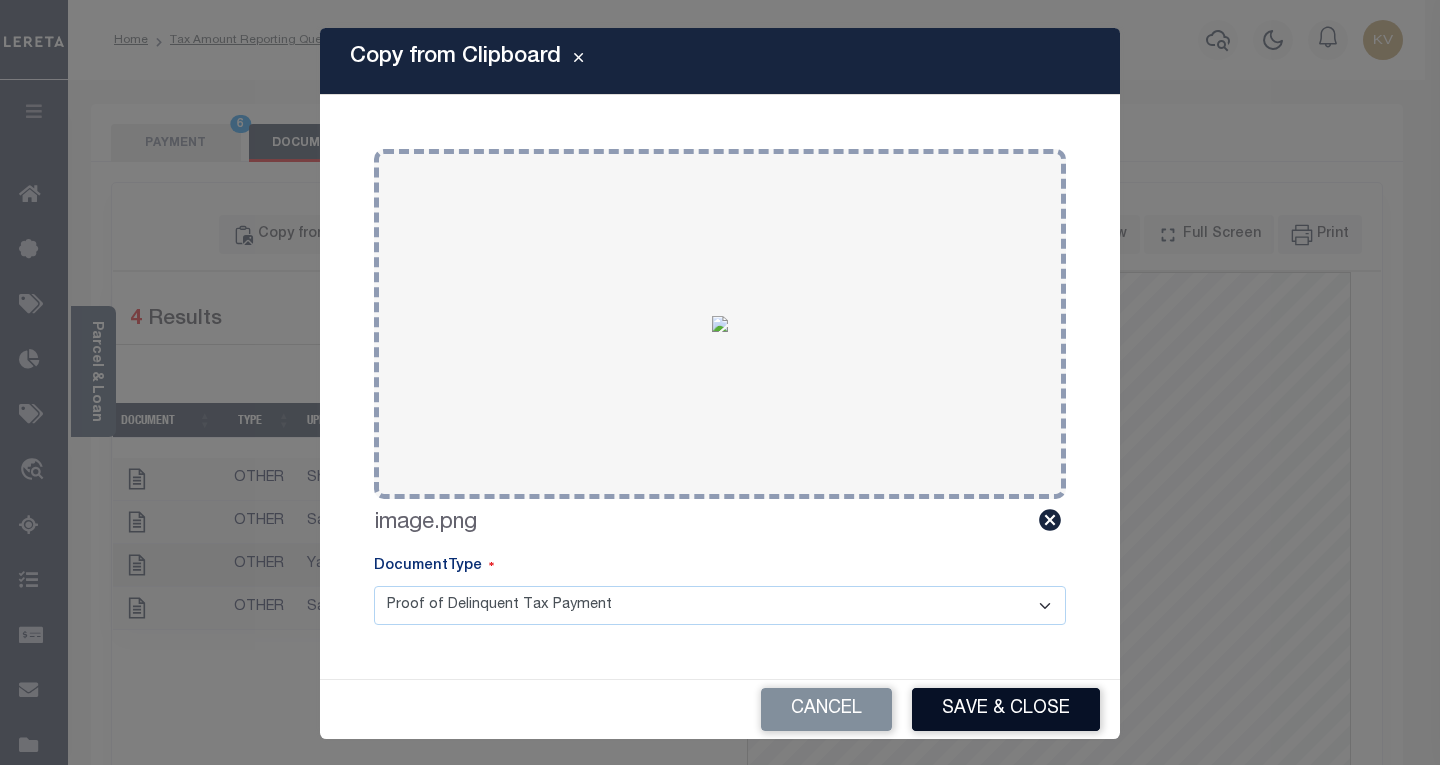 click on "Save & Close" at bounding box center [1006, 709] 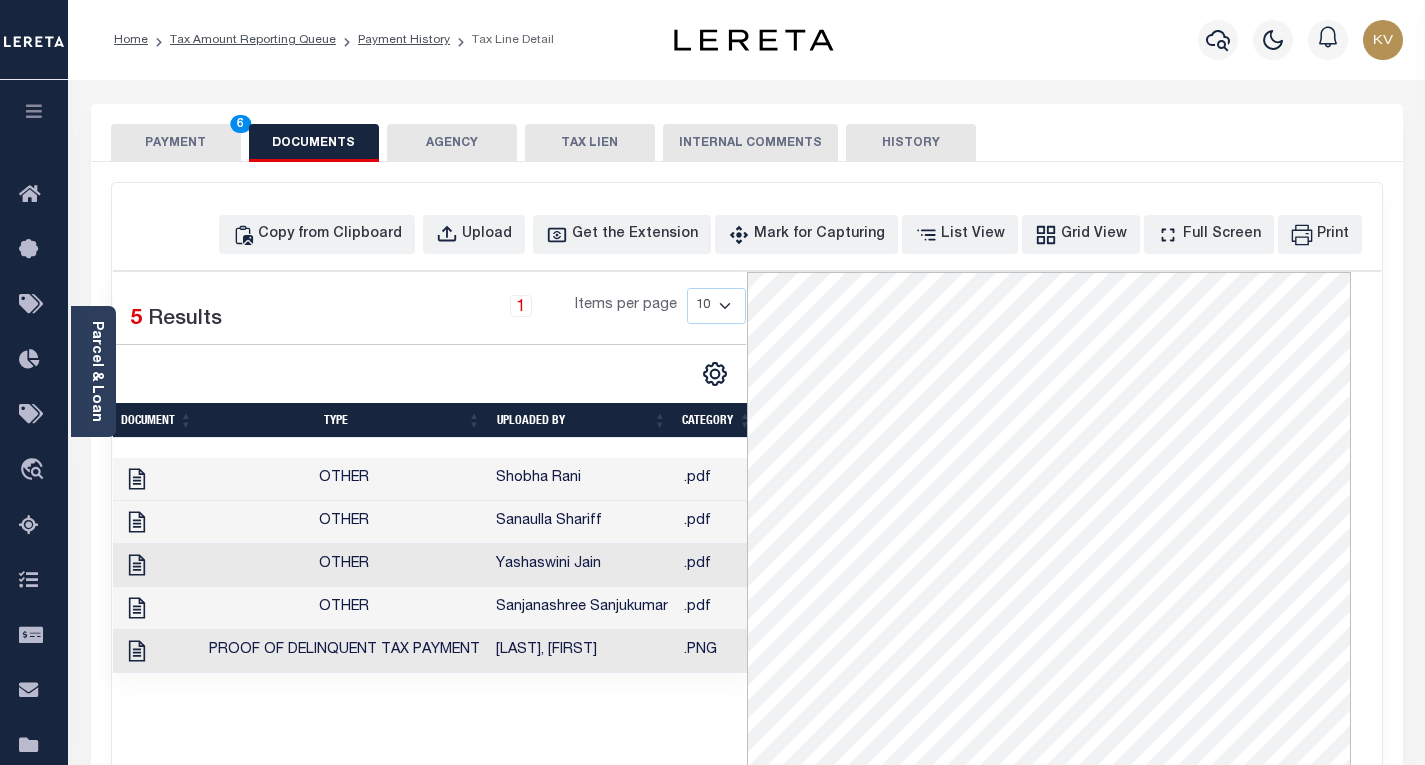 click on "PAYMENT
6" at bounding box center [176, 143] 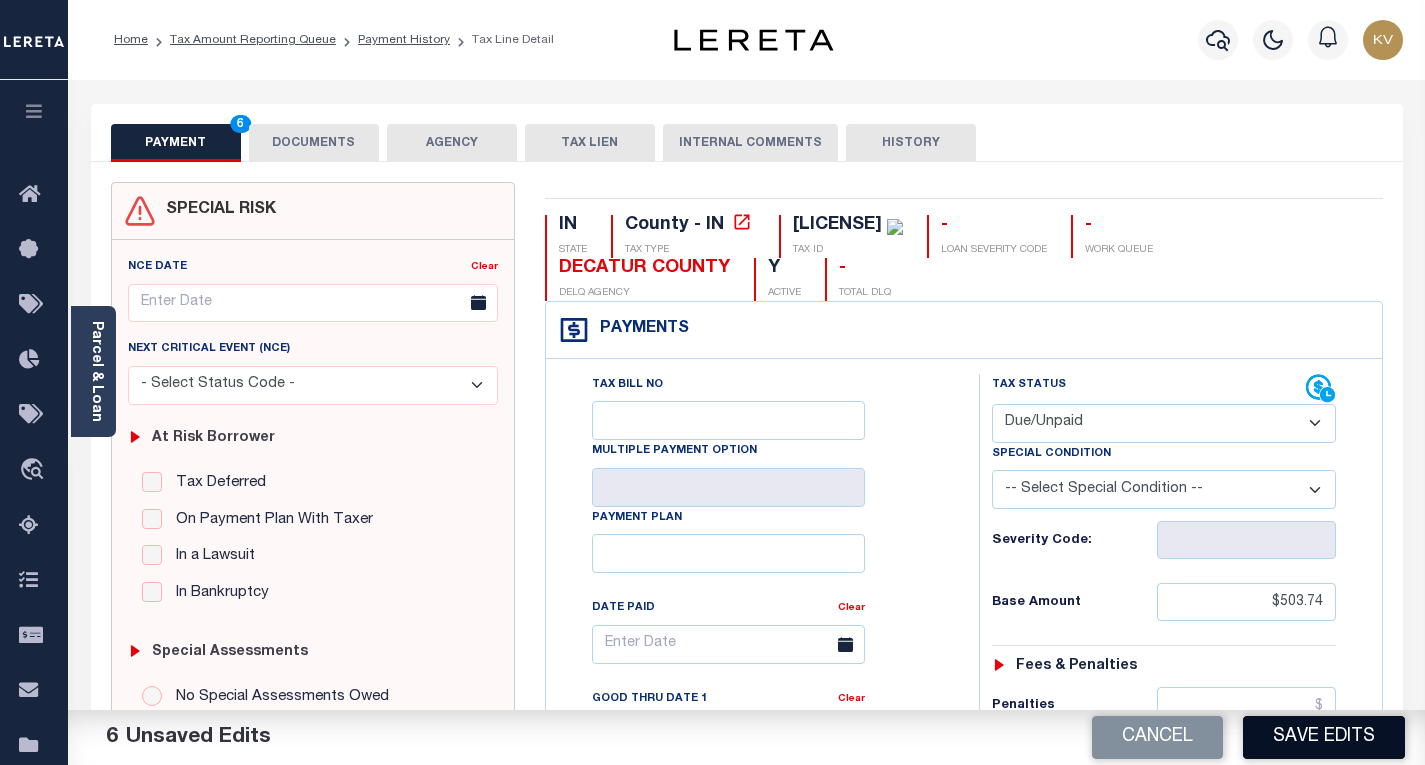 click on "Save Edits" at bounding box center (1324, 737) 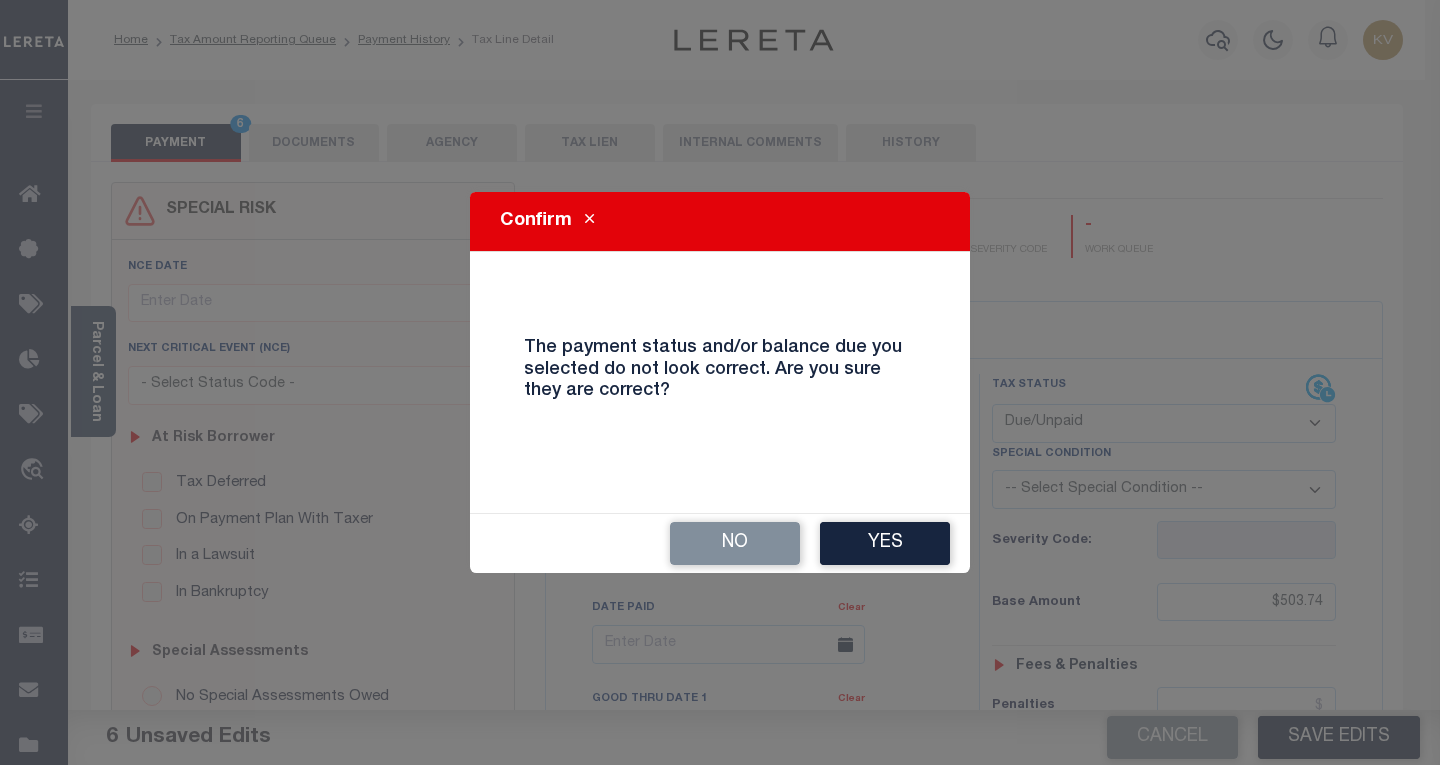 click at bounding box center (589, 219) 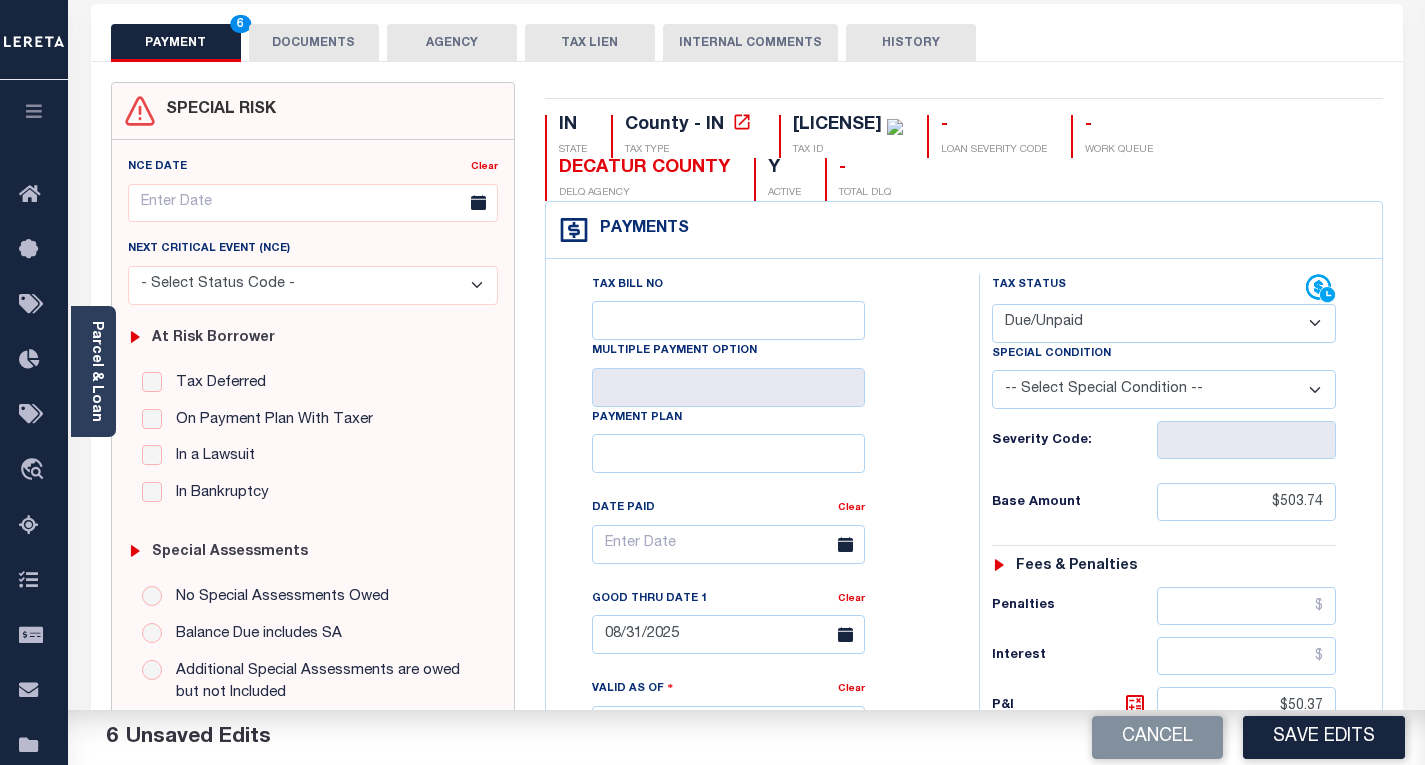 scroll, scrollTop: 200, scrollLeft: 0, axis: vertical 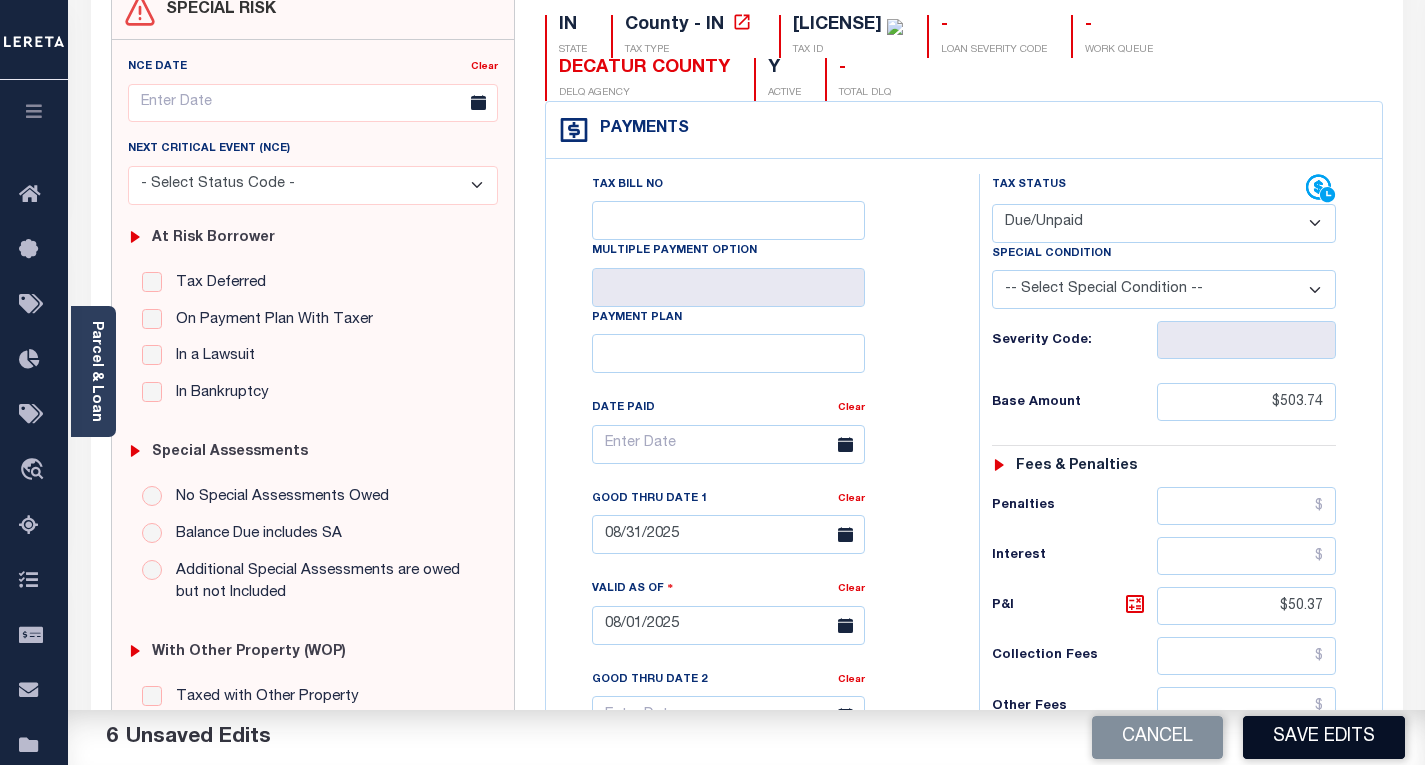 click on "Save Edits" at bounding box center (1324, 737) 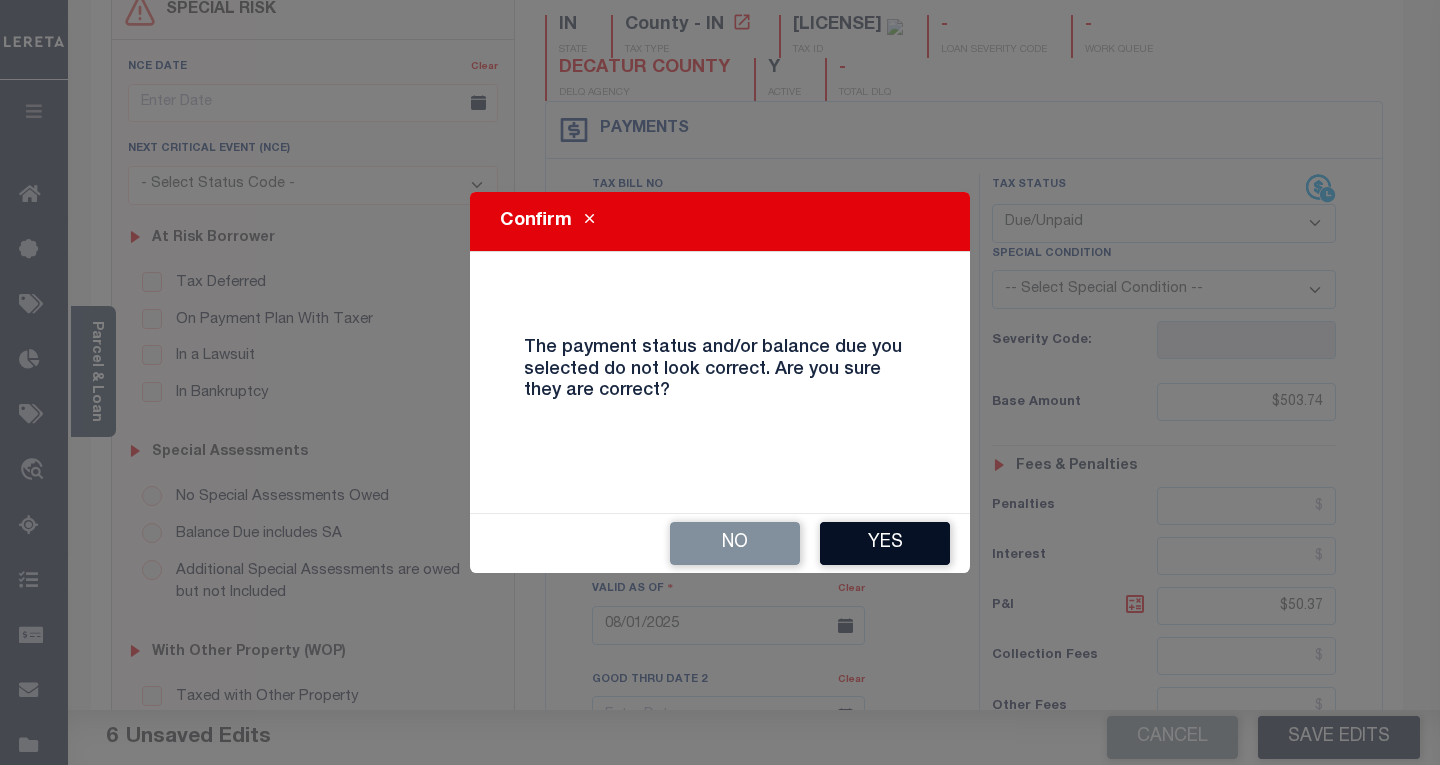 click on "Yes" at bounding box center (885, 543) 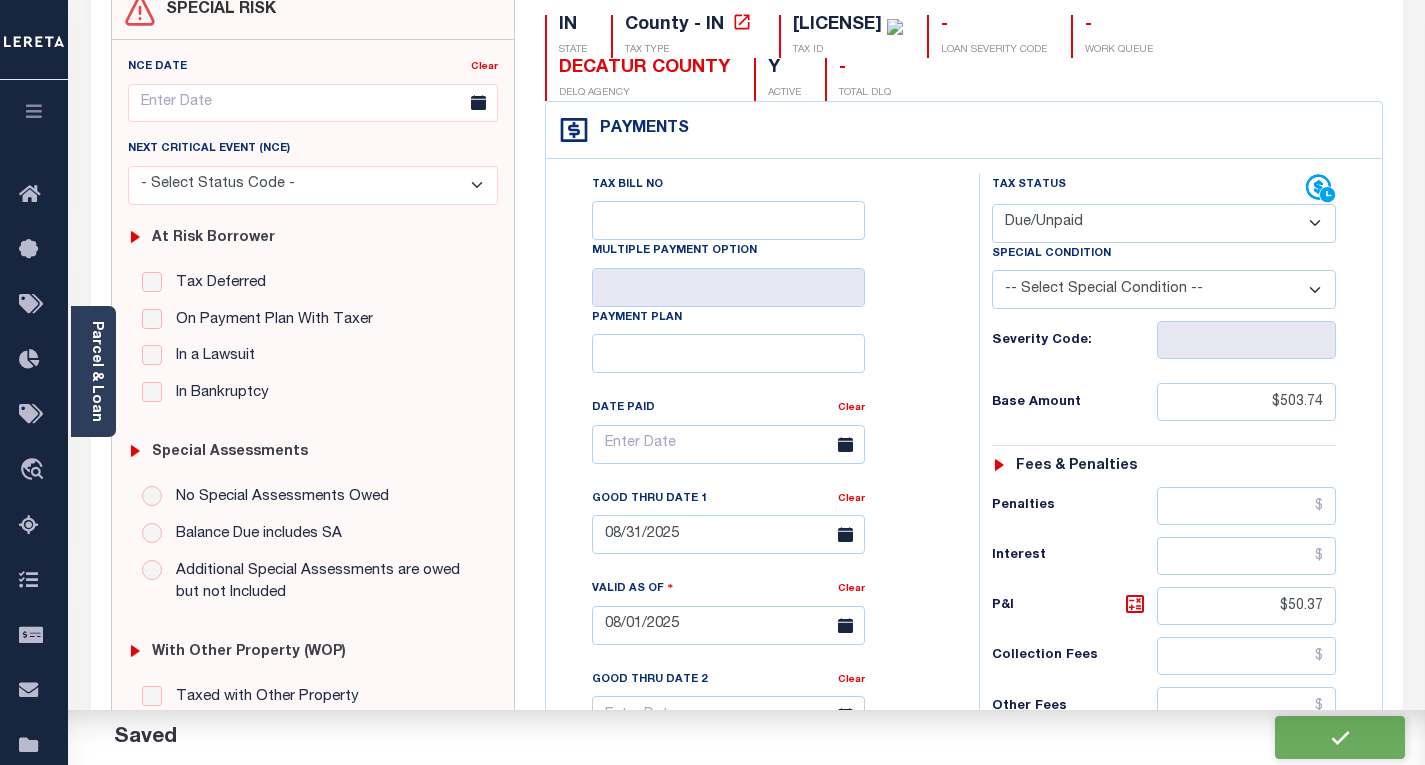 checkbox on "false" 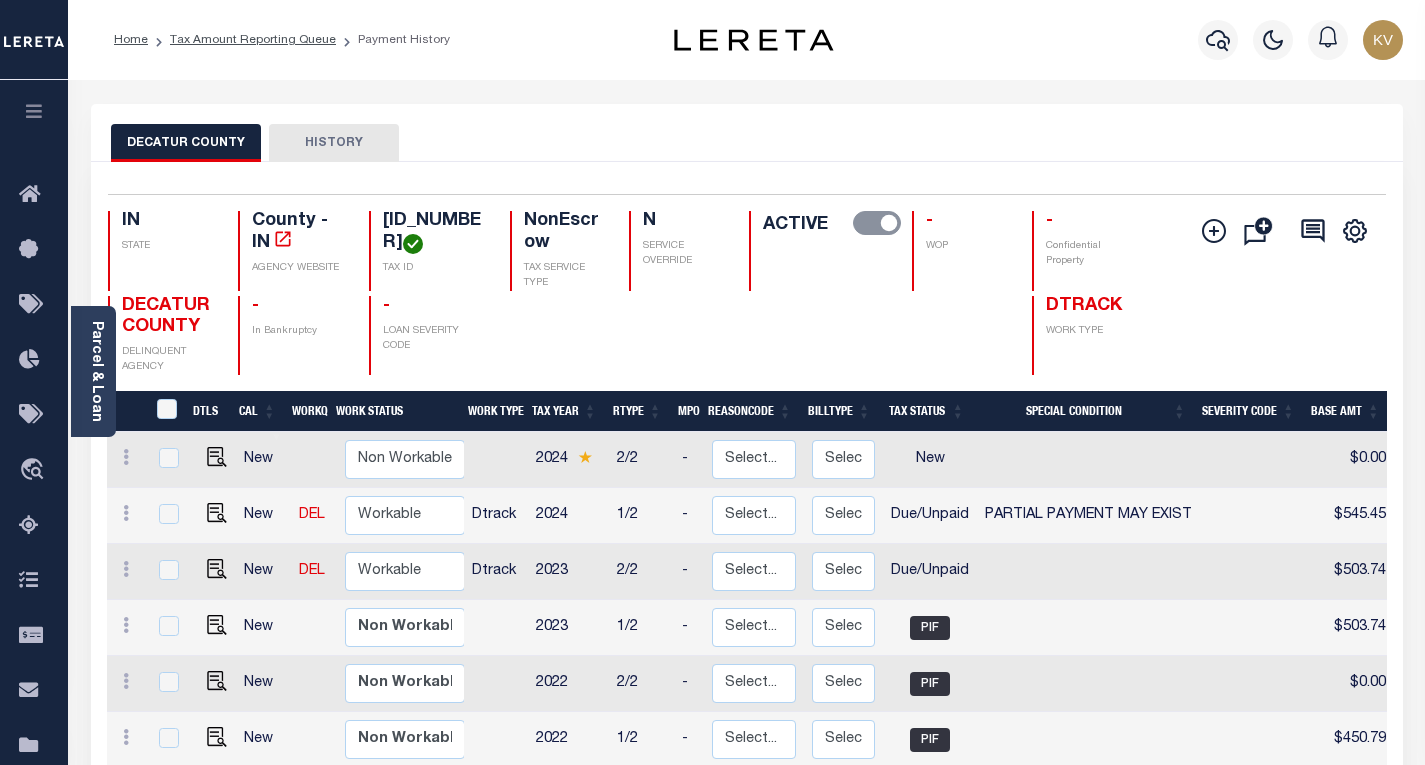 scroll, scrollTop: 100, scrollLeft: 0, axis: vertical 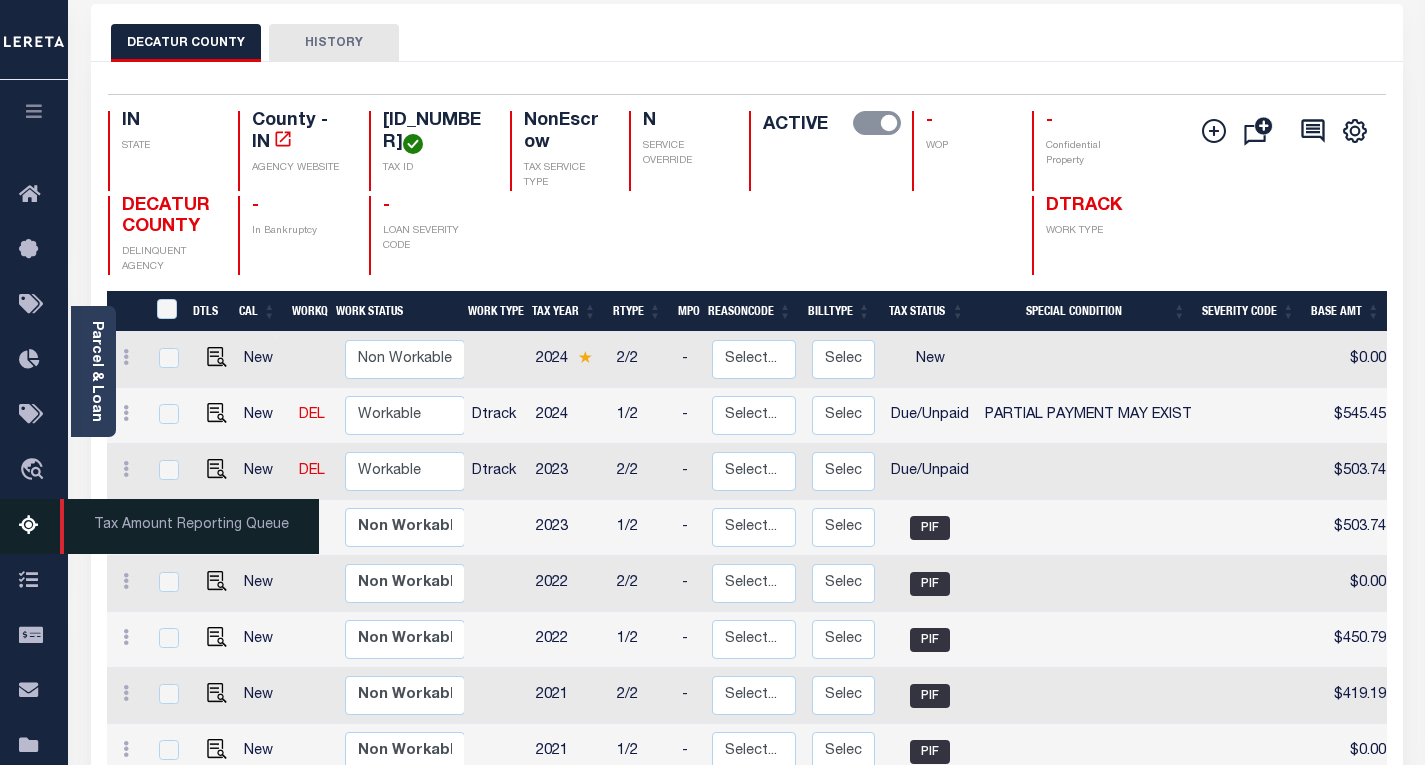 click at bounding box center (35, 526) 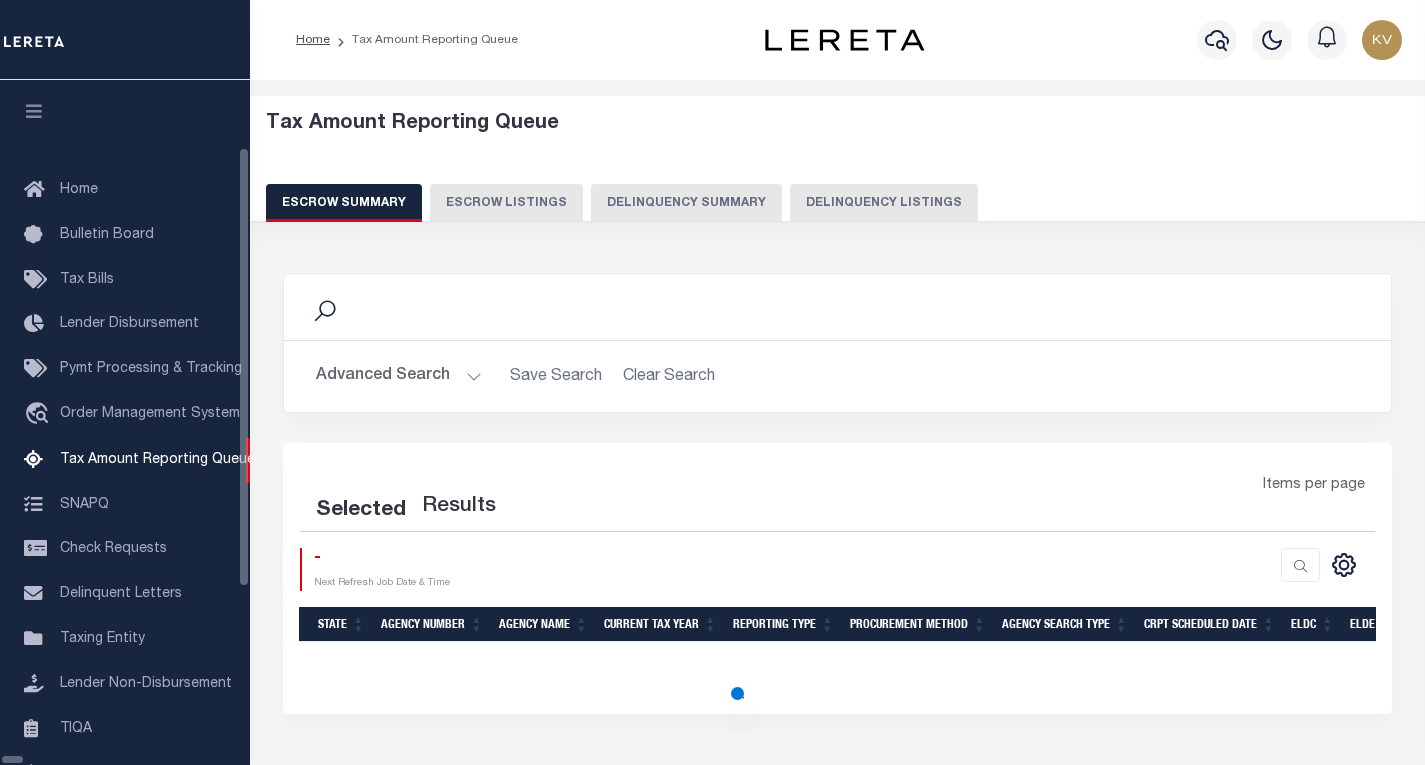 select on "100" 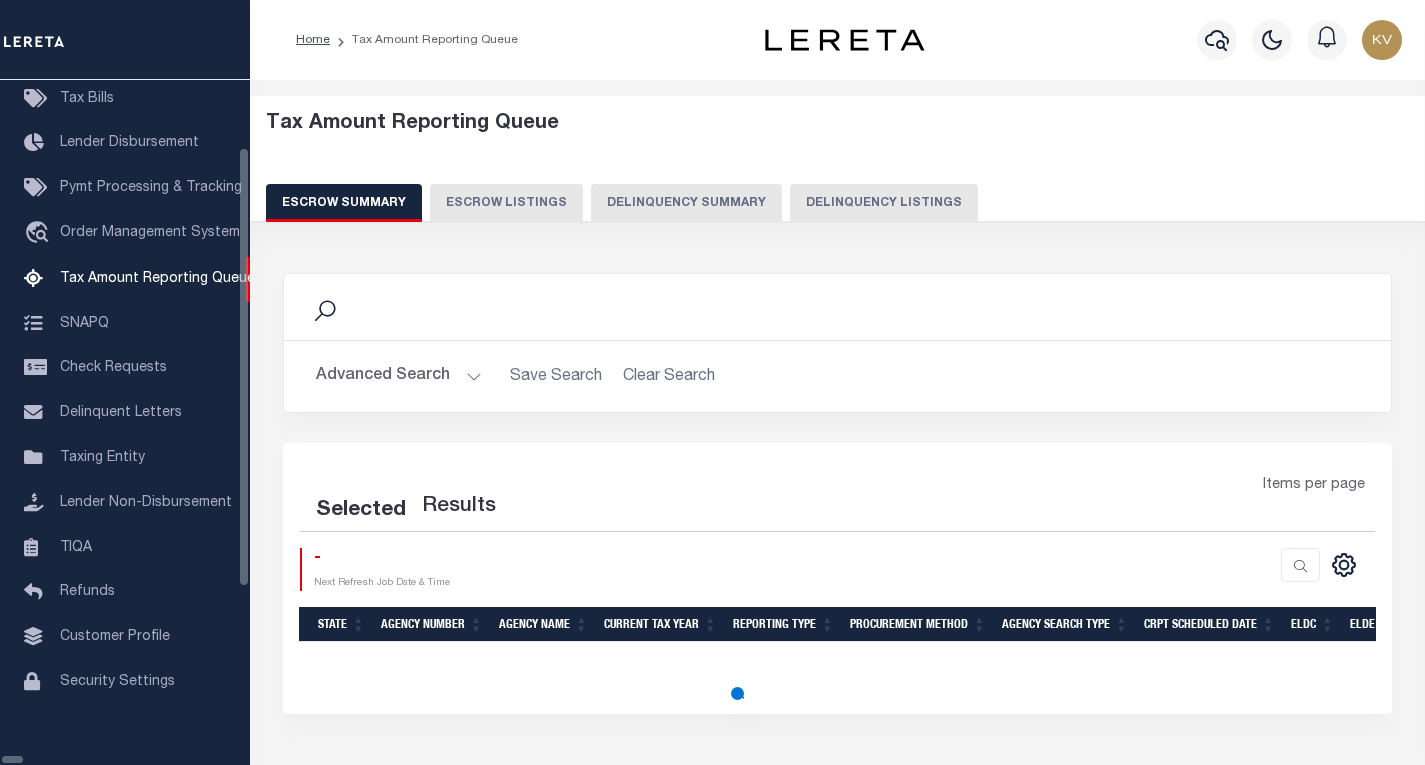 select on "100" 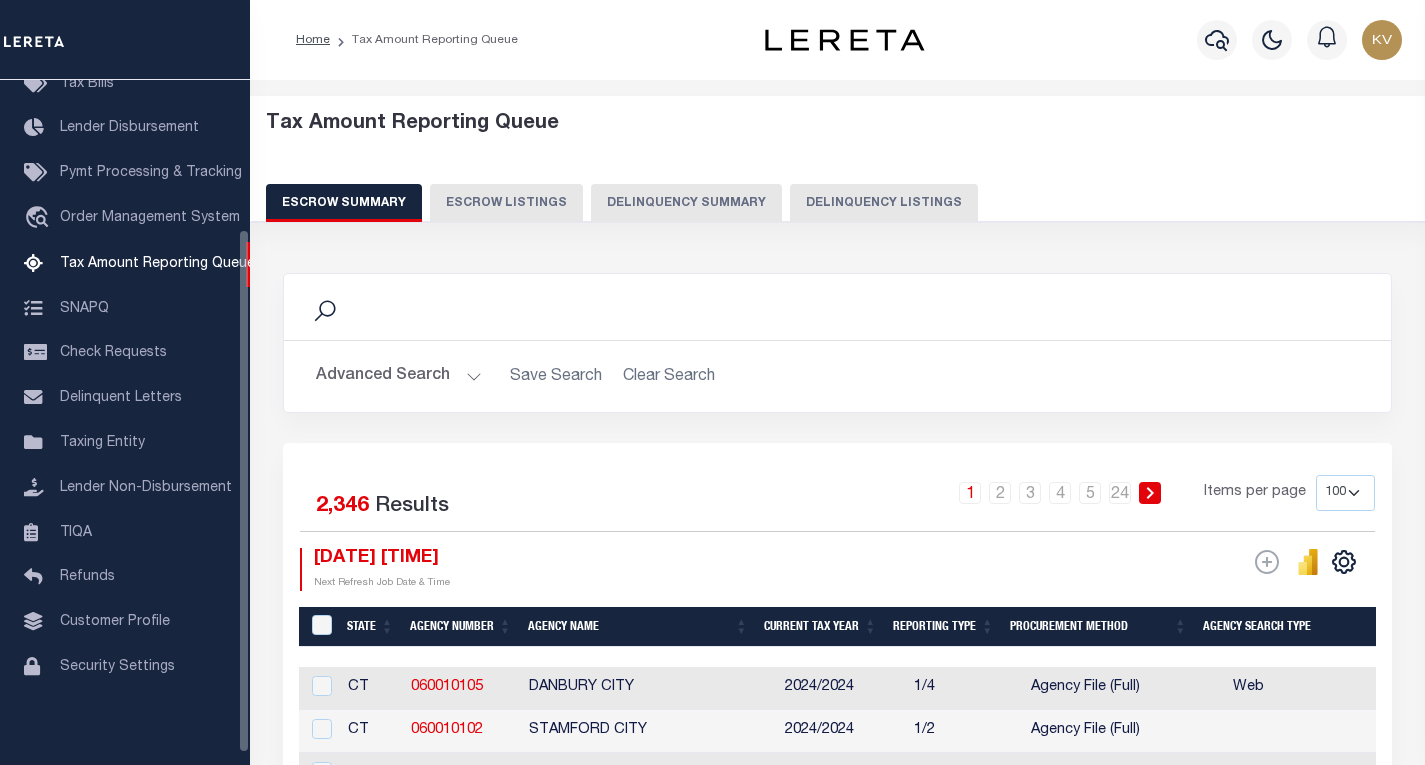 scroll, scrollTop: 194, scrollLeft: 0, axis: vertical 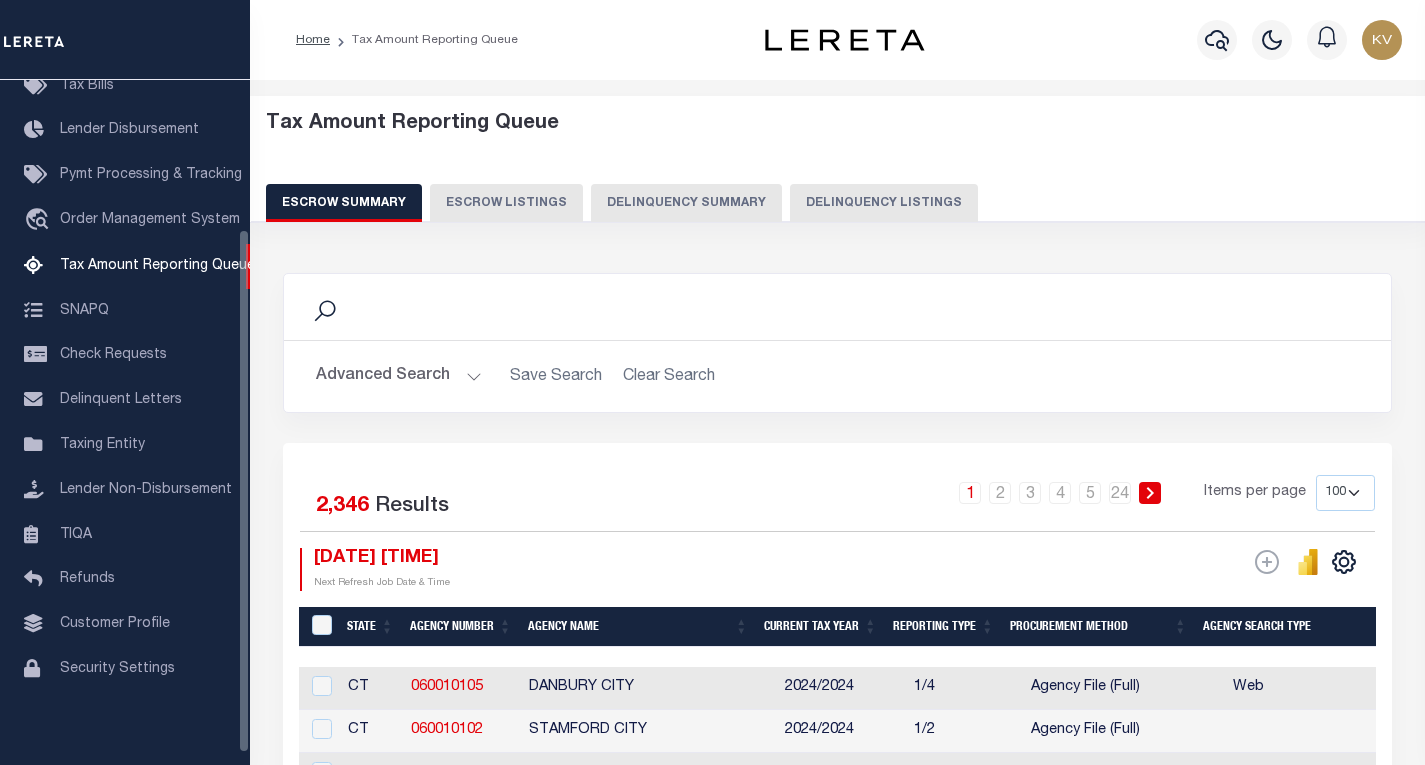 click on "Delinquency Summary" at bounding box center (686, 203) 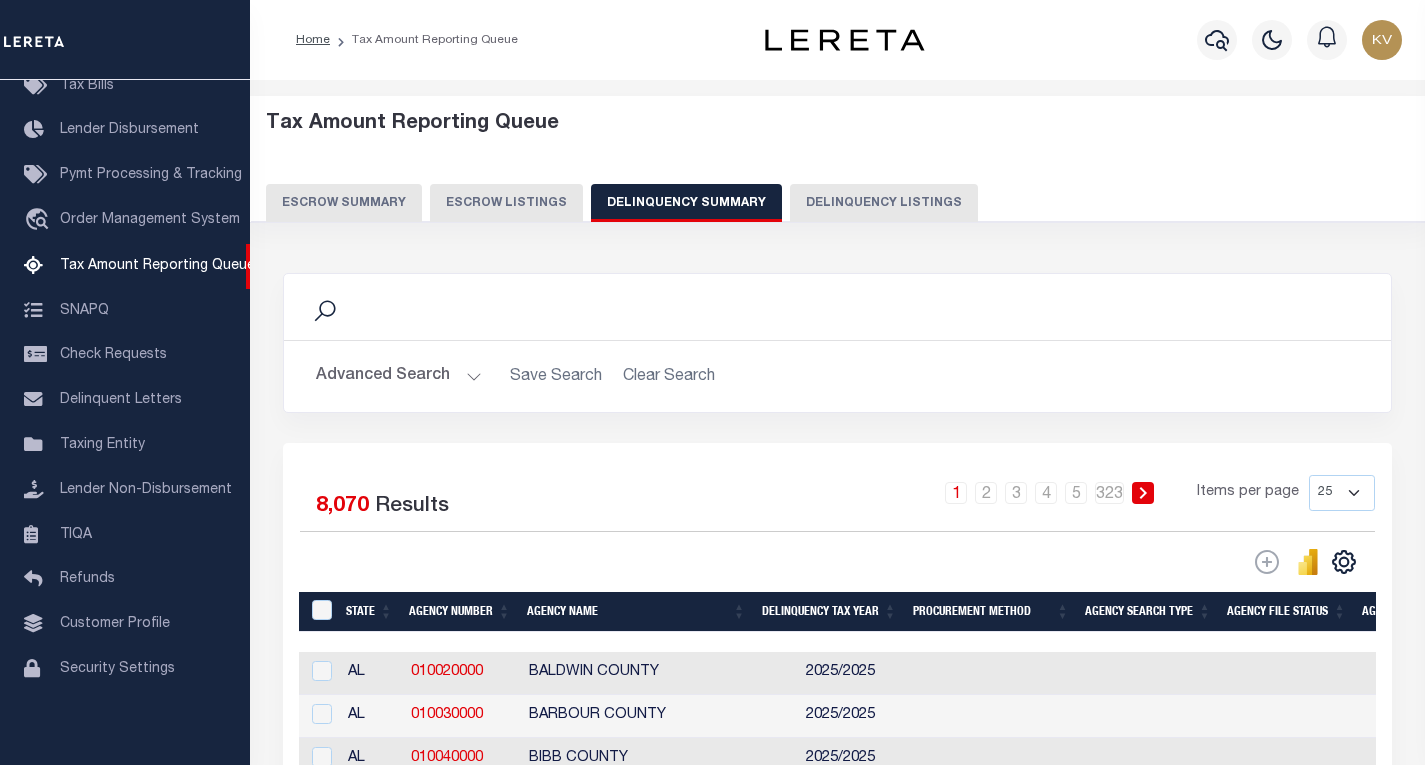 click on "Delinquency Listings" at bounding box center (884, 203) 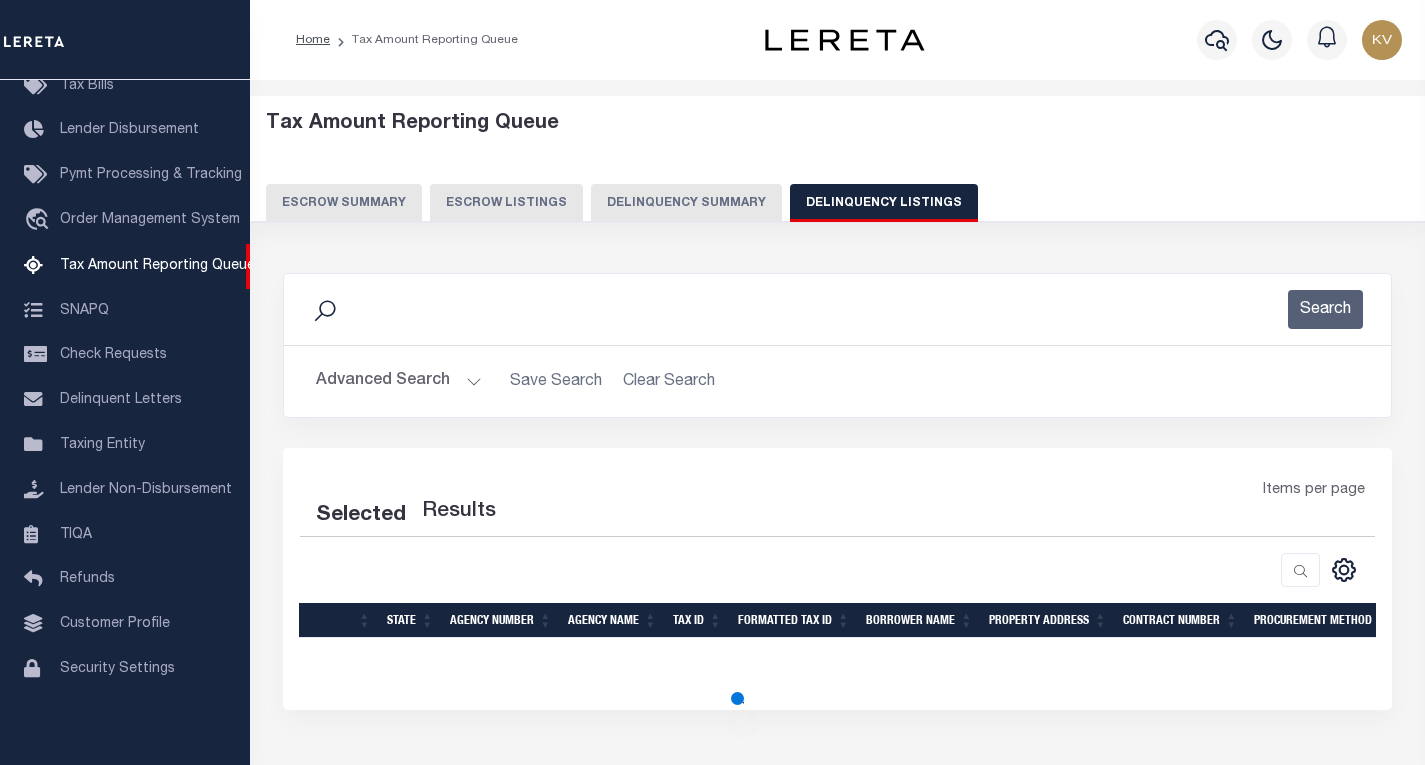 select on "100" 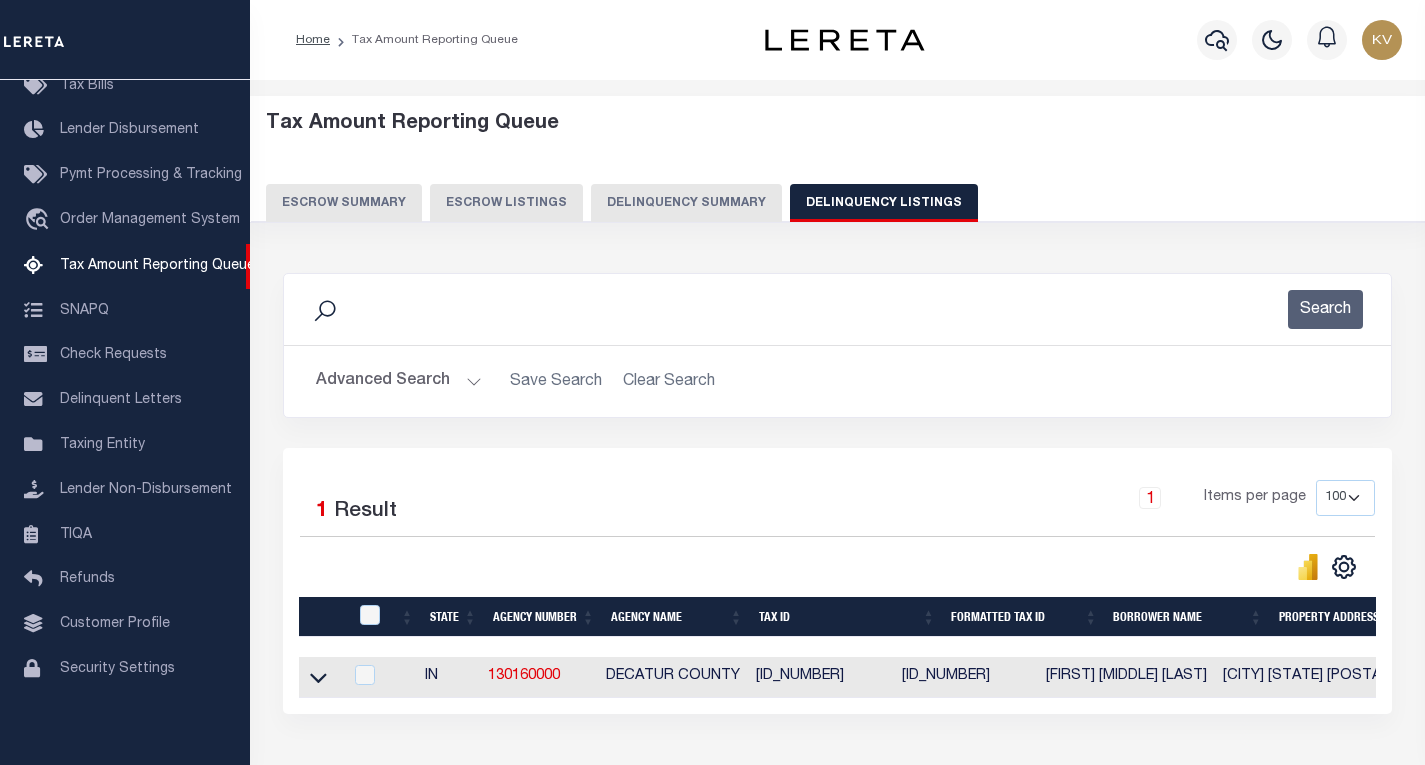 scroll, scrollTop: 100, scrollLeft: 0, axis: vertical 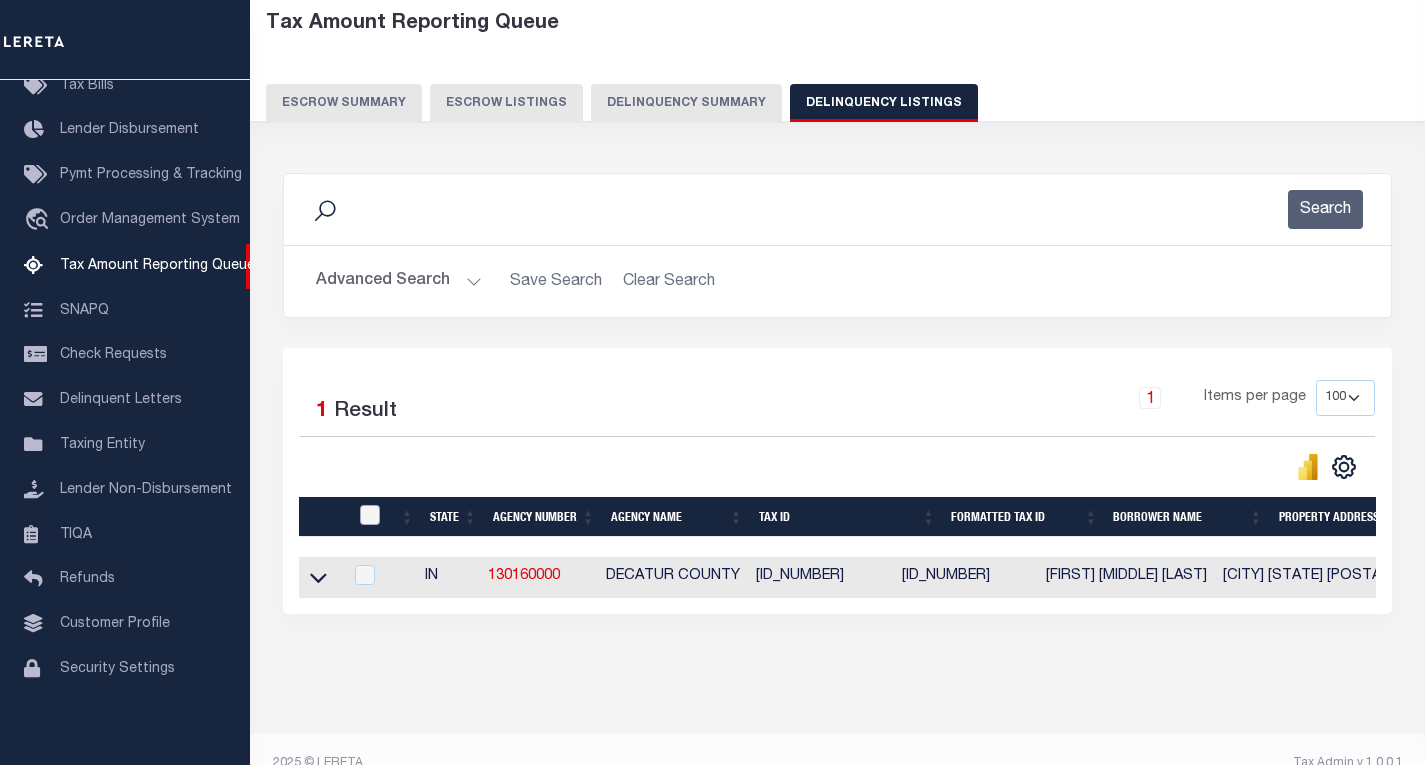 click at bounding box center [370, 515] 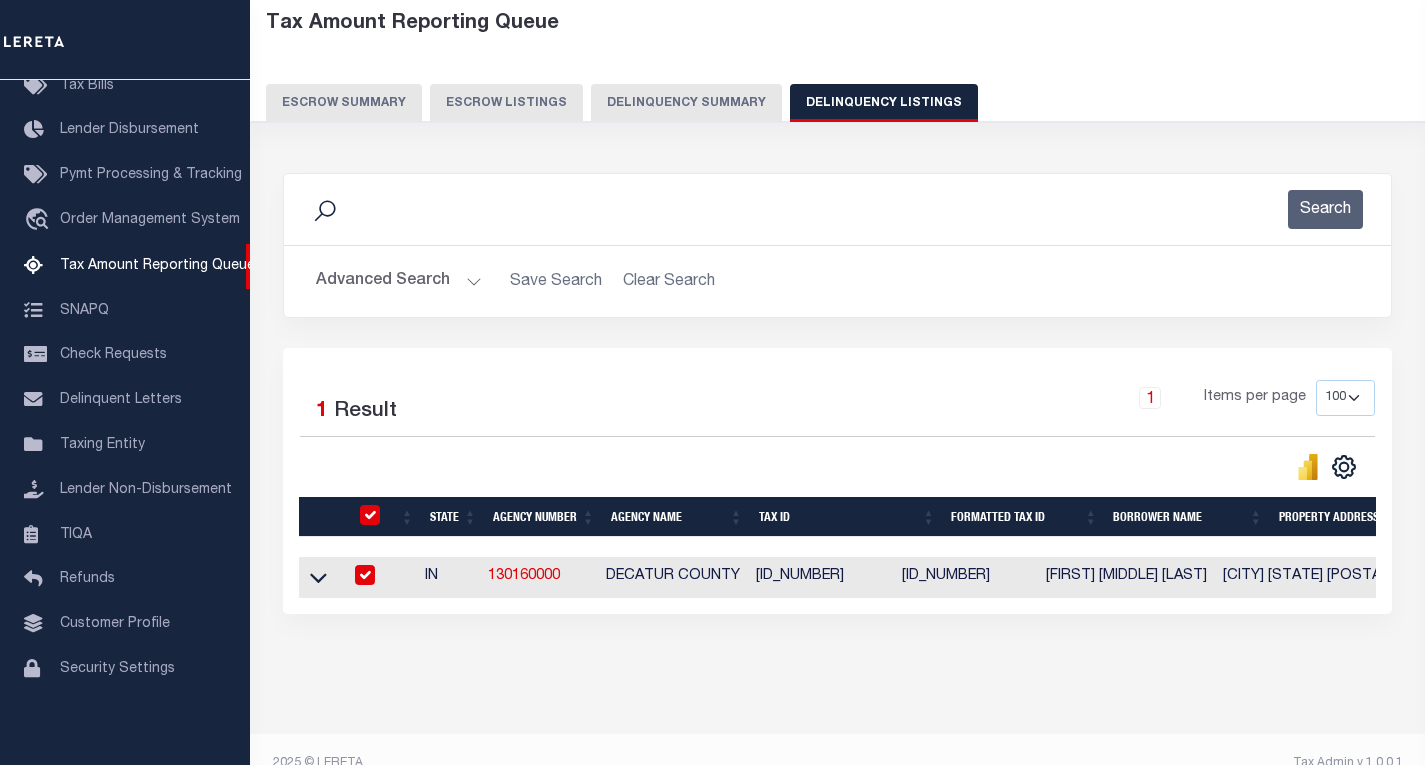 checkbox on "true" 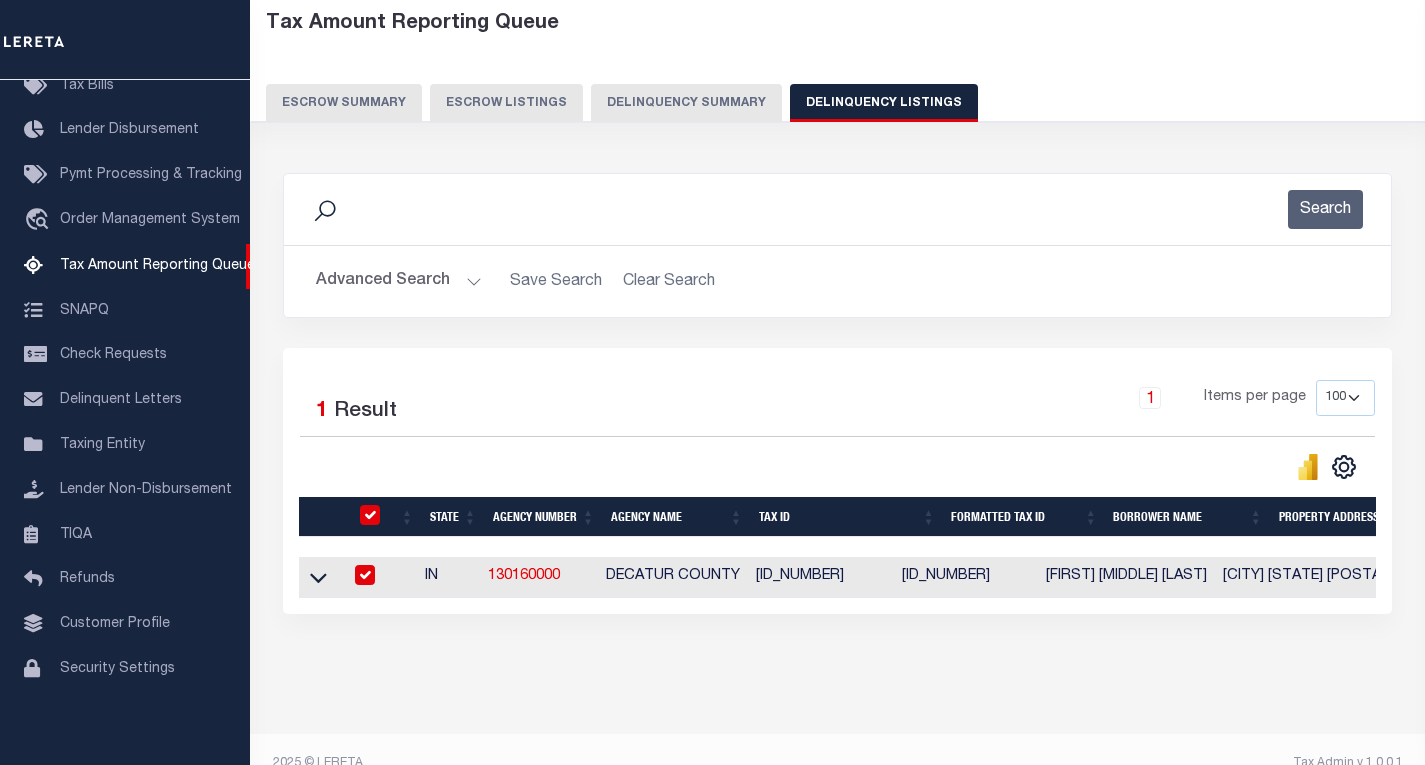 checkbox on "true" 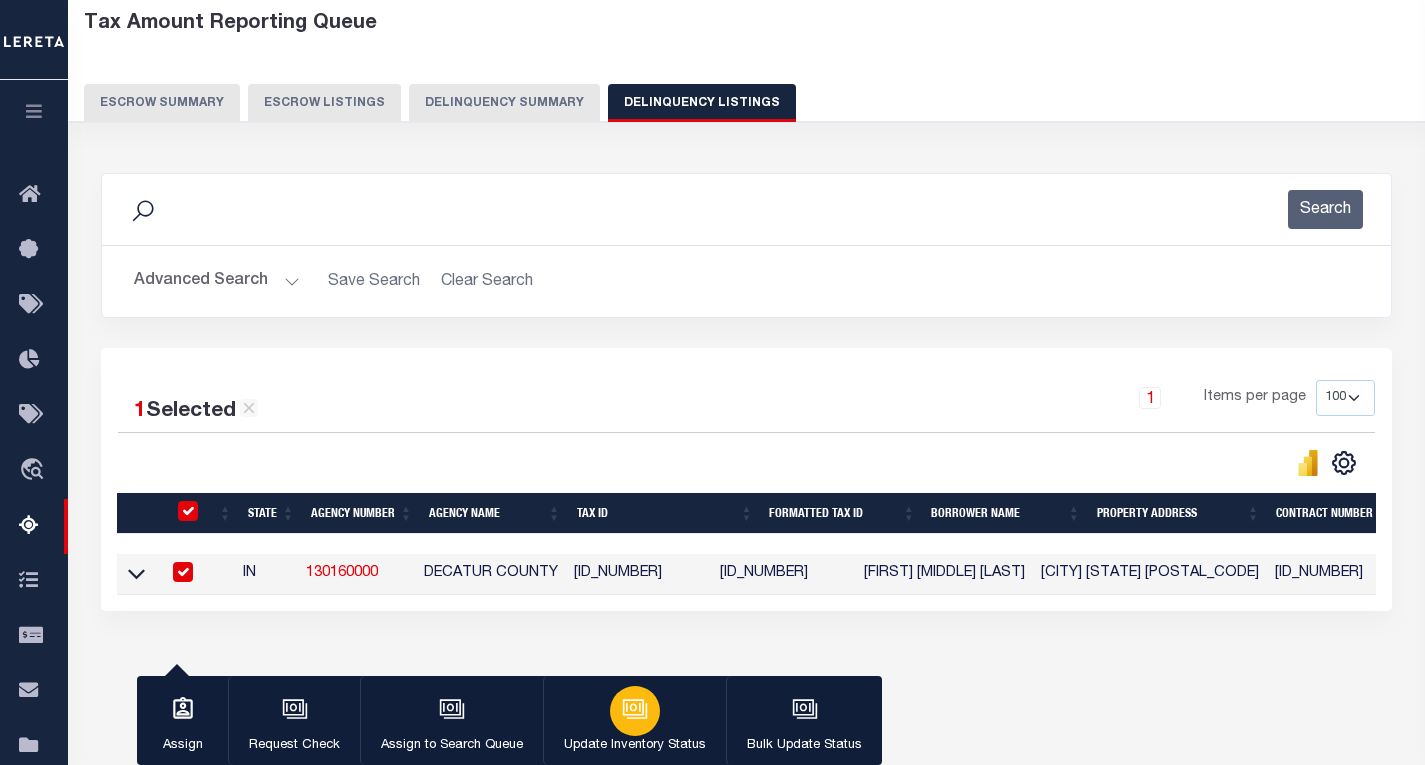 click on "Update Inventory Status" at bounding box center [635, 746] 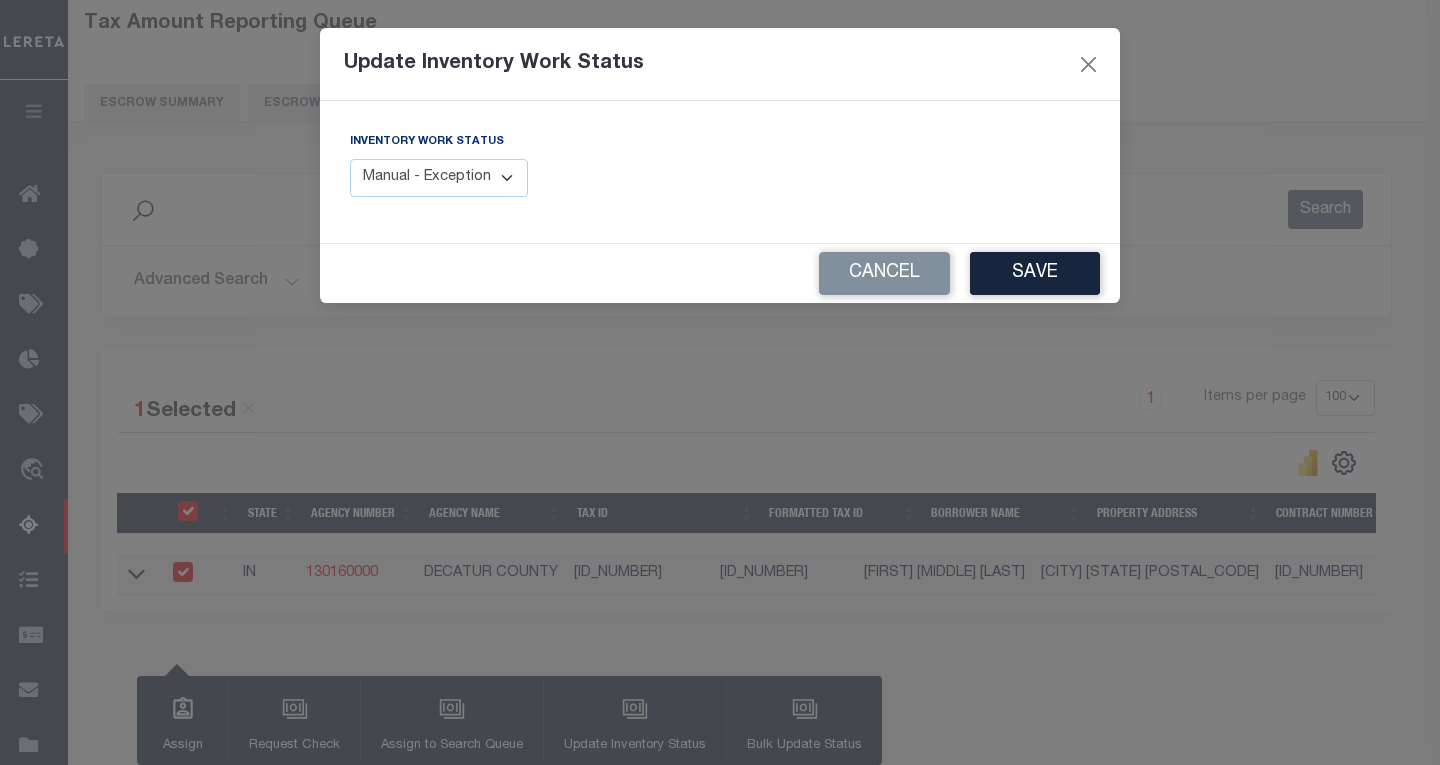 click on "Manual - Exception
Pended - Awaiting Search
Late Add Exception
Completed" at bounding box center [439, 178] 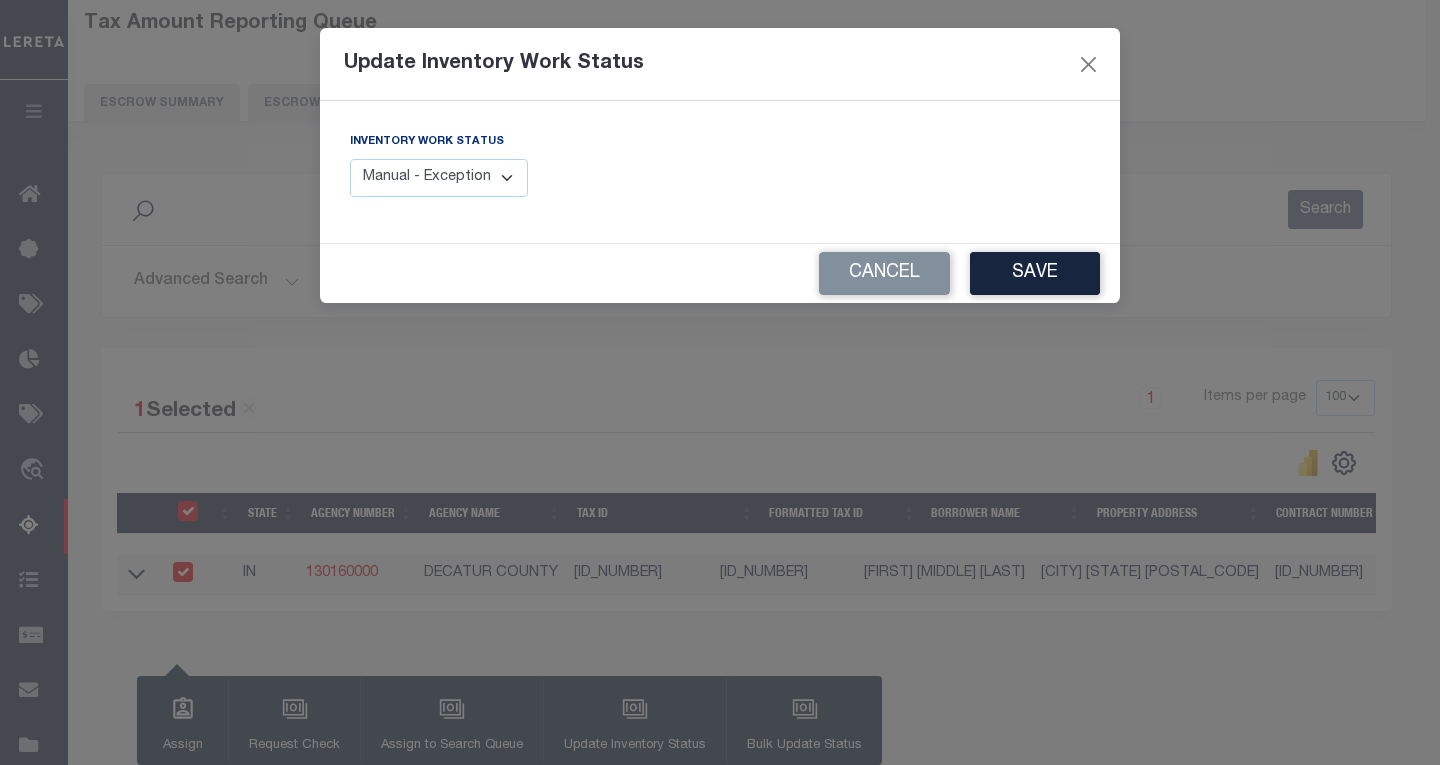 select on "4" 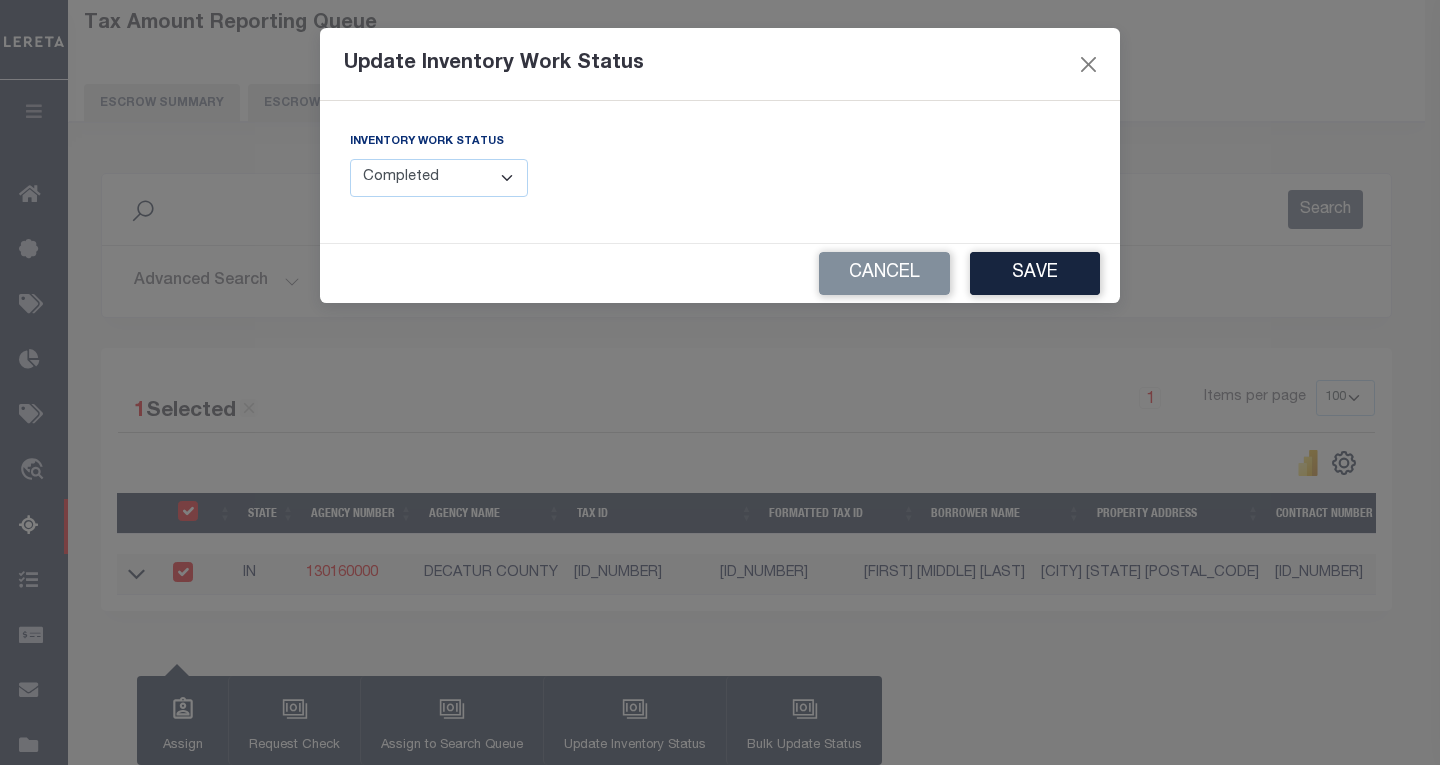 click on "Manual - Exception
Pended - Awaiting Search
Late Add Exception
Completed" at bounding box center (439, 178) 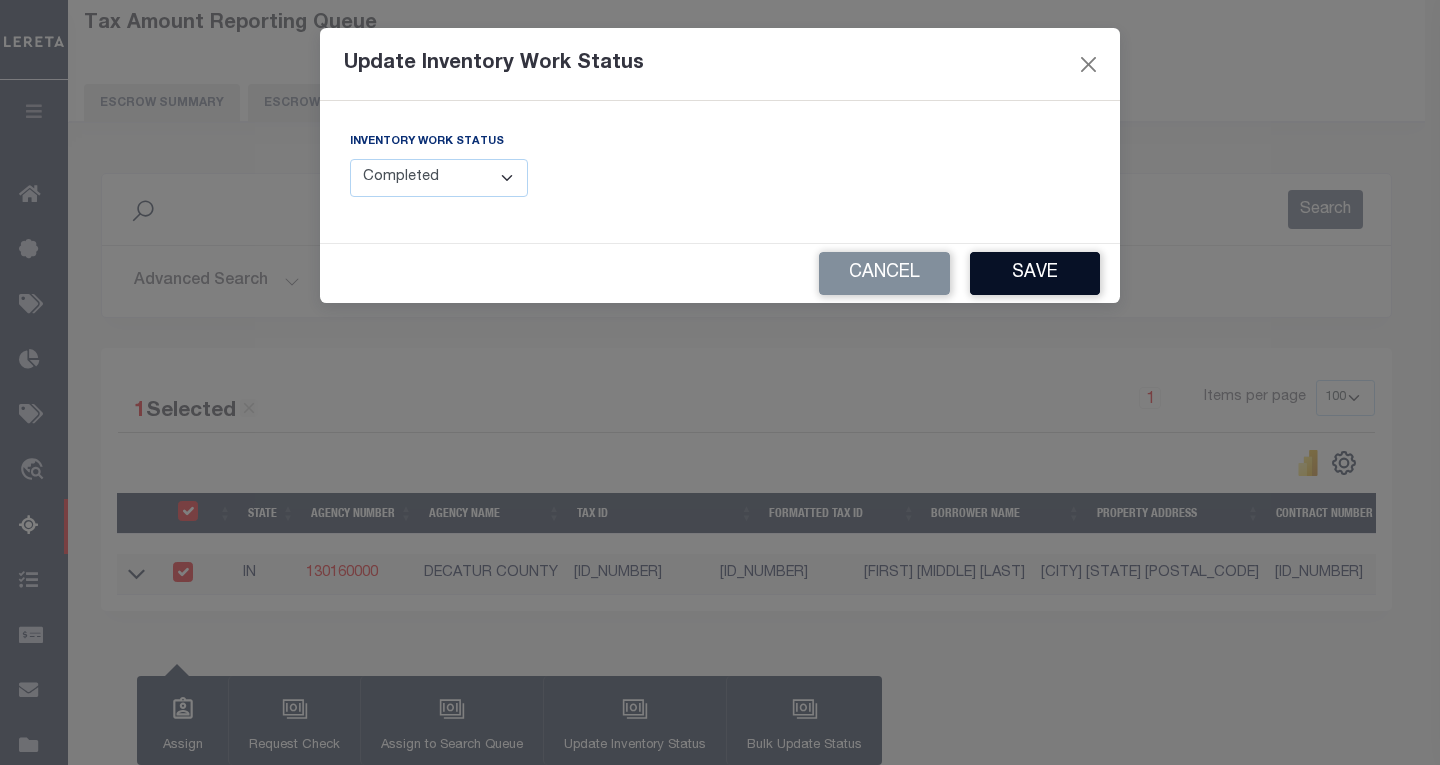 click on "Save" at bounding box center (1035, 273) 